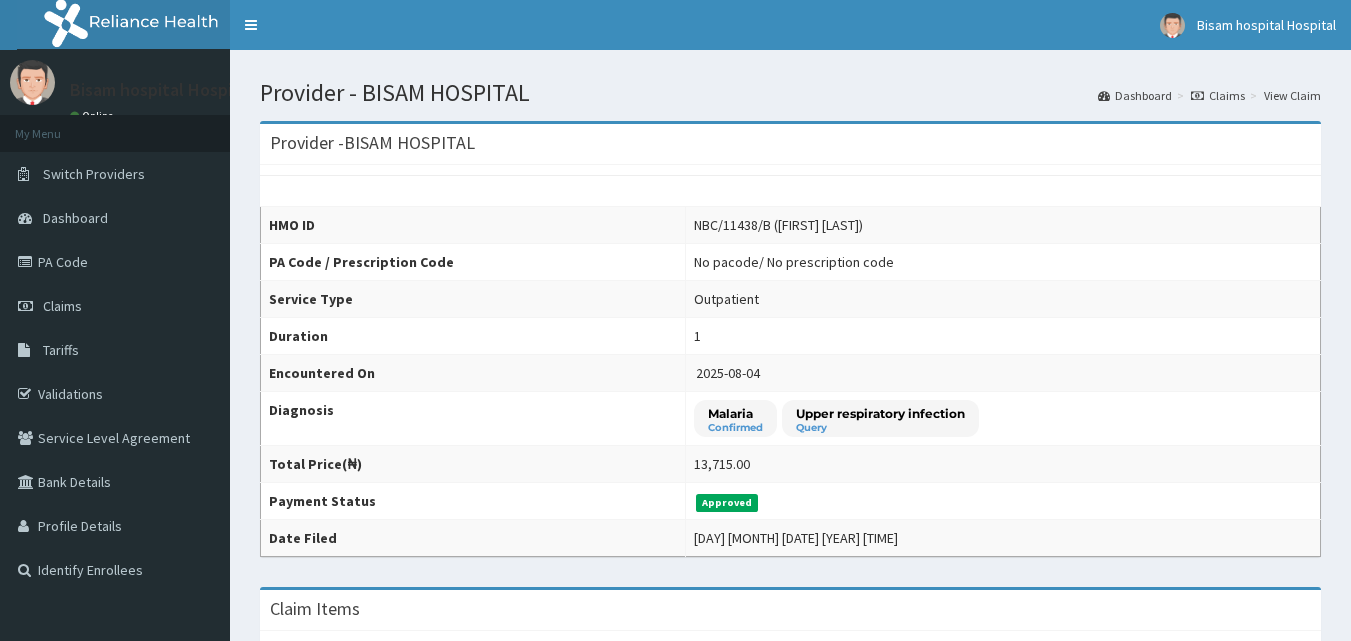 scroll, scrollTop: 16, scrollLeft: 0, axis: vertical 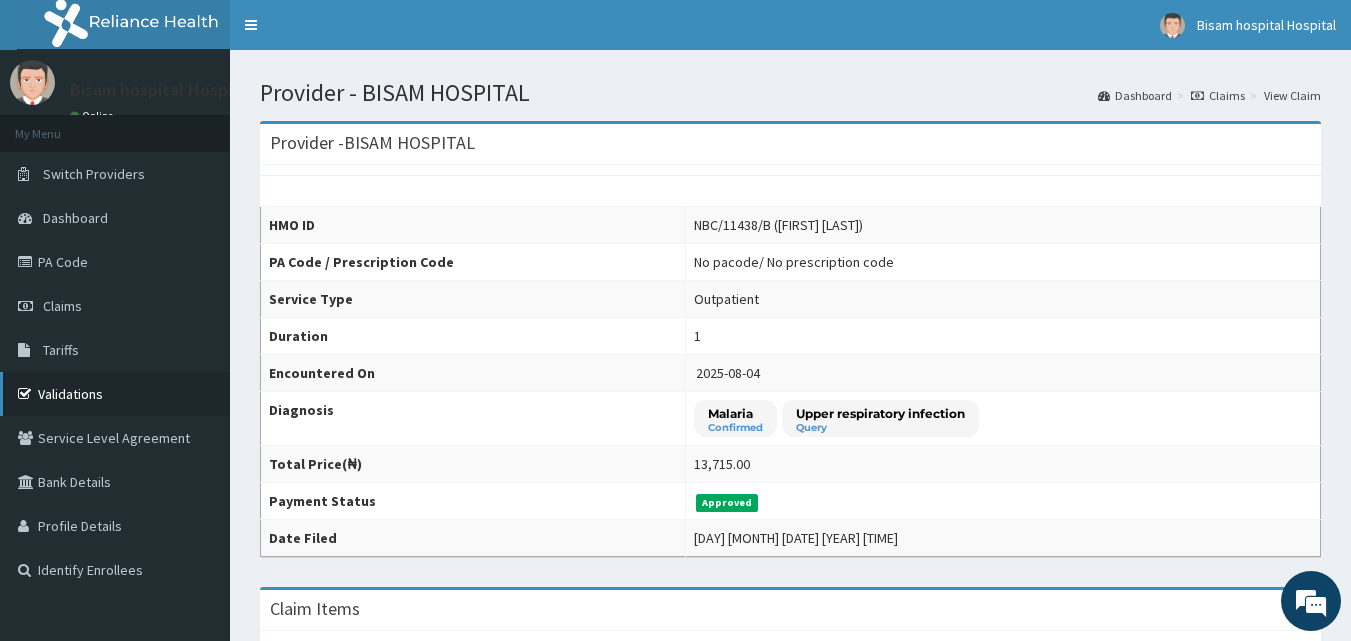 click on "Validations" at bounding box center (115, 394) 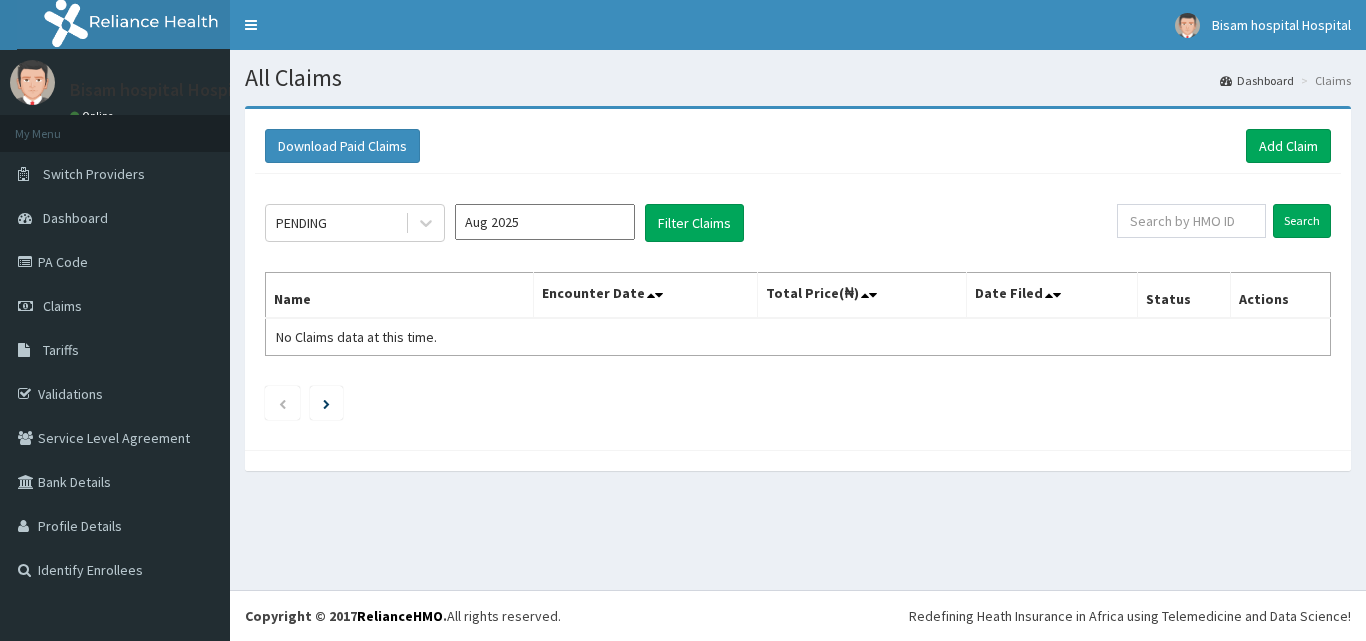 scroll, scrollTop: 0, scrollLeft: 0, axis: both 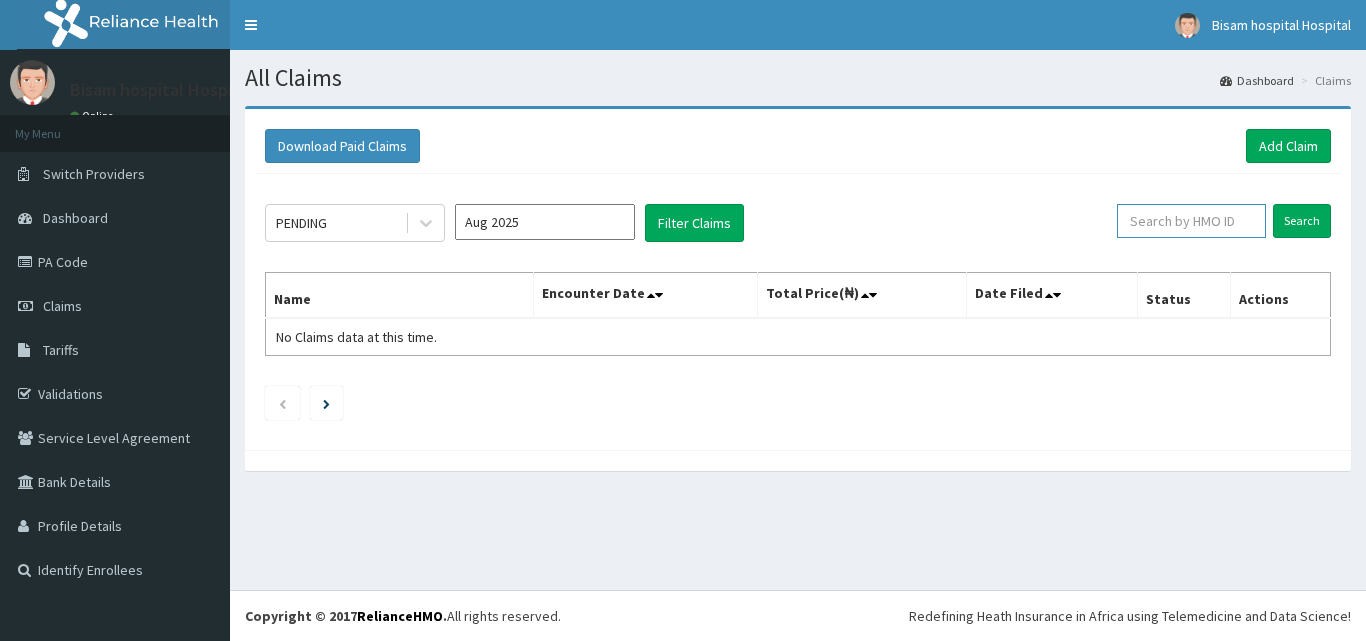 click at bounding box center (1191, 221) 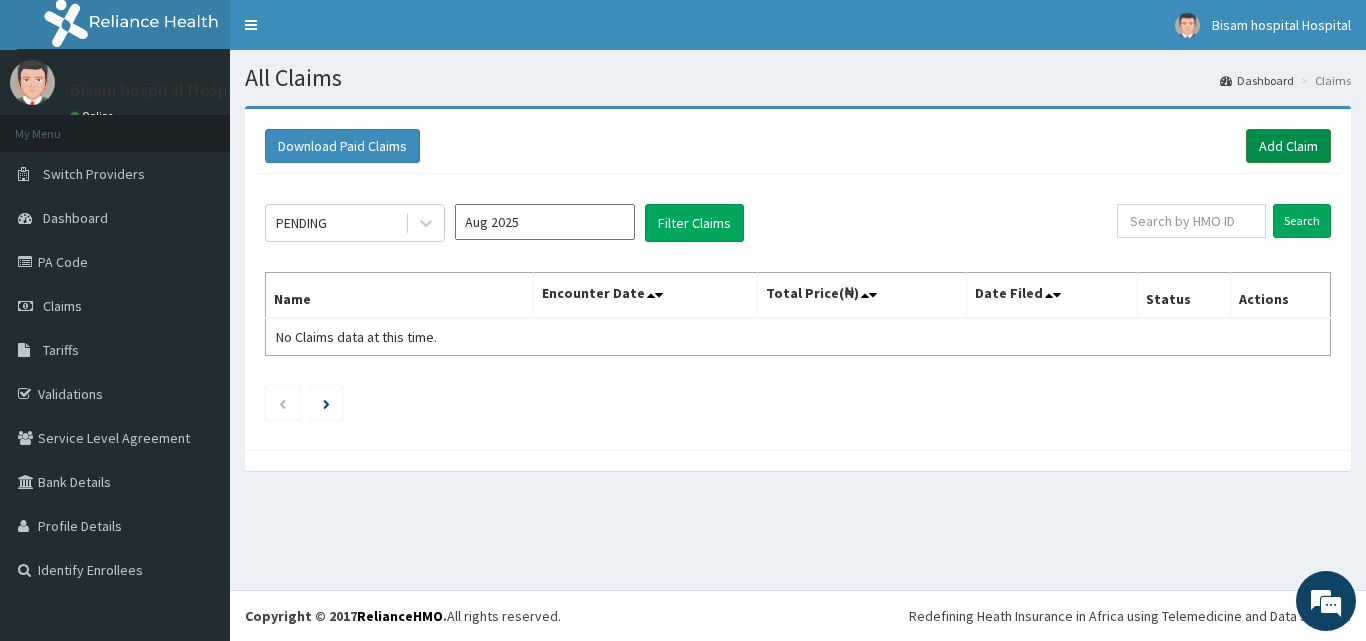 click on "Add Claim" at bounding box center (1288, 146) 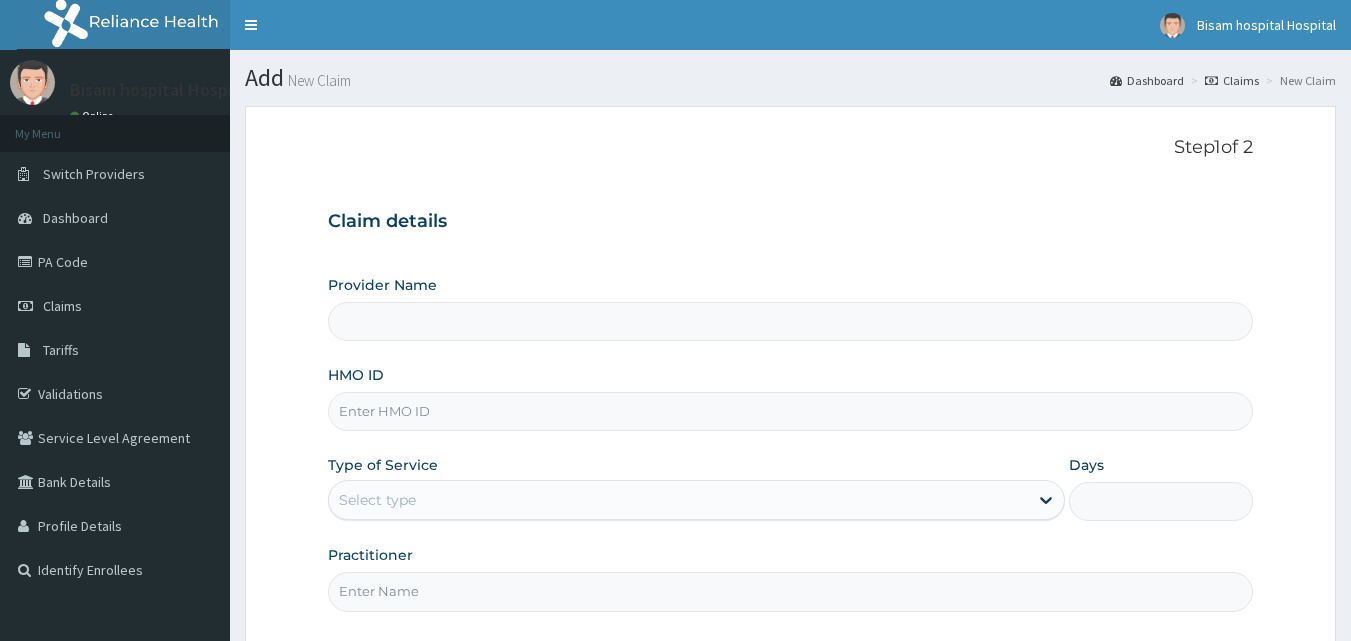 scroll, scrollTop: 0, scrollLeft: 0, axis: both 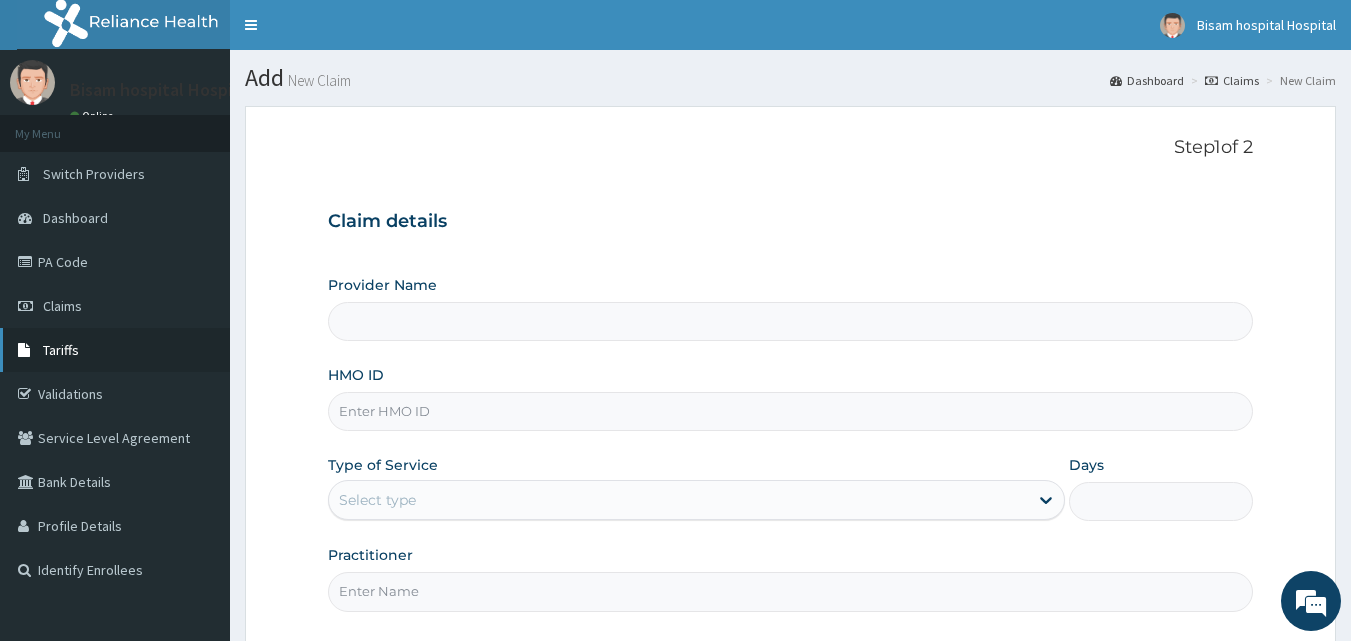 type on "BISAM HOSPITAL" 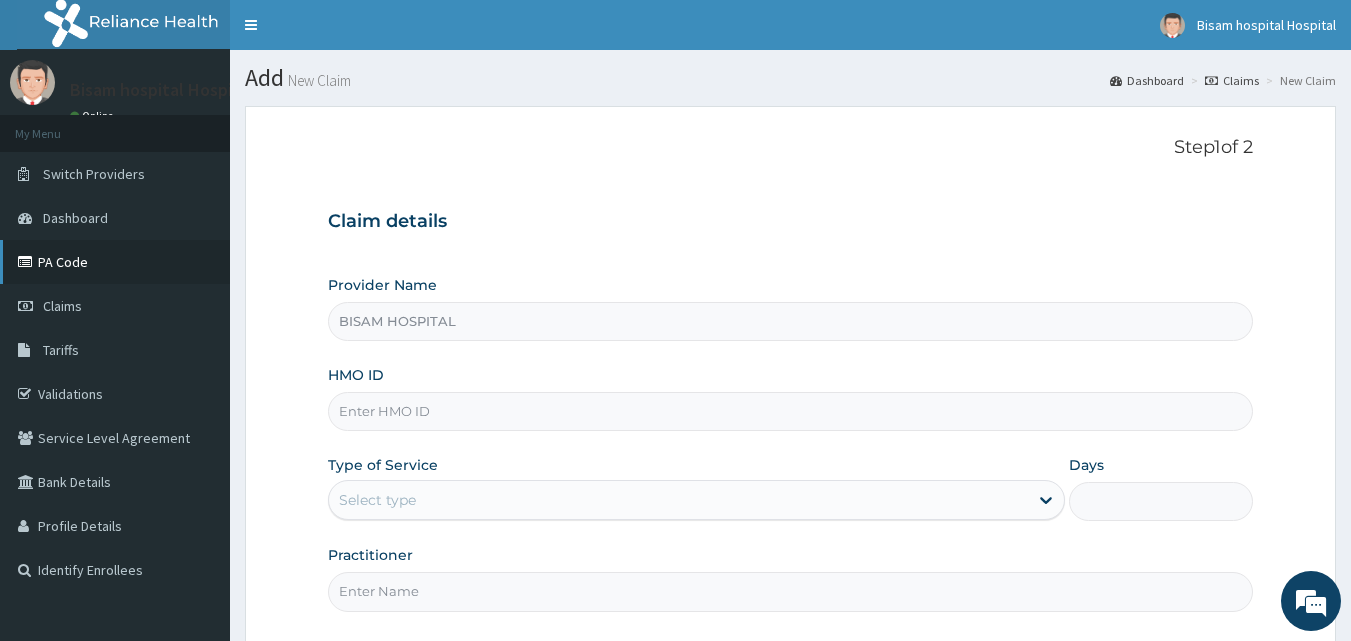 click on "PA Code" at bounding box center (115, 262) 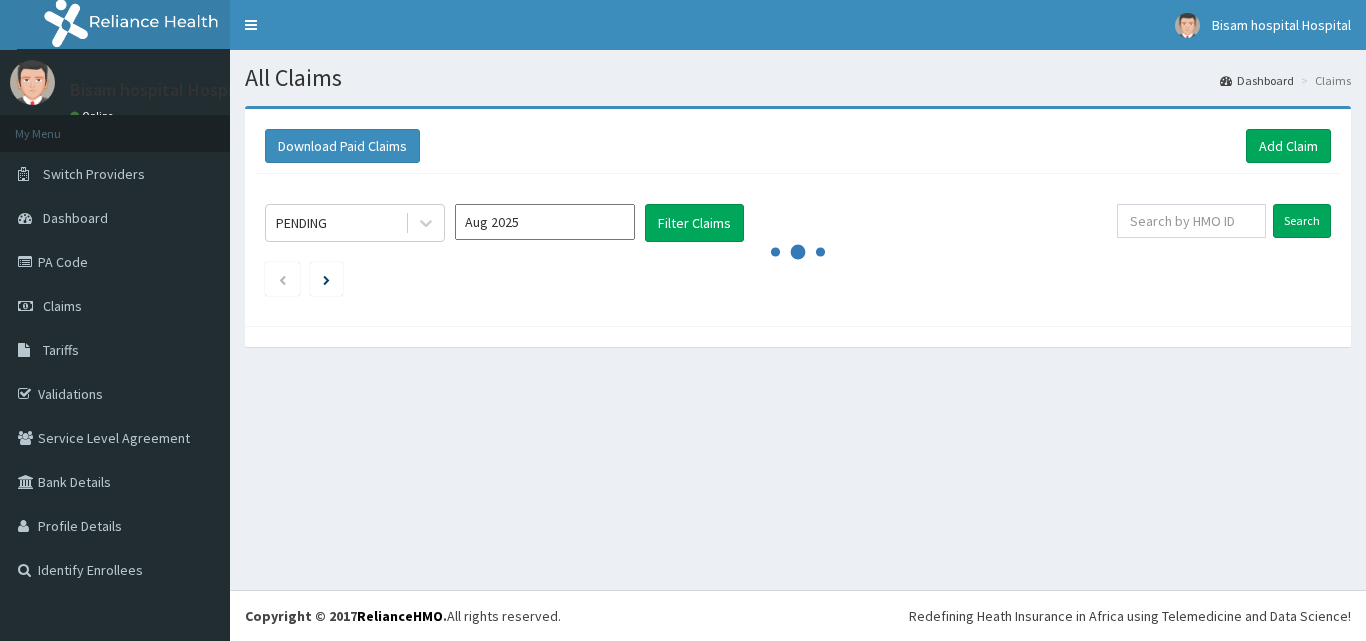 scroll, scrollTop: 0, scrollLeft: 0, axis: both 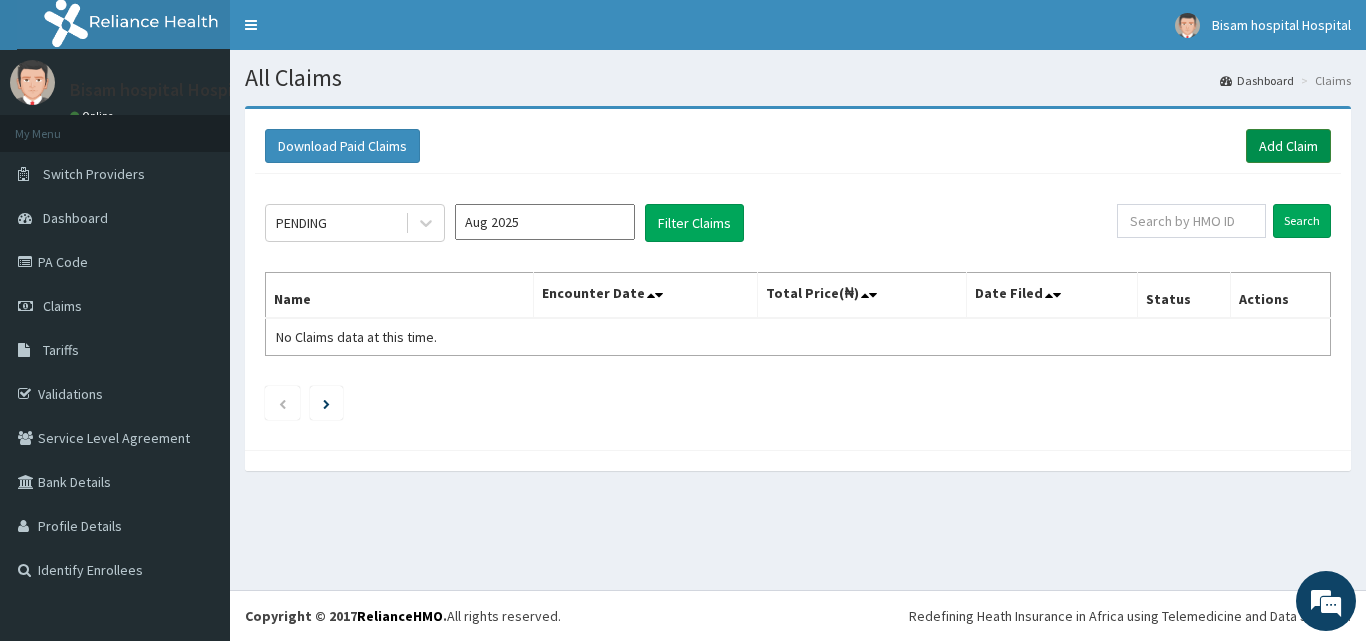click on "Add Claim" at bounding box center (1288, 146) 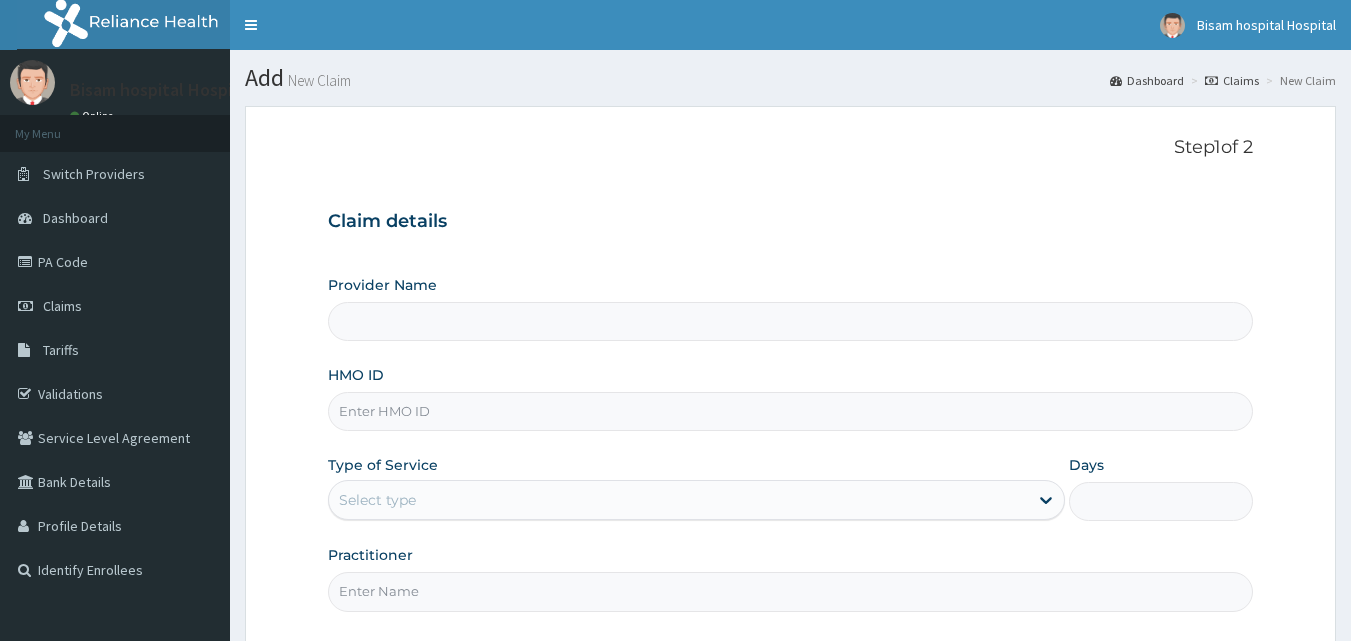 scroll, scrollTop: 0, scrollLeft: 0, axis: both 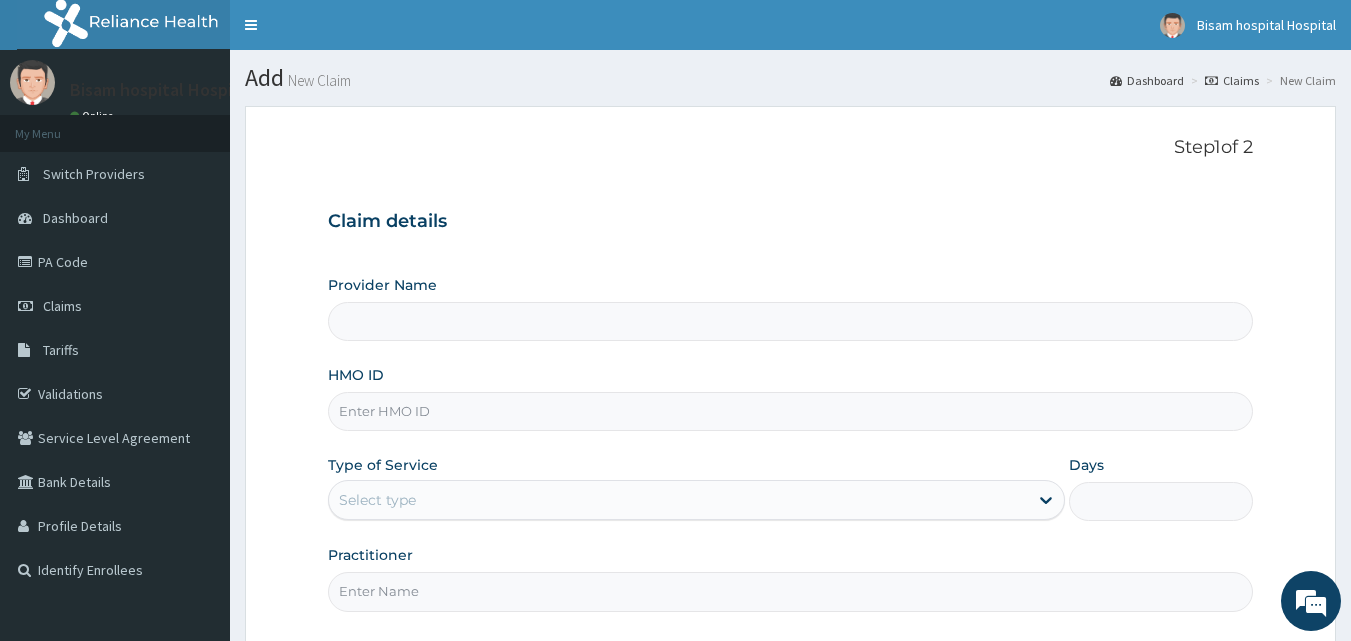 click on "HMO ID" at bounding box center (791, 411) 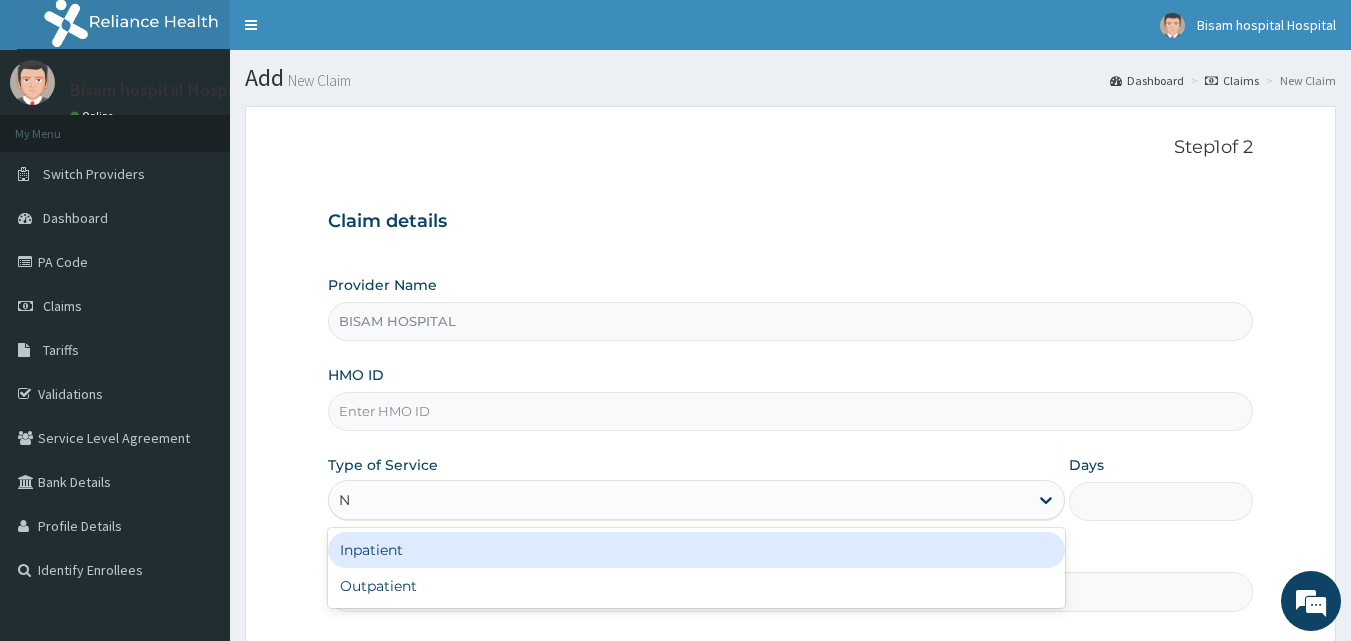 type on "N" 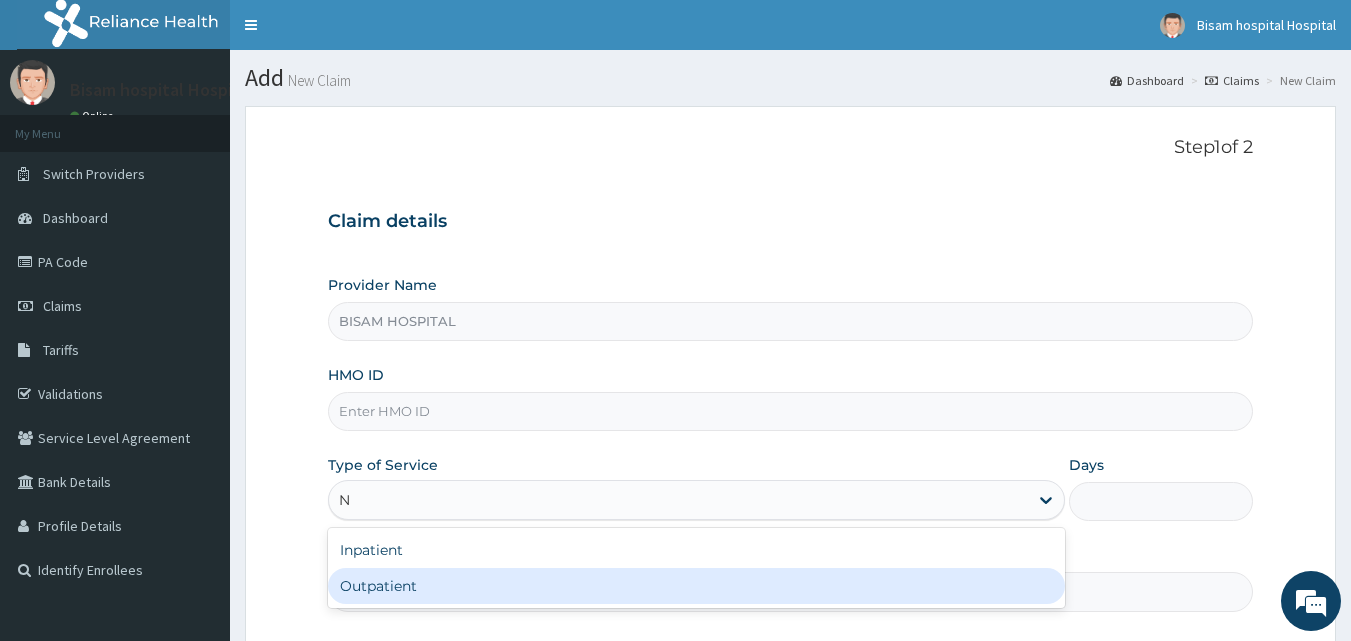 type 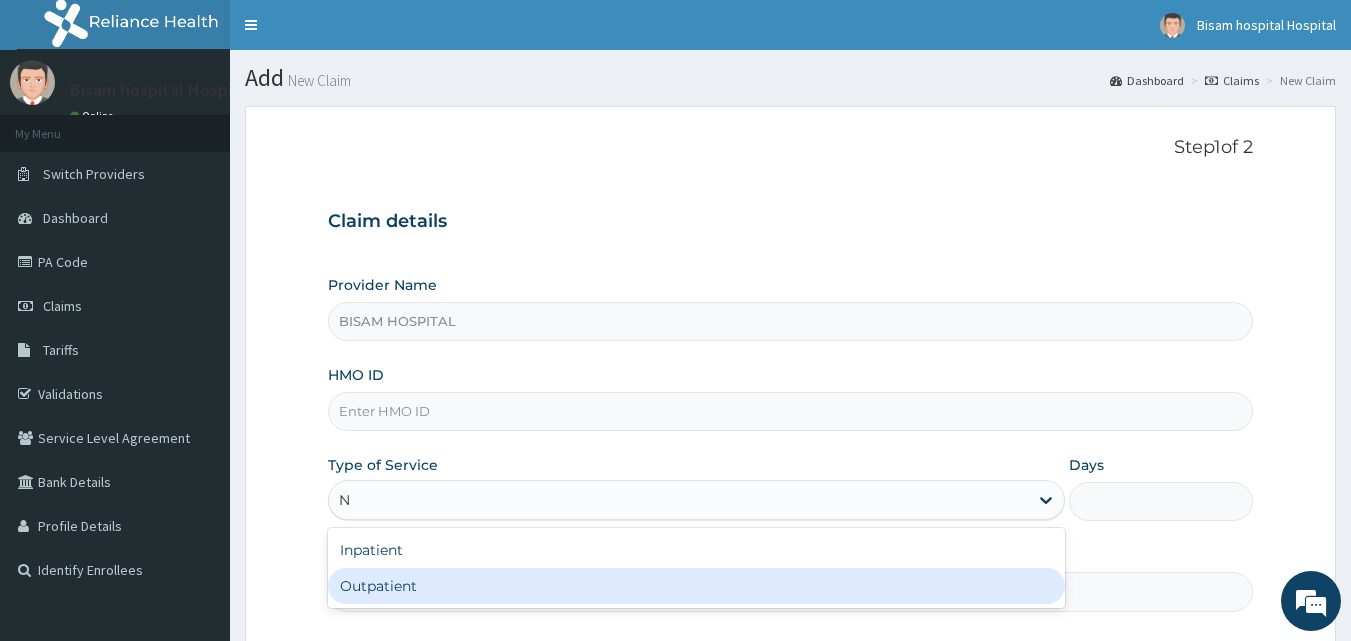 type on "1" 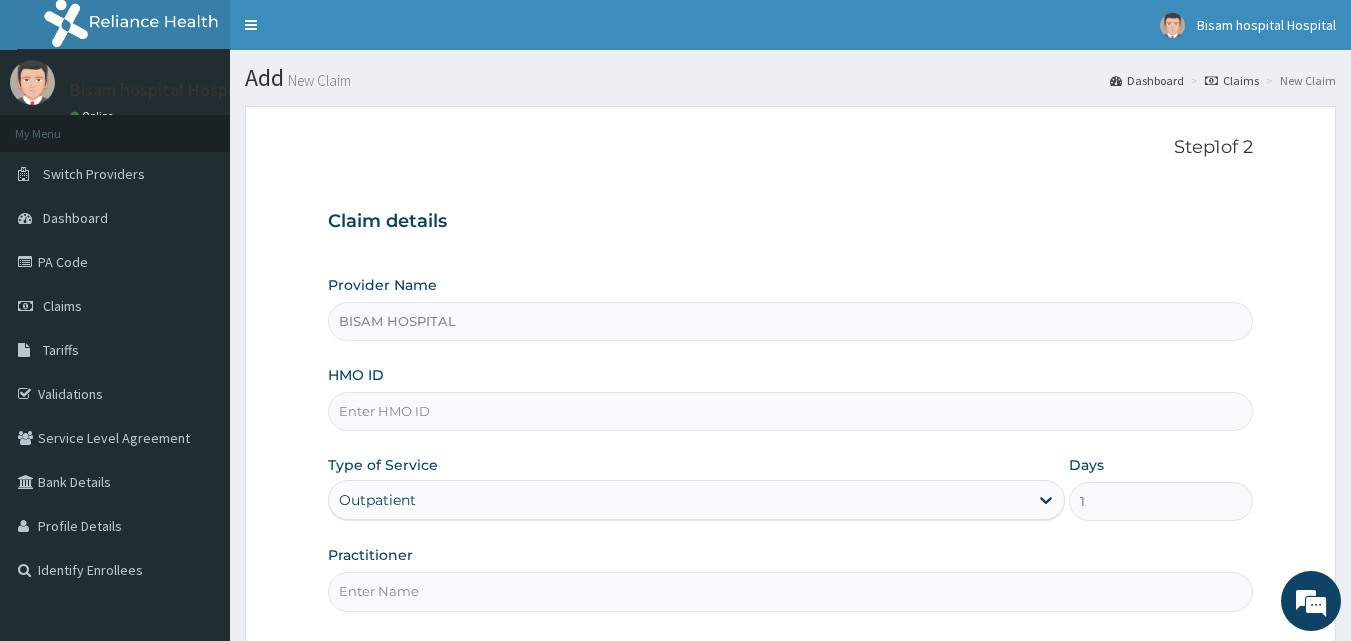click on "HMO ID" at bounding box center [791, 411] 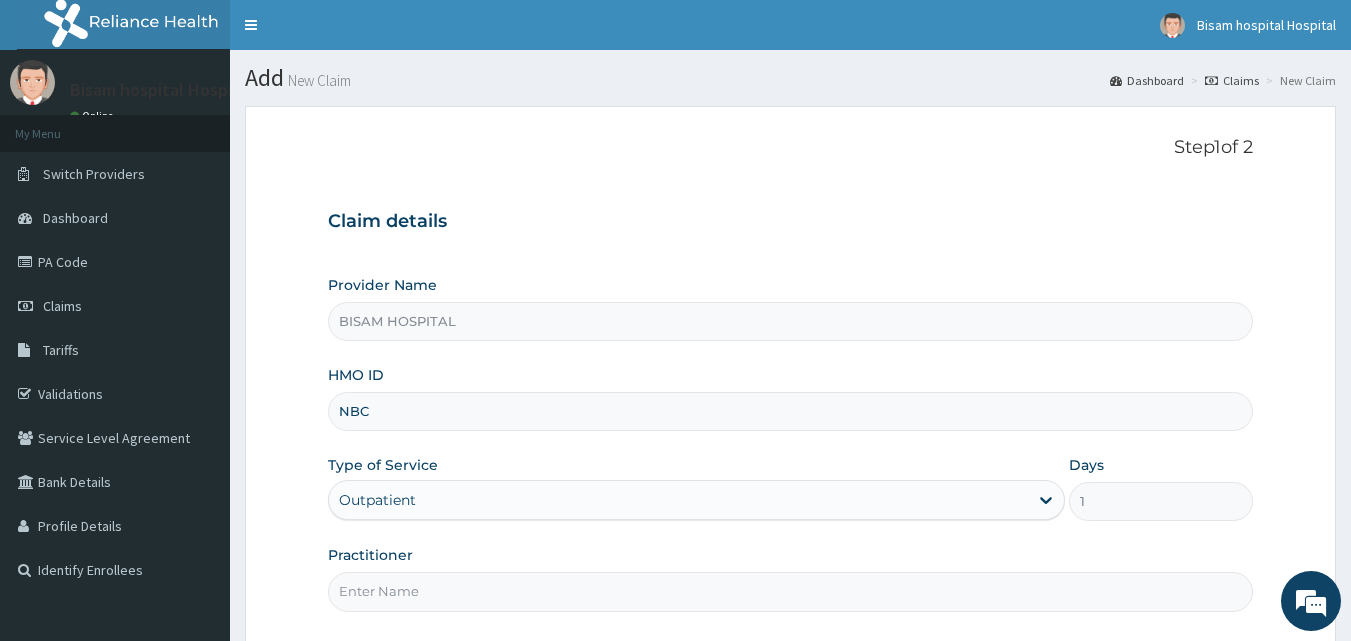 scroll, scrollTop: 0, scrollLeft: 0, axis: both 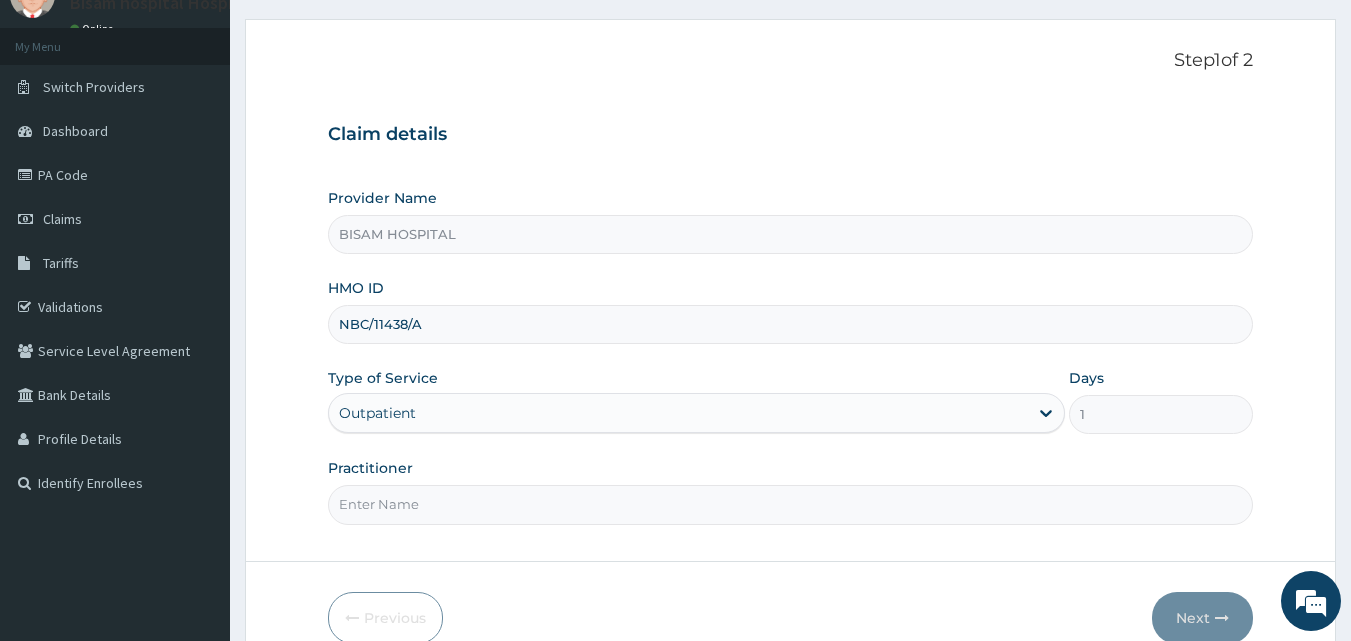type on "NBC/11438/A" 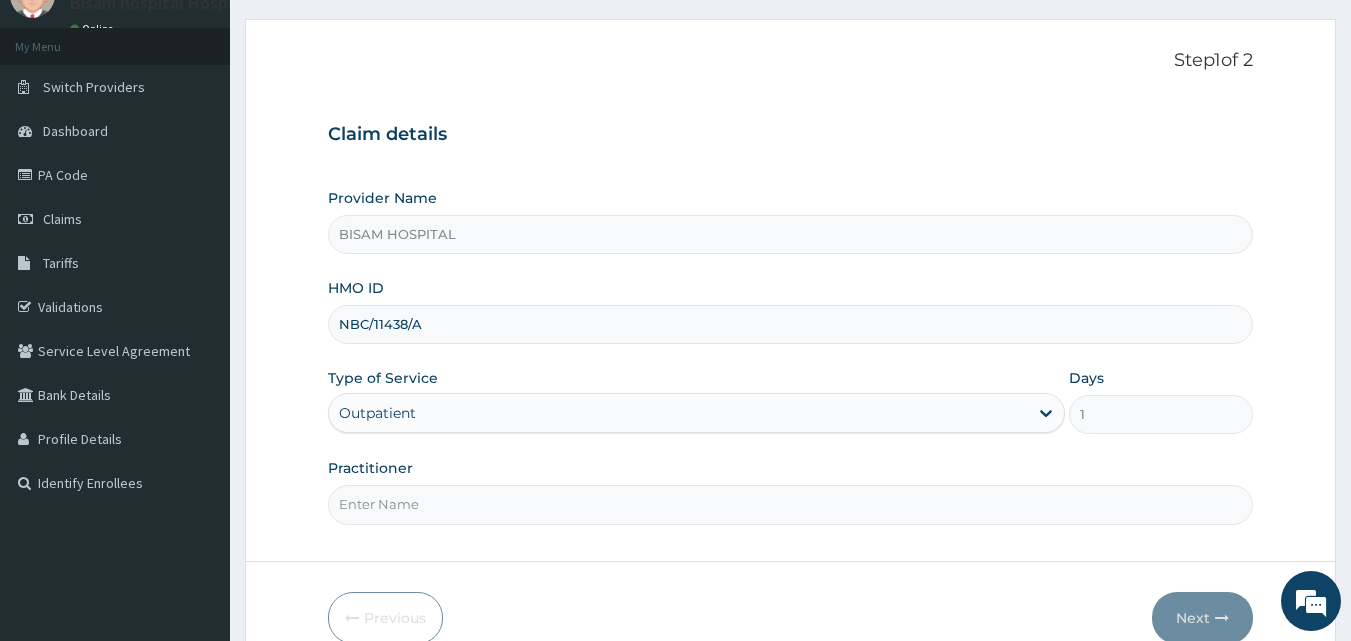 click on "Practitioner" at bounding box center (791, 504) 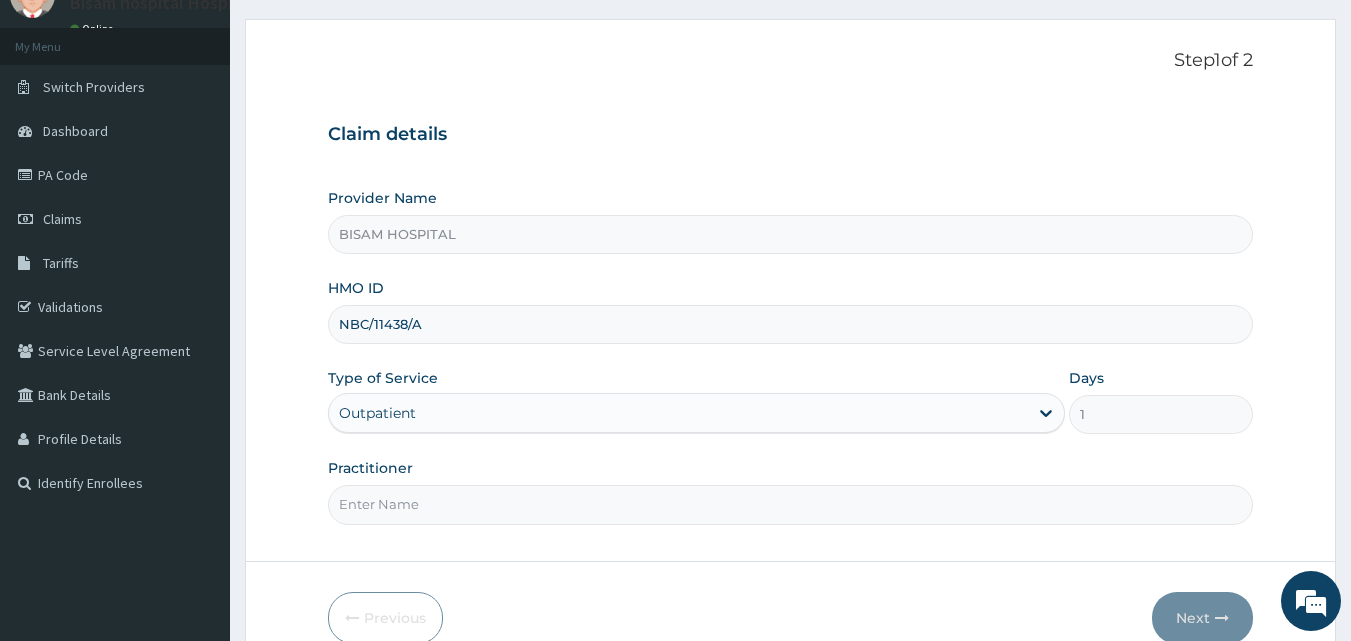 type on "DR ABDULSSALAM K.A" 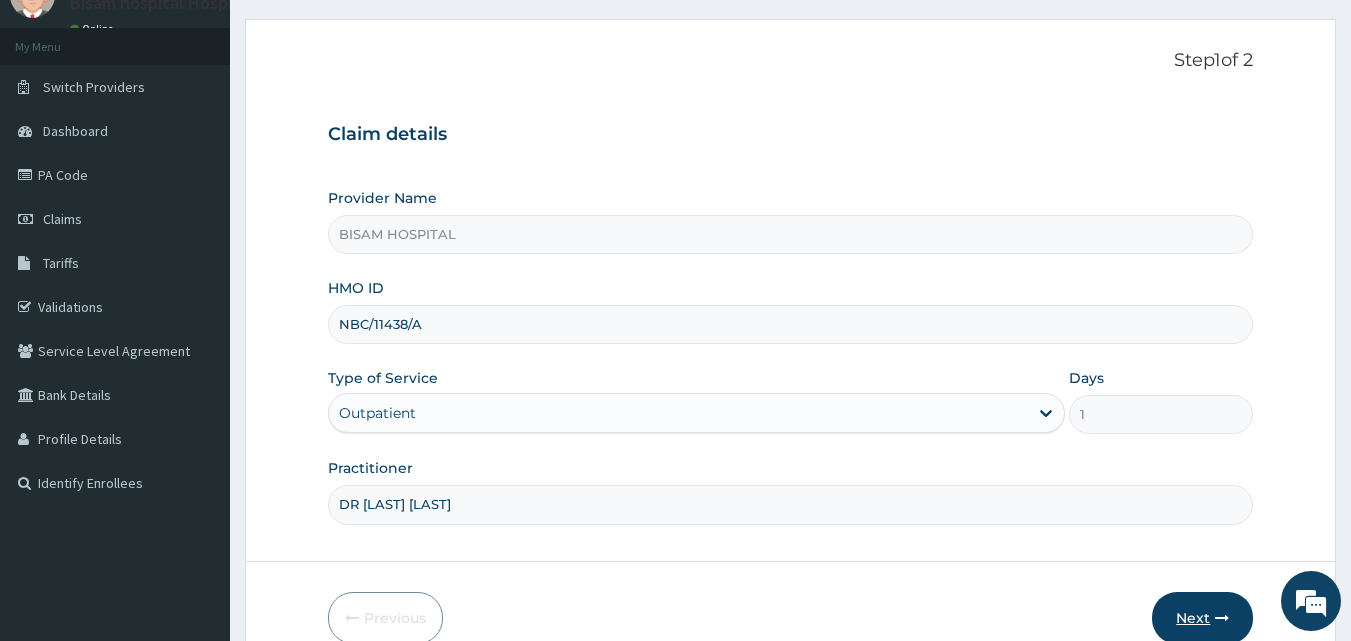 click on "Next" at bounding box center (1202, 618) 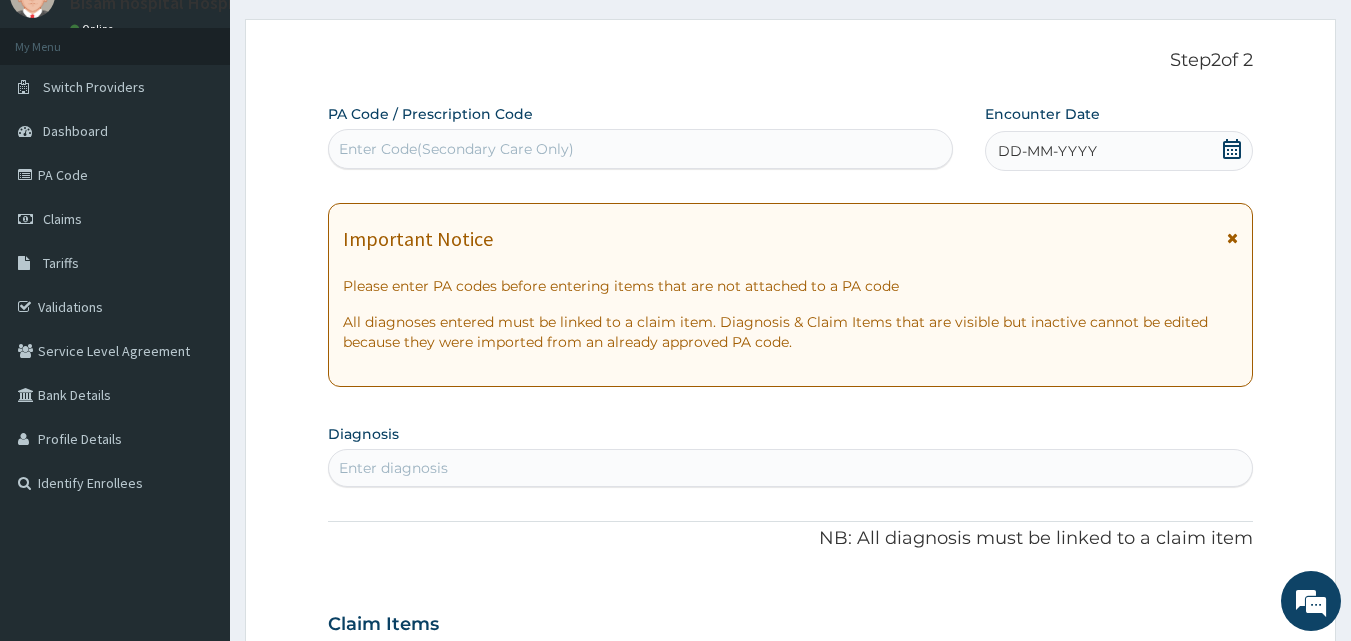 click on "Enter Code(Secondary Care Only)" at bounding box center (641, 149) 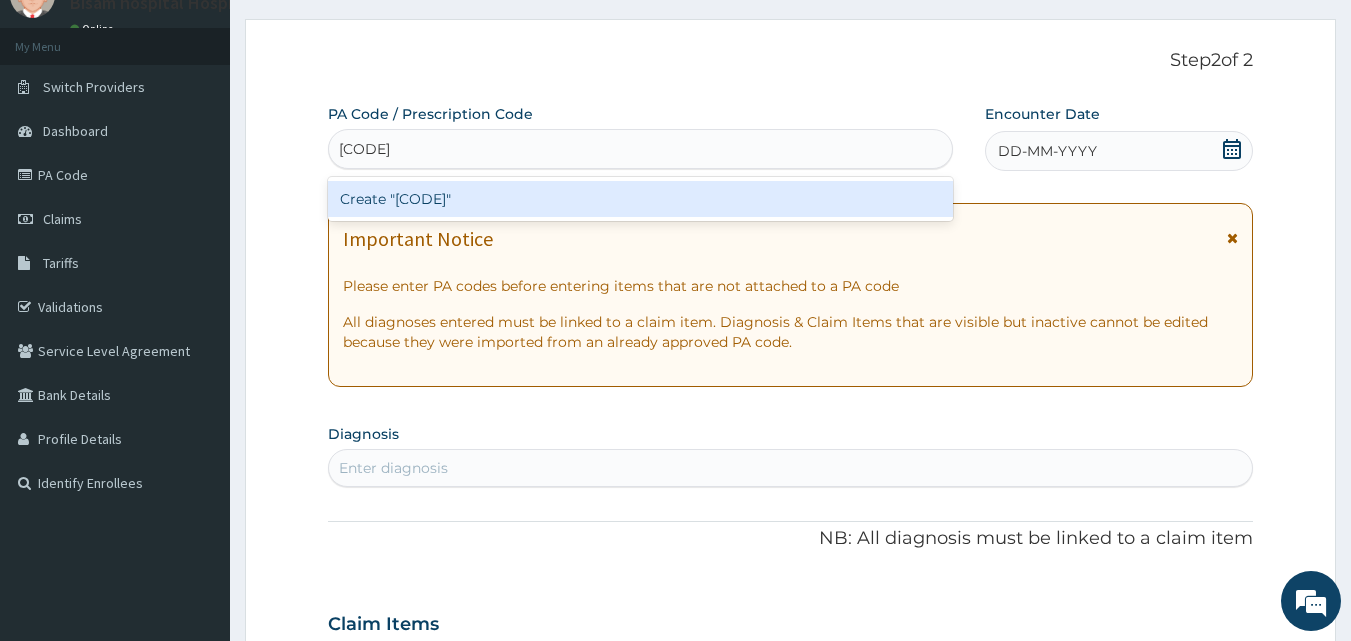 click on "Create "PA/C5E141"" at bounding box center (641, 199) 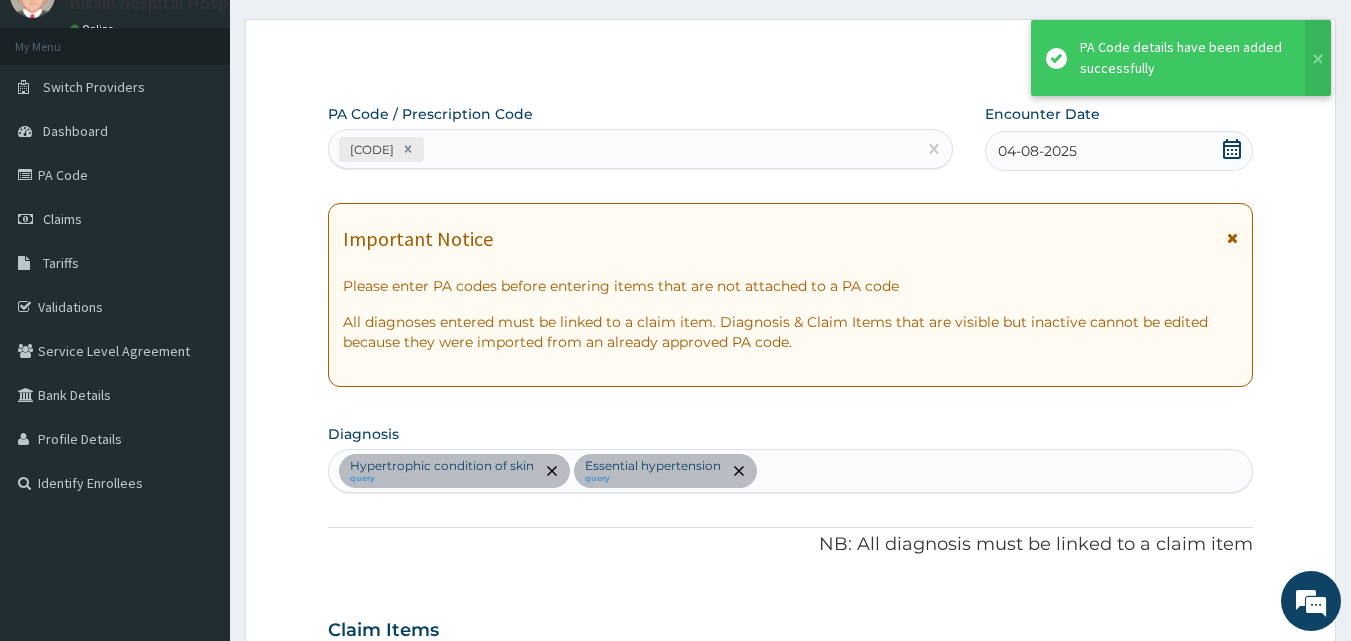 scroll, scrollTop: 593, scrollLeft: 0, axis: vertical 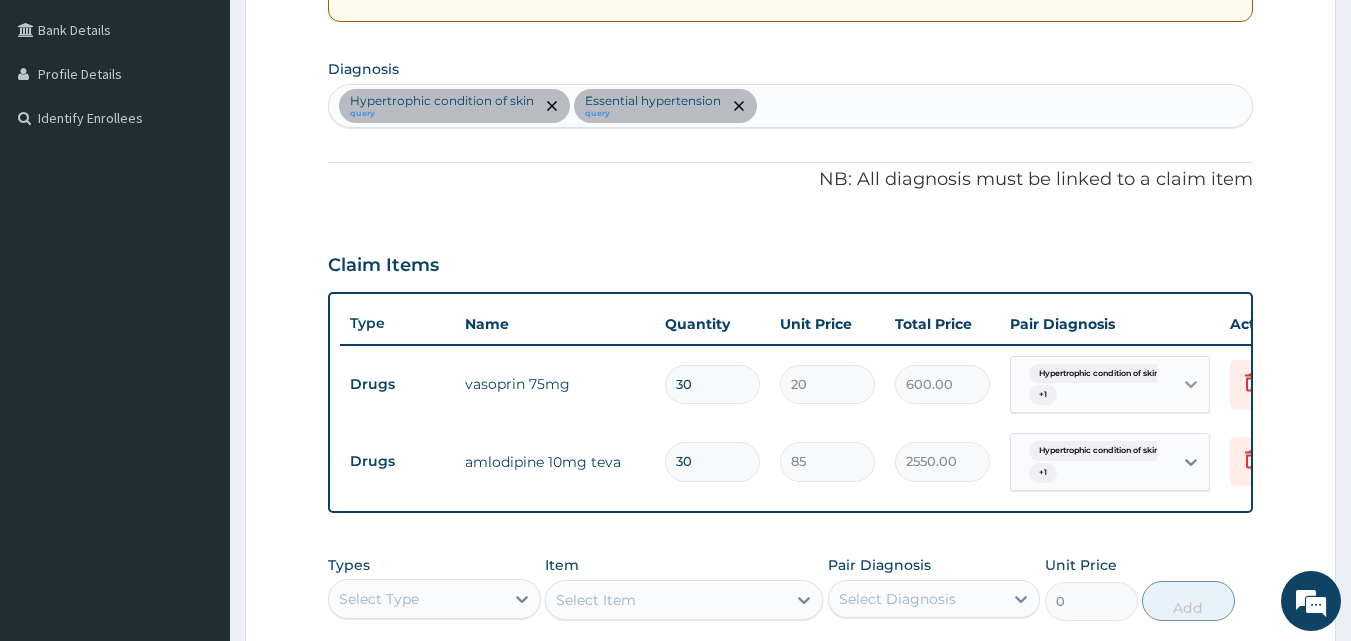click 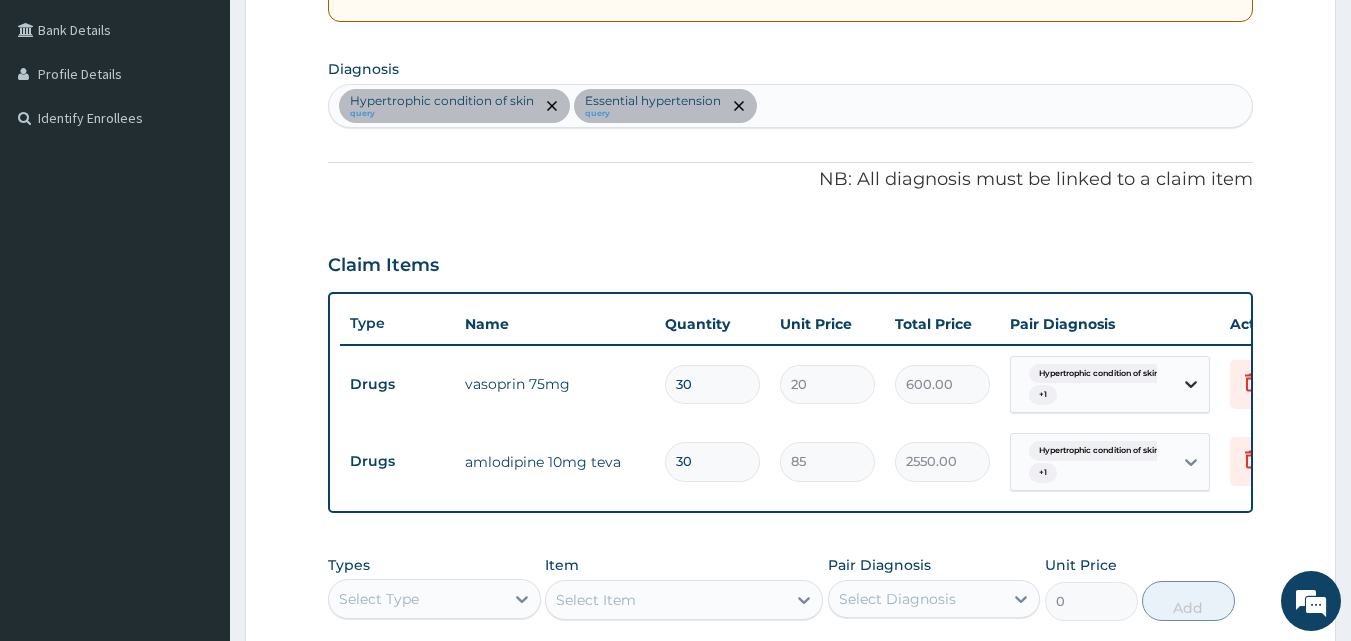 click 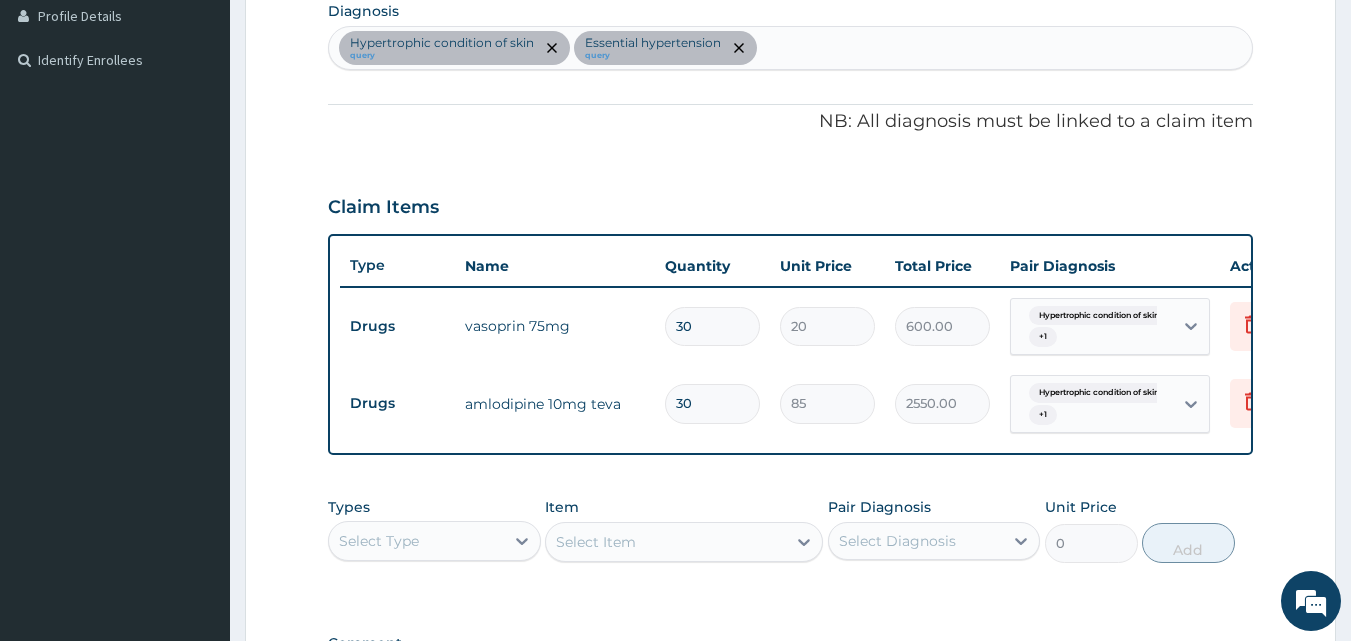 scroll, scrollTop: 514, scrollLeft: 0, axis: vertical 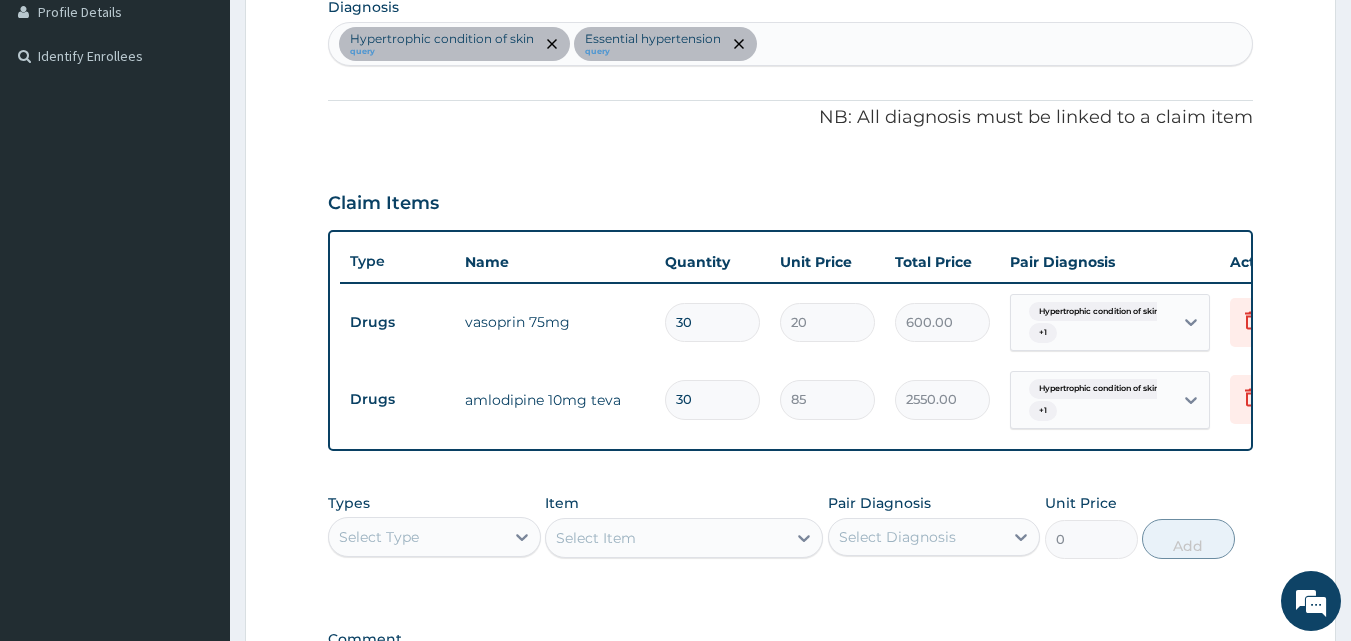 click on "30" at bounding box center [712, 322] 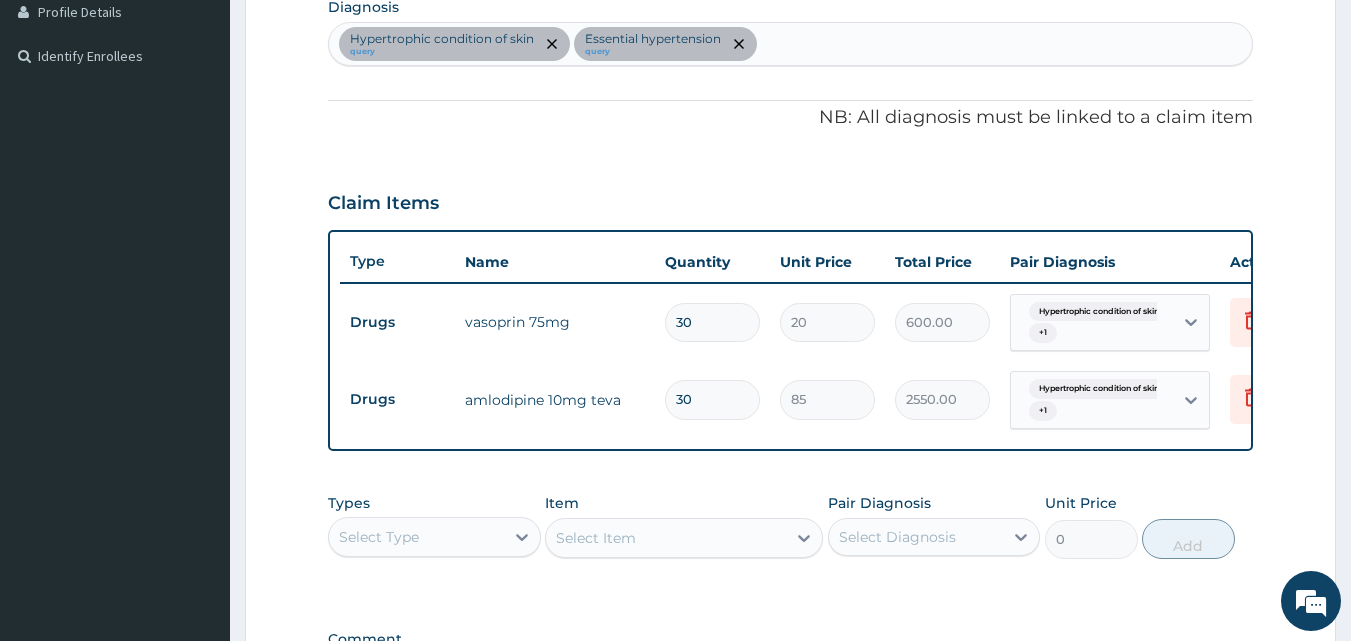 type on "3" 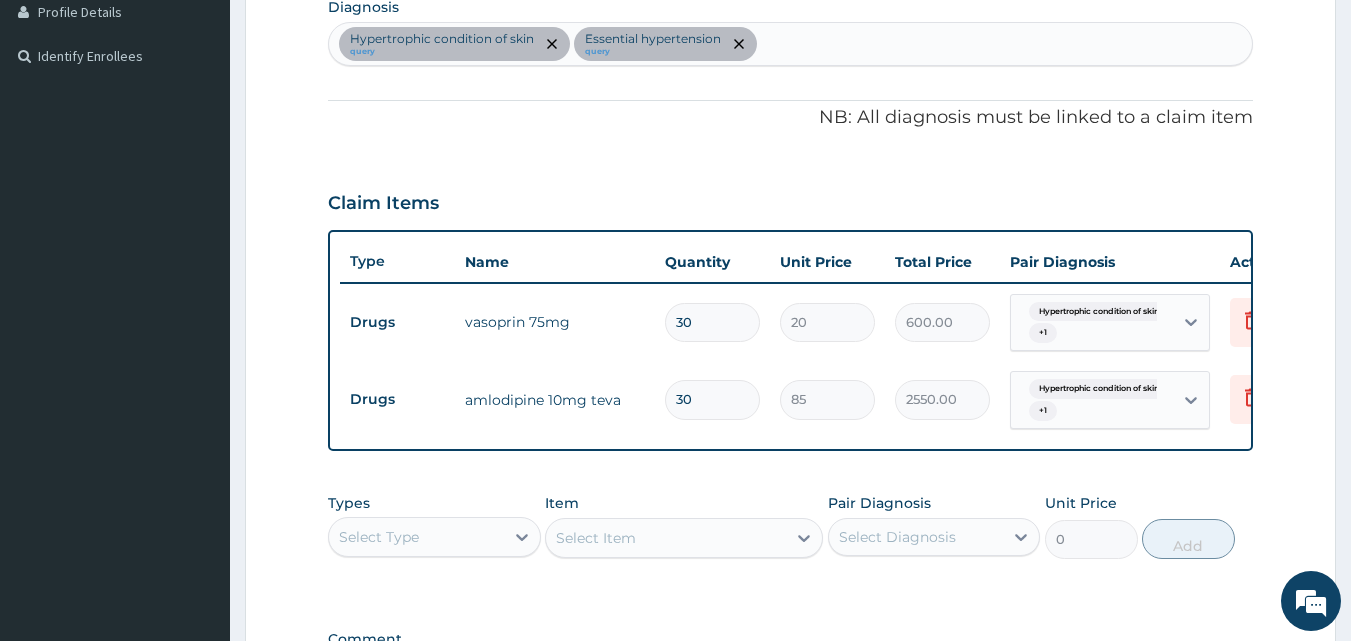 type on "60.00" 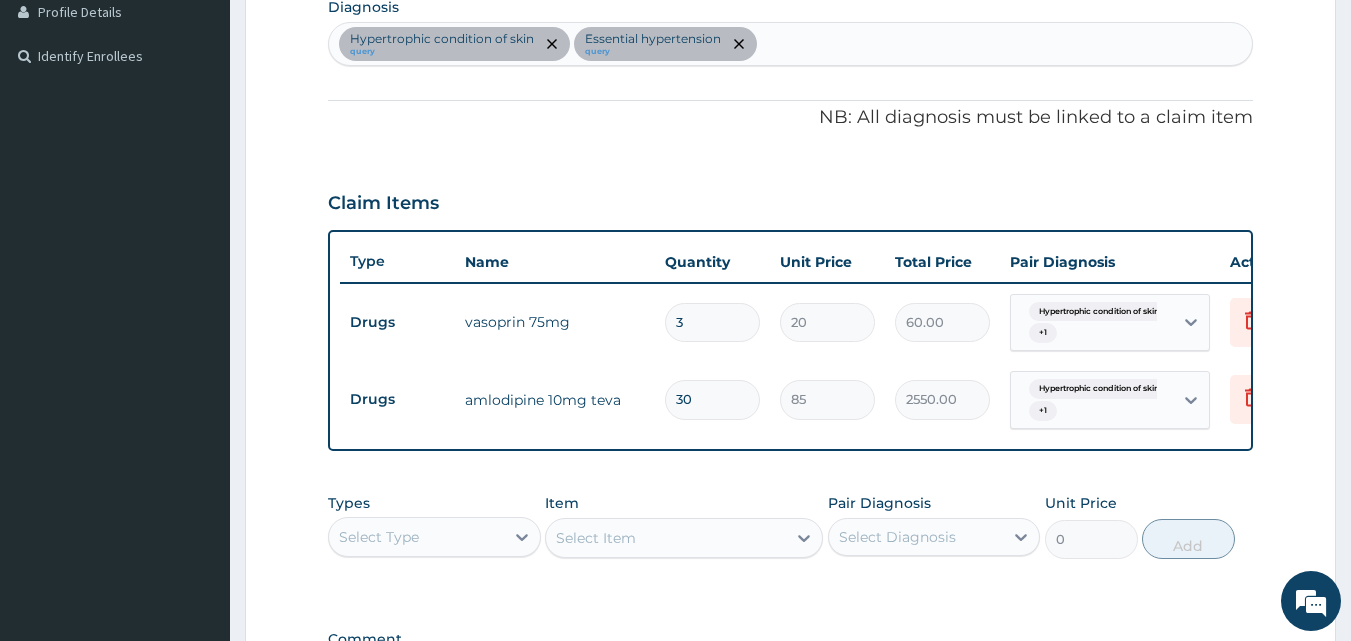 type 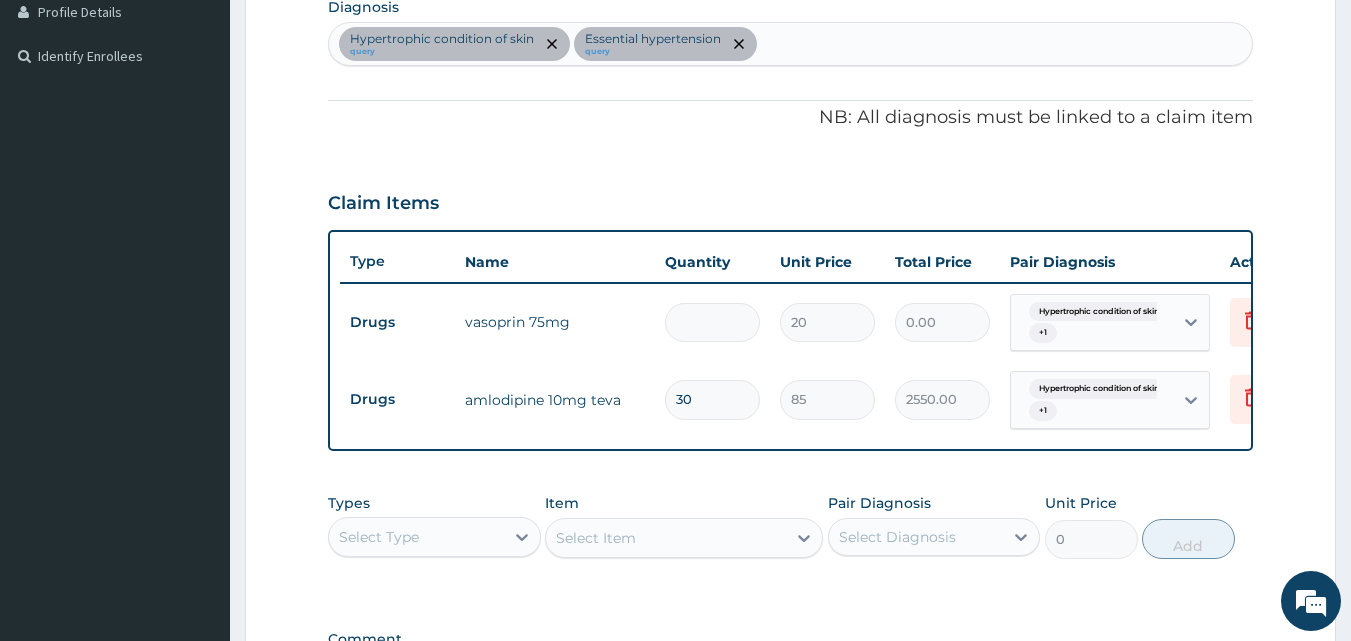 type on "1" 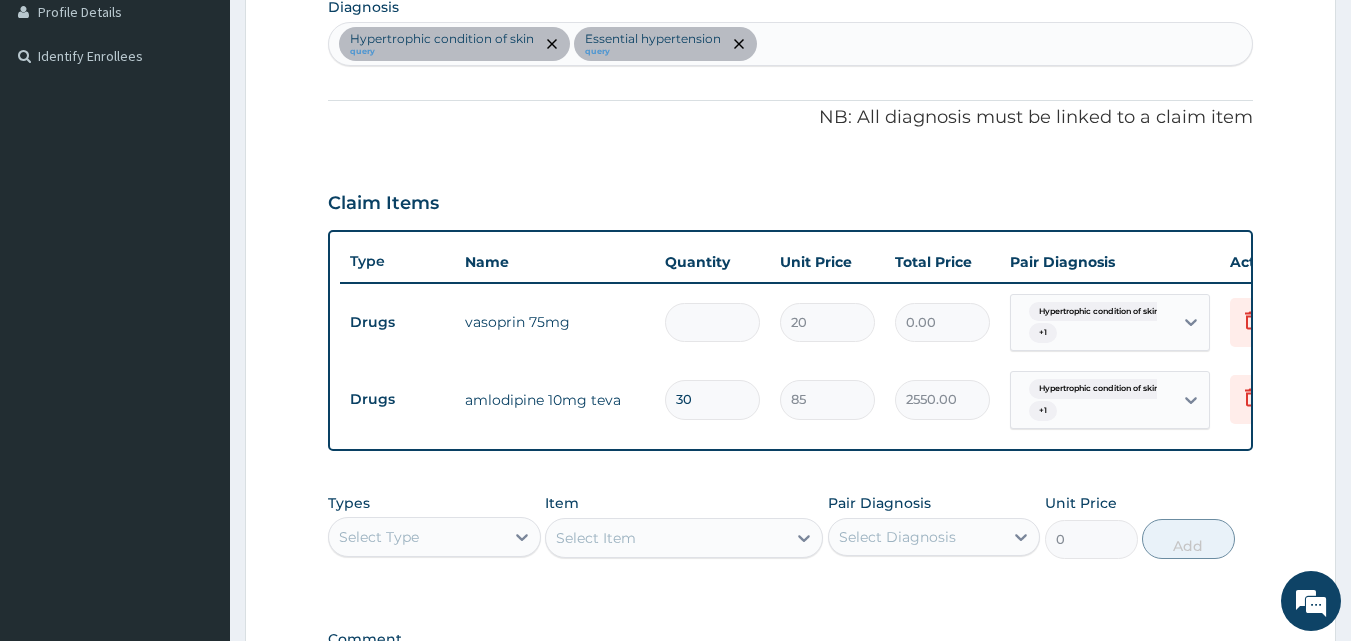 type on "20.00" 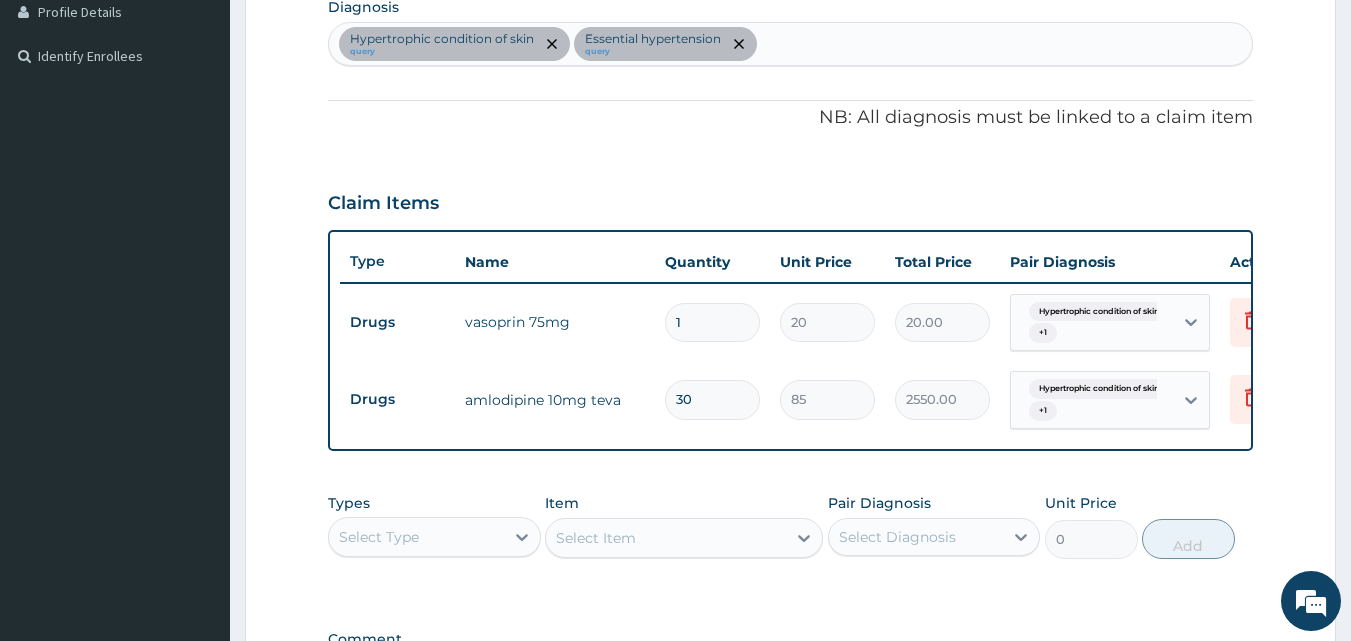 type on "14" 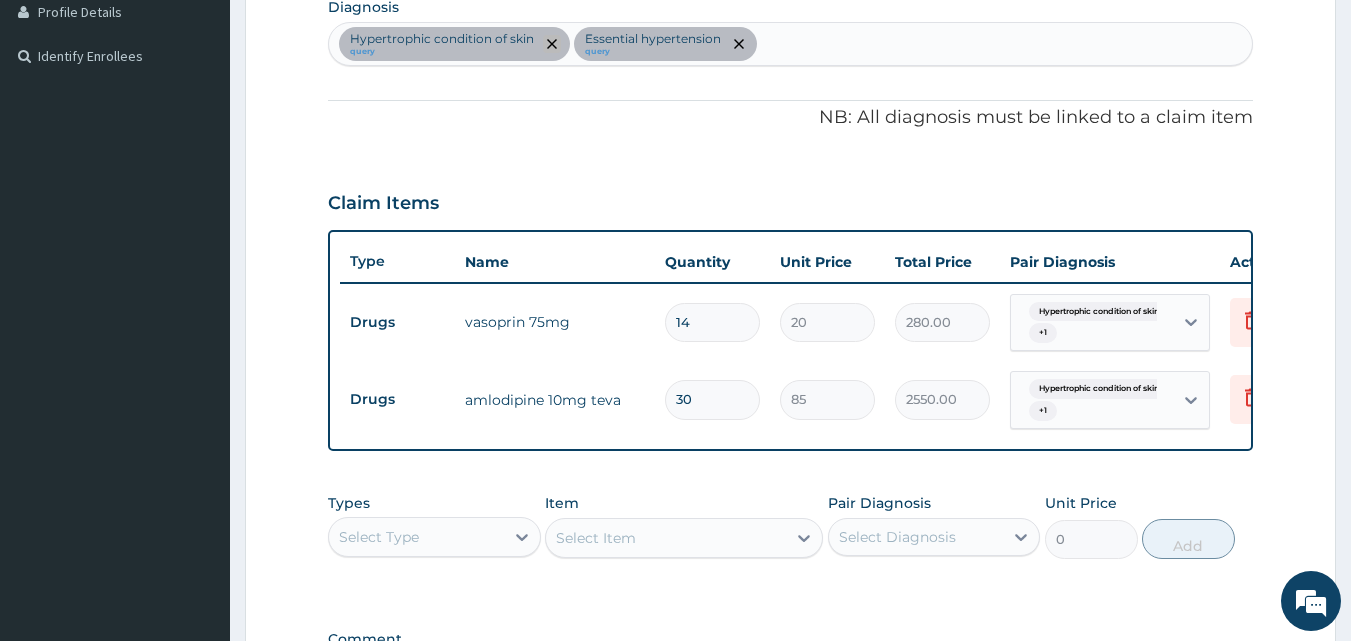 click 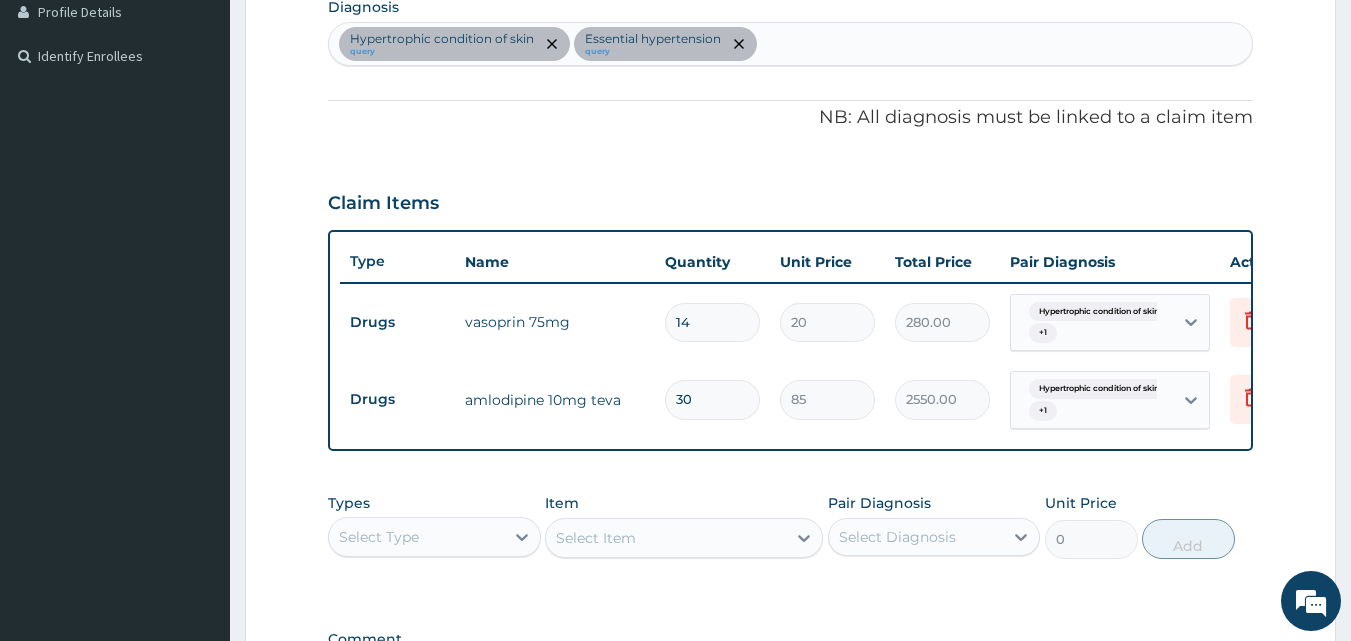type on "14" 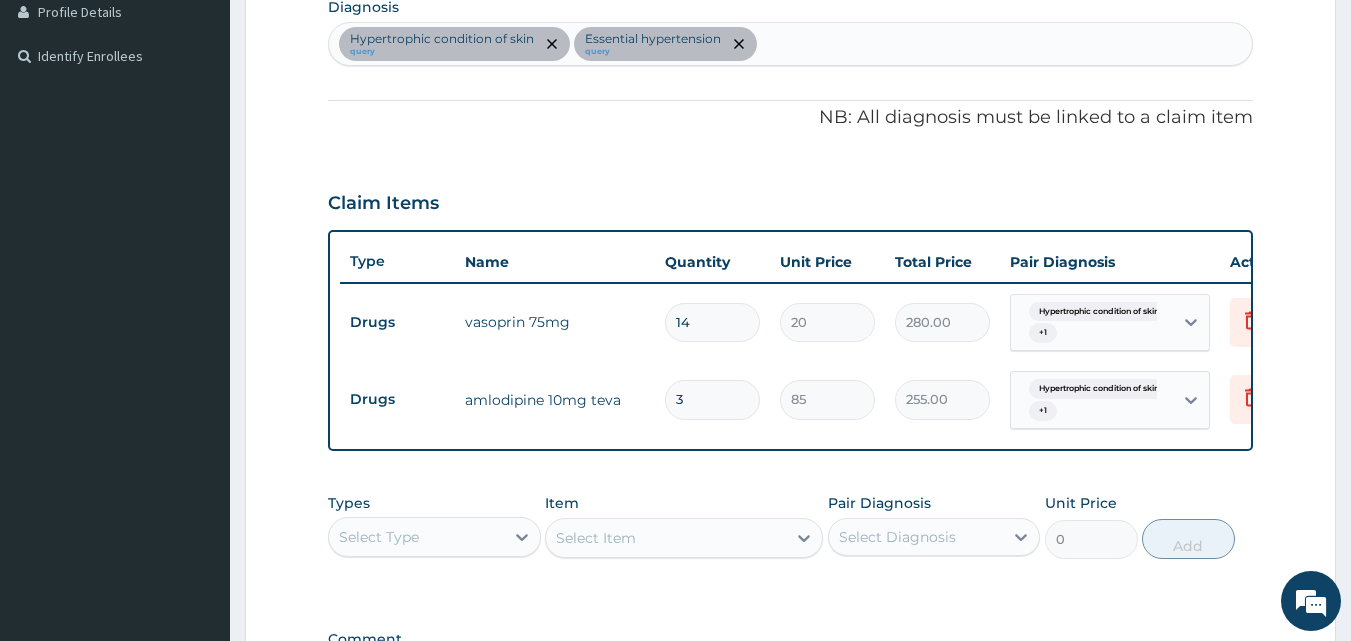 type 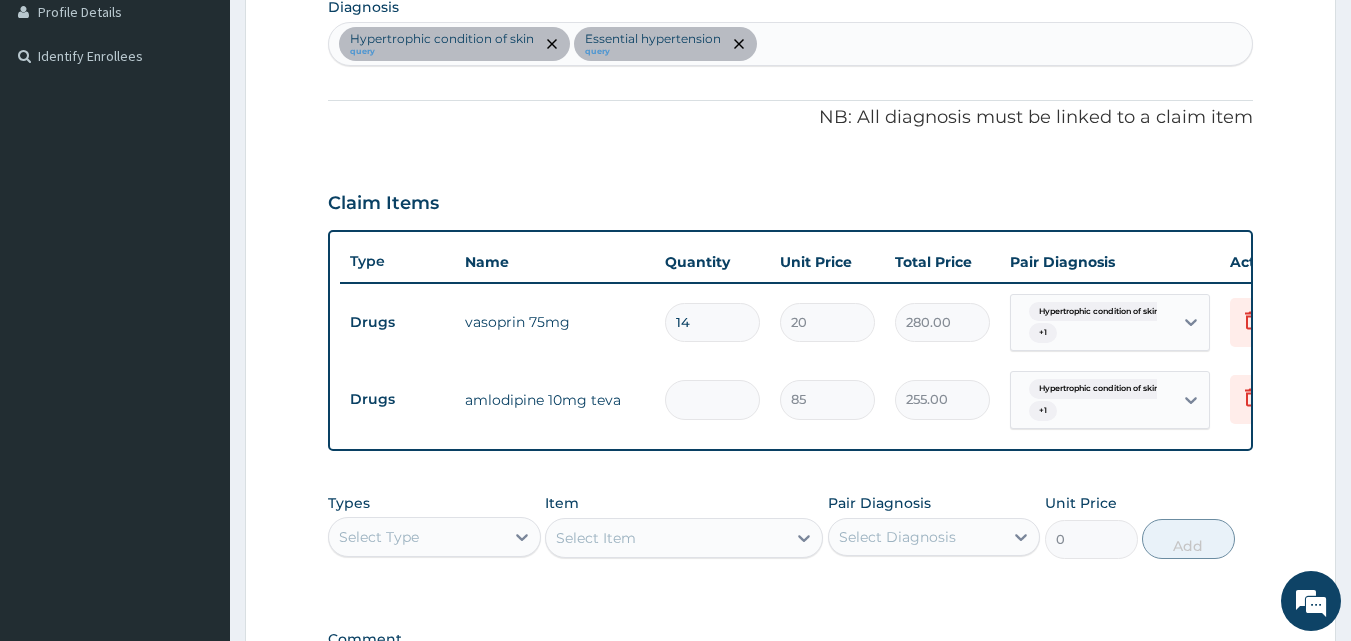 type on "0.00" 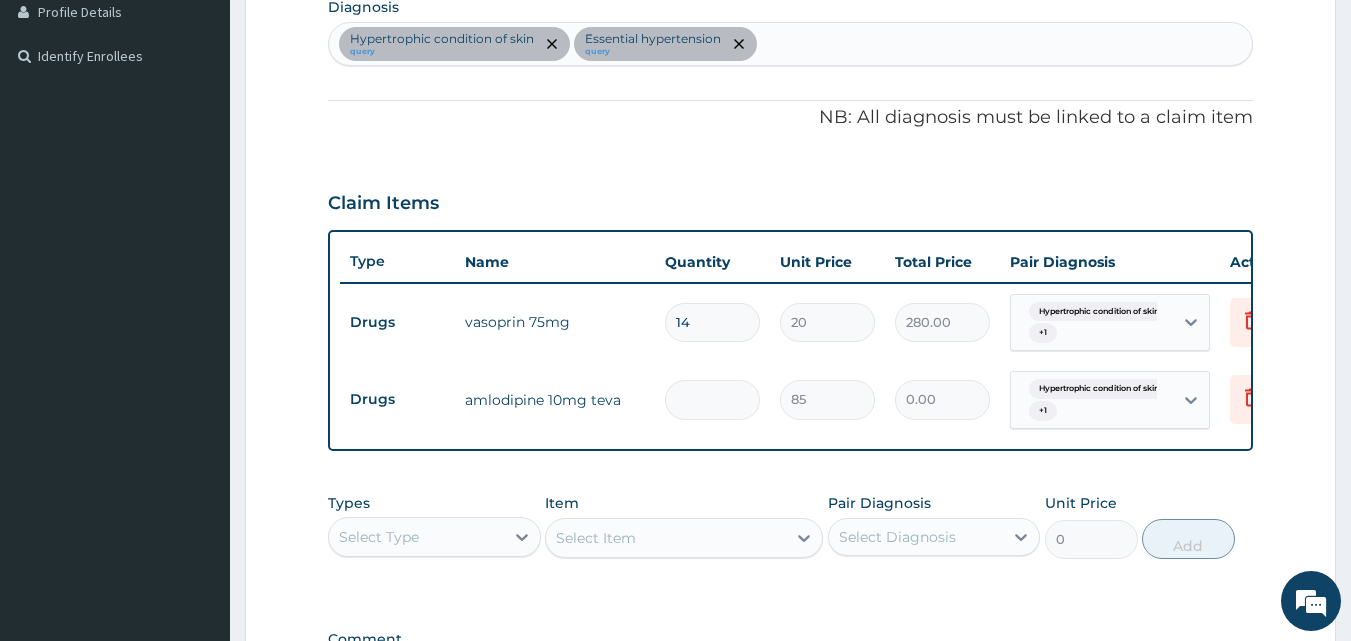 type on "1" 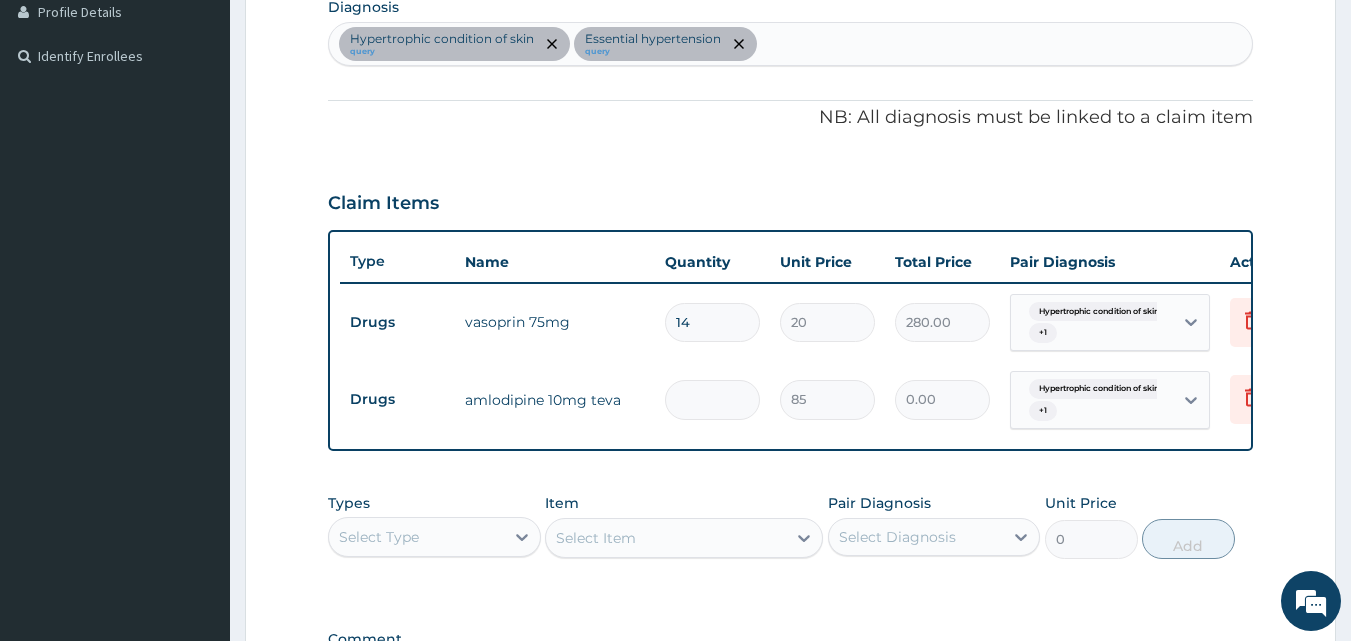 type on "85.00" 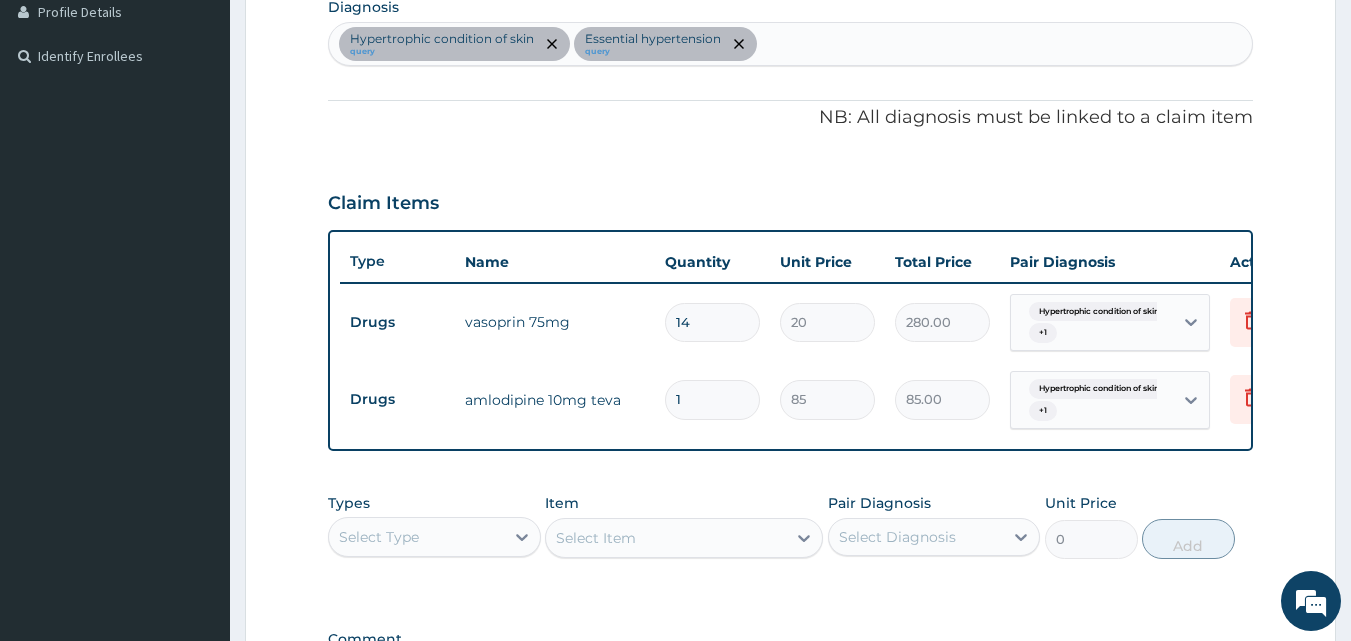 type on "14" 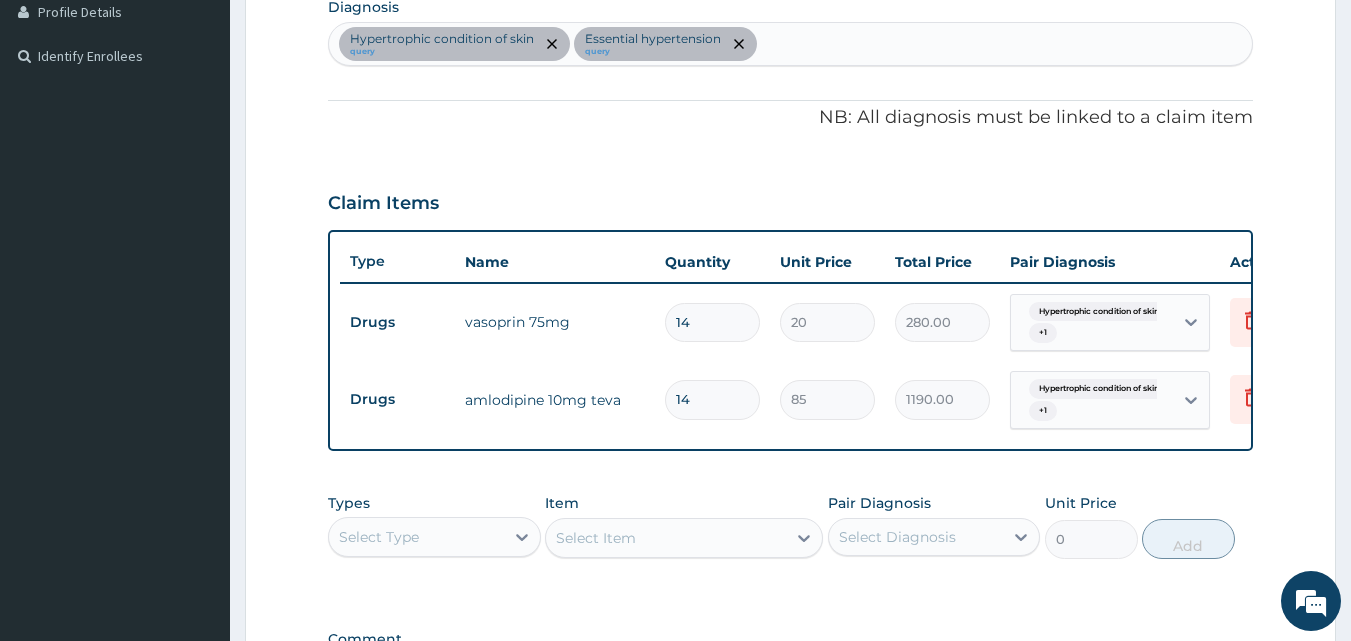type on "14" 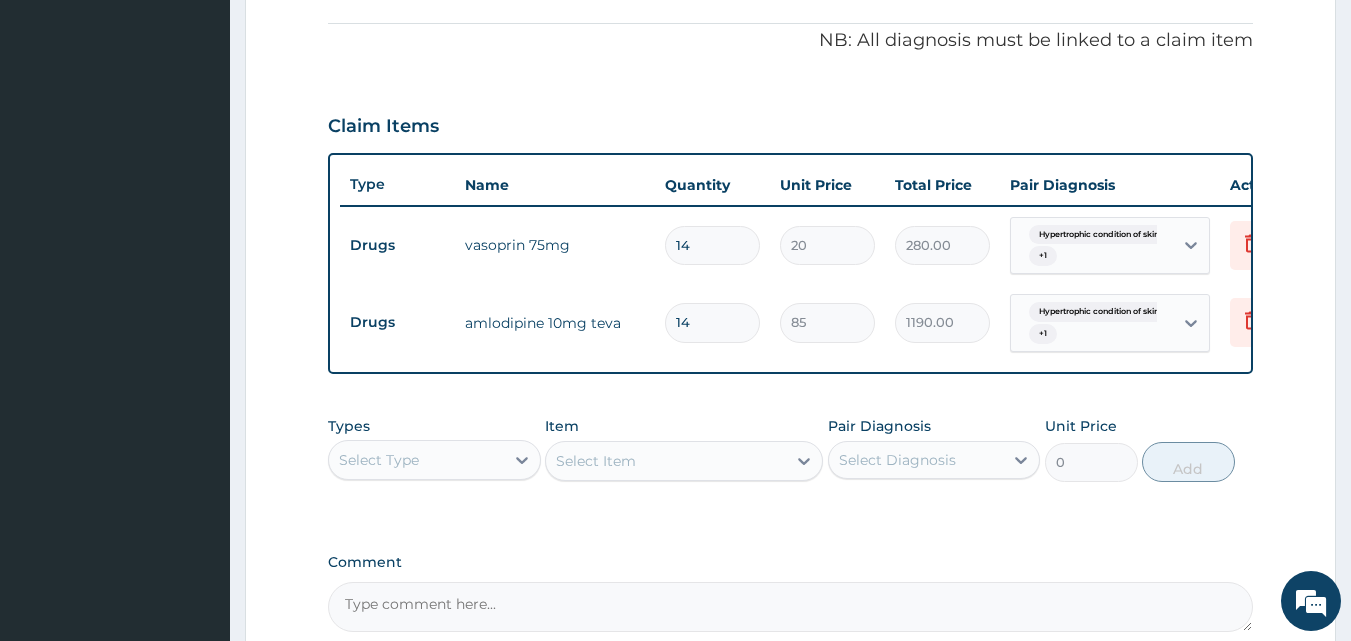 scroll, scrollTop: 670, scrollLeft: 0, axis: vertical 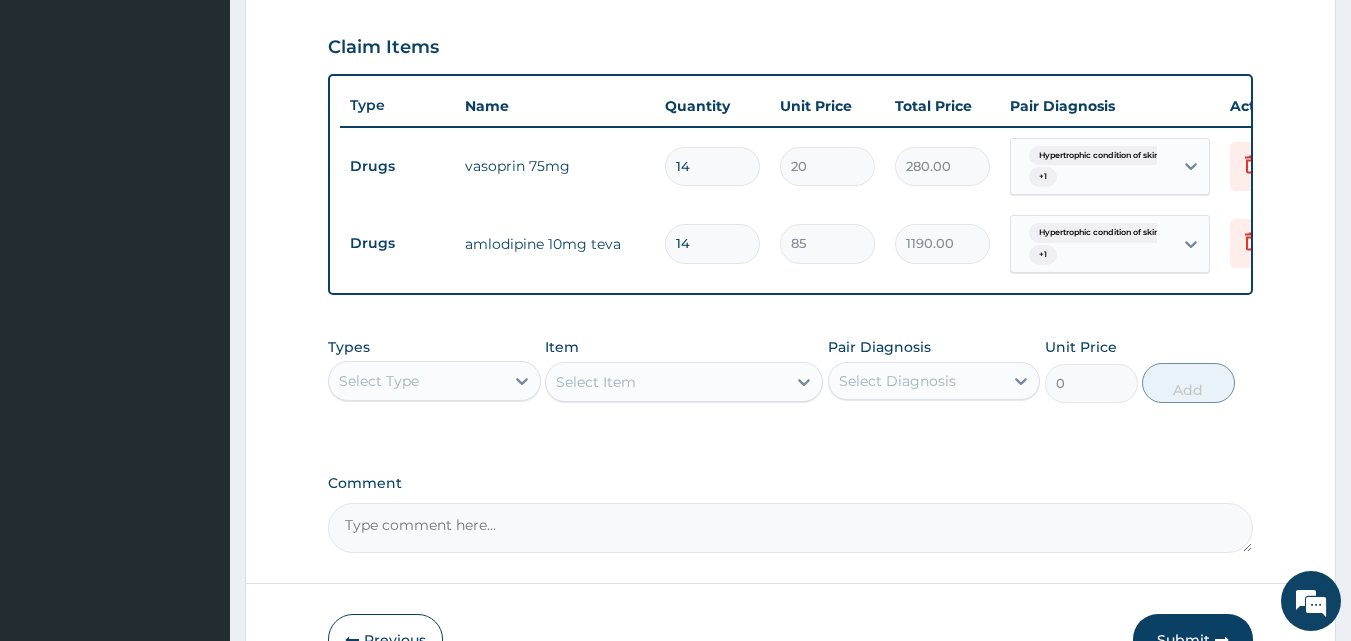 click on "Select Type" at bounding box center [416, 381] 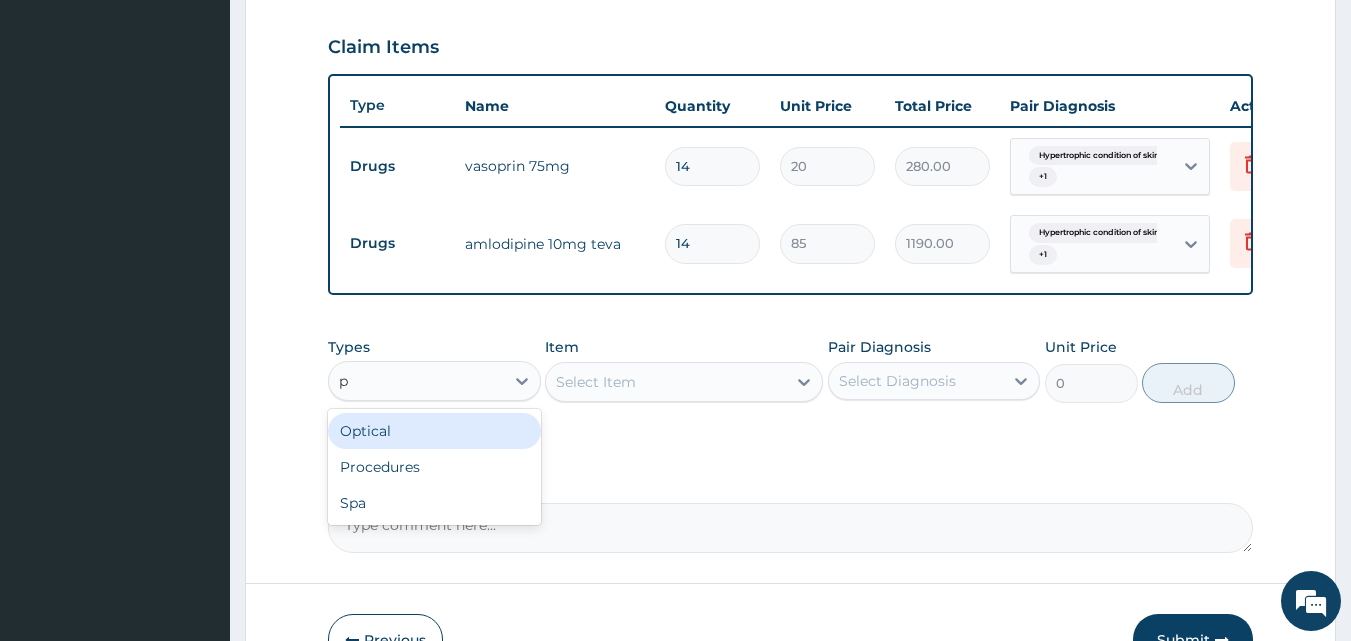 type on "pr" 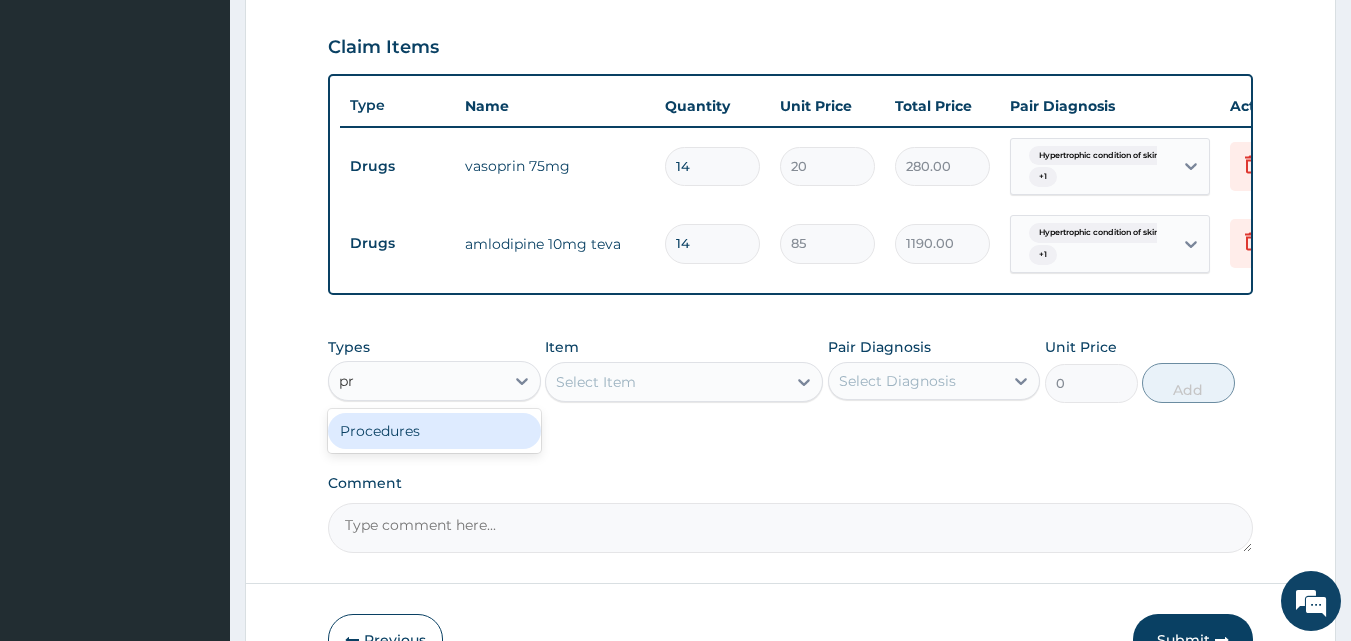 type 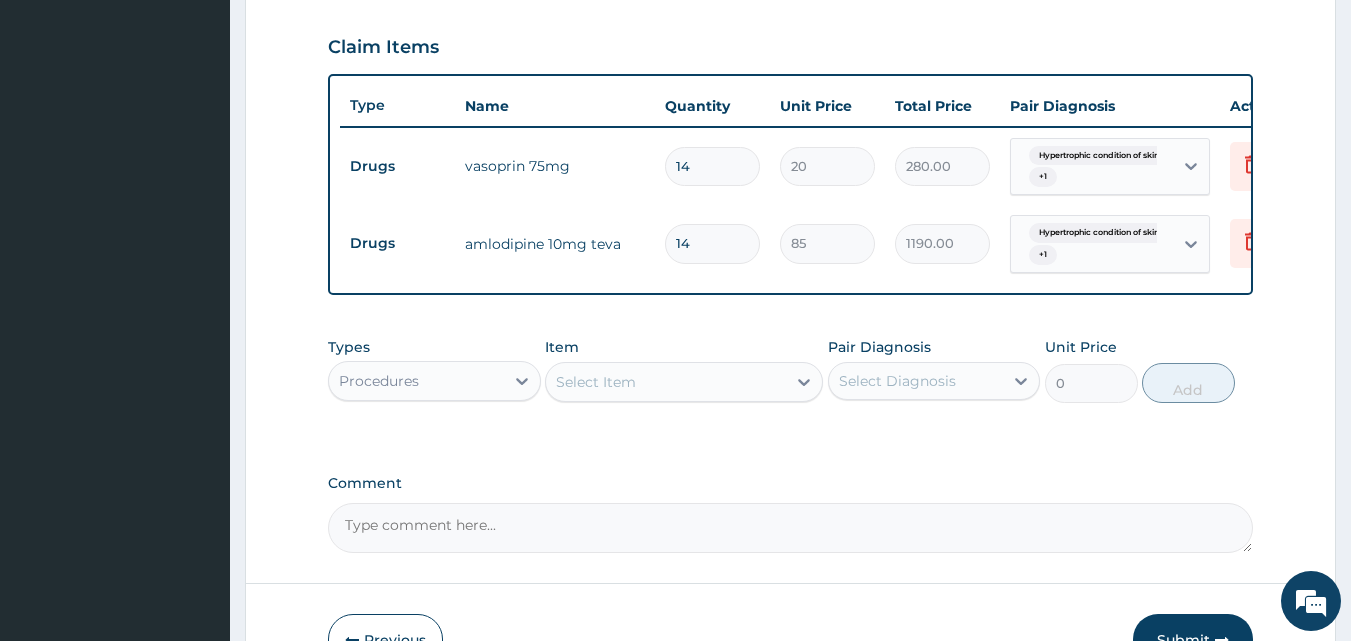 click on "Select Item" at bounding box center (666, 382) 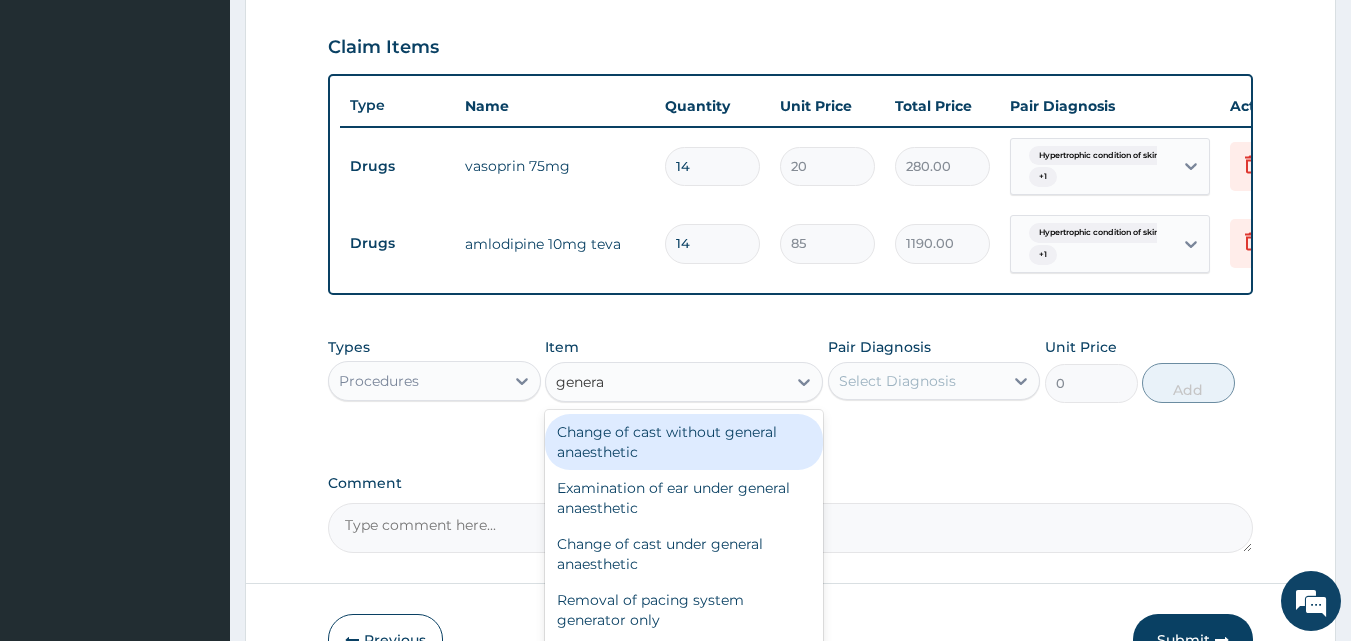 type on "general" 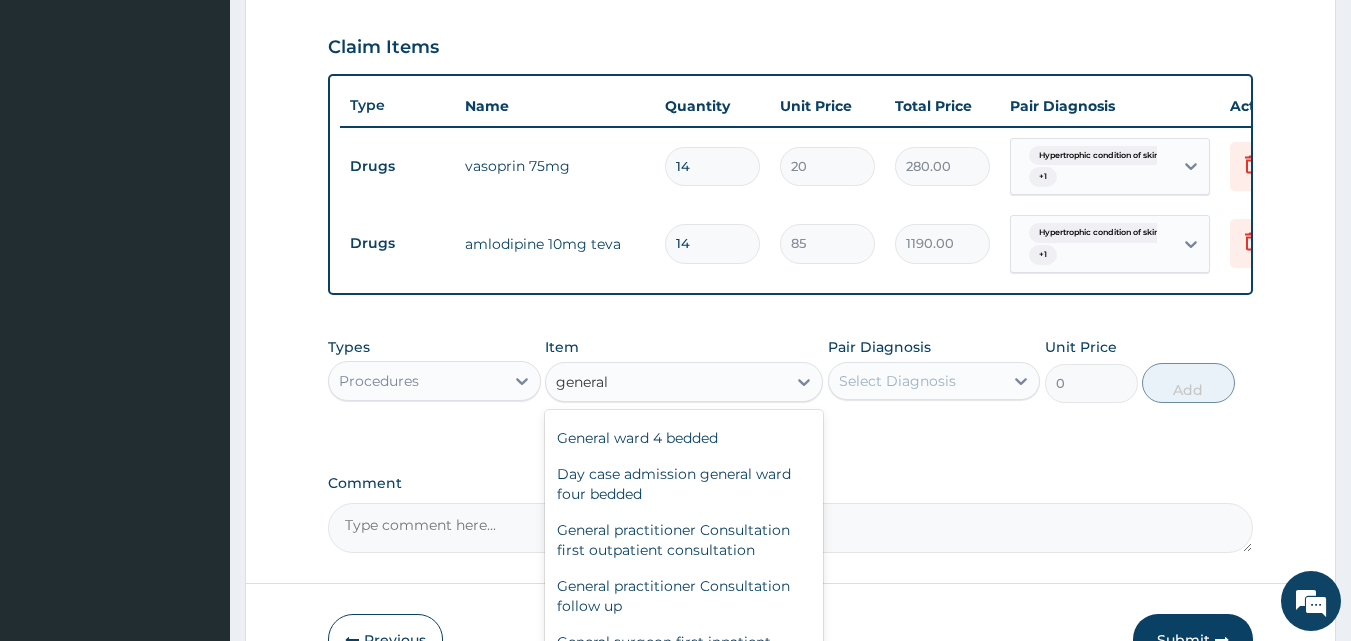 scroll, scrollTop: 174, scrollLeft: 0, axis: vertical 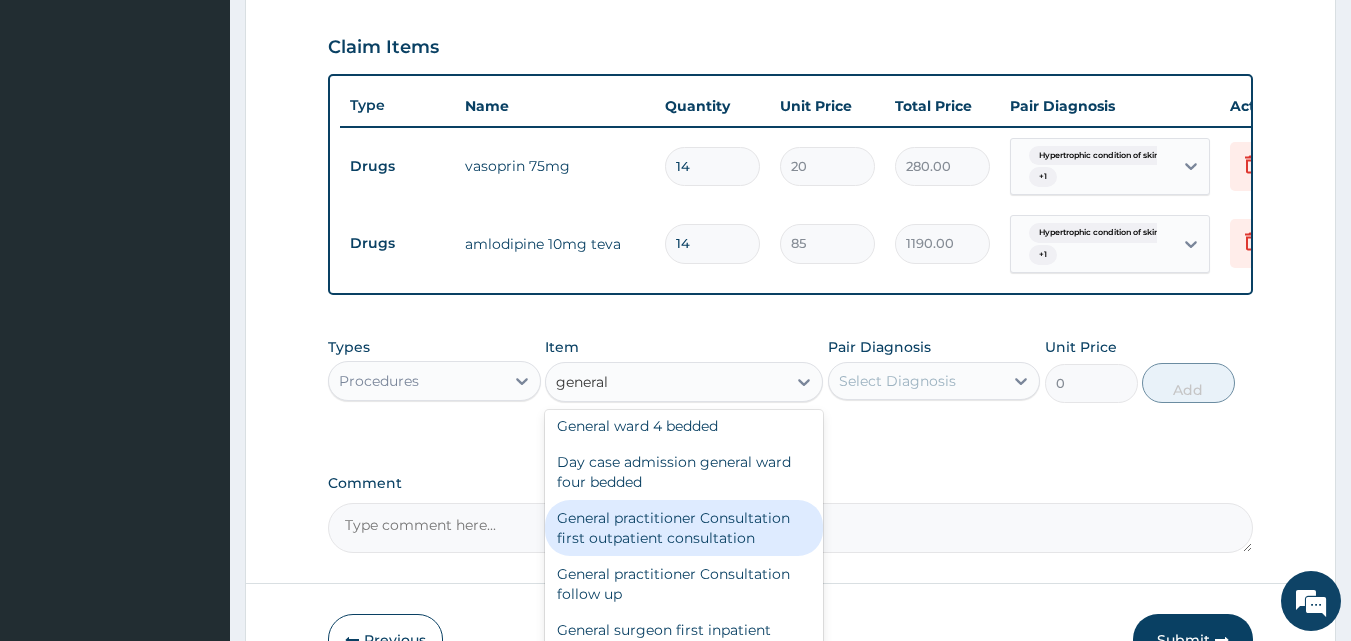 click on "General practitioner Consultation first outpatient consultation" at bounding box center [684, 528] 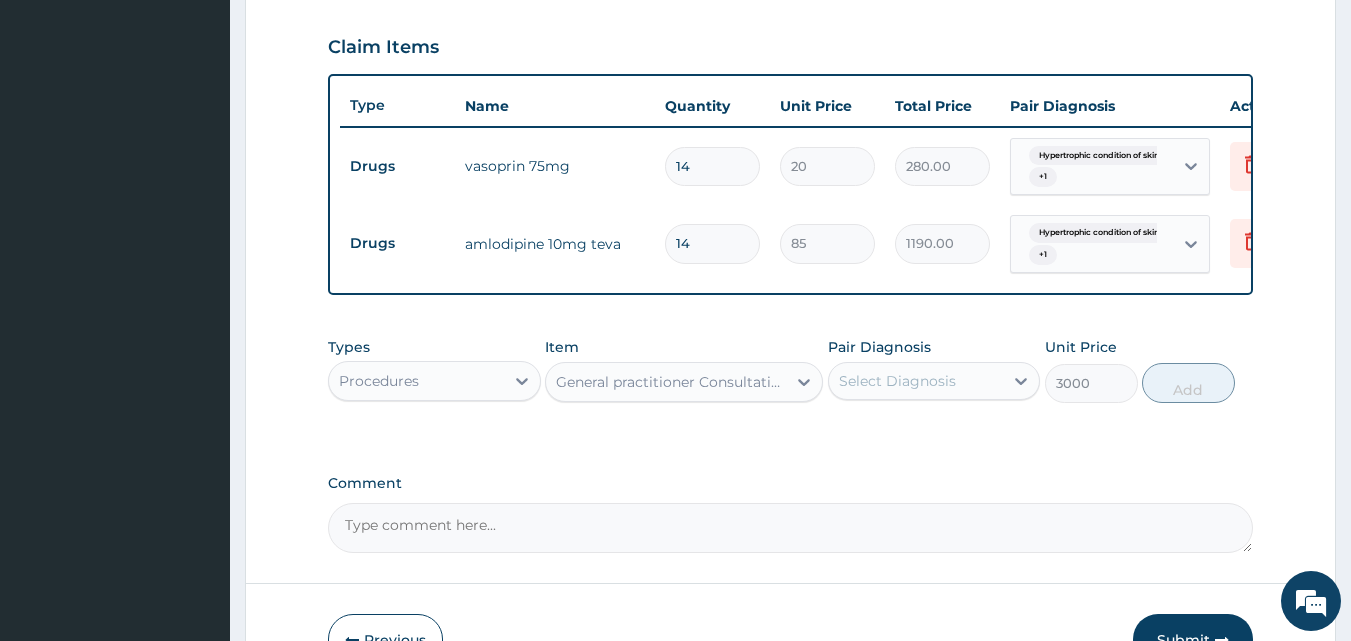 click on "Select Diagnosis" at bounding box center (916, 381) 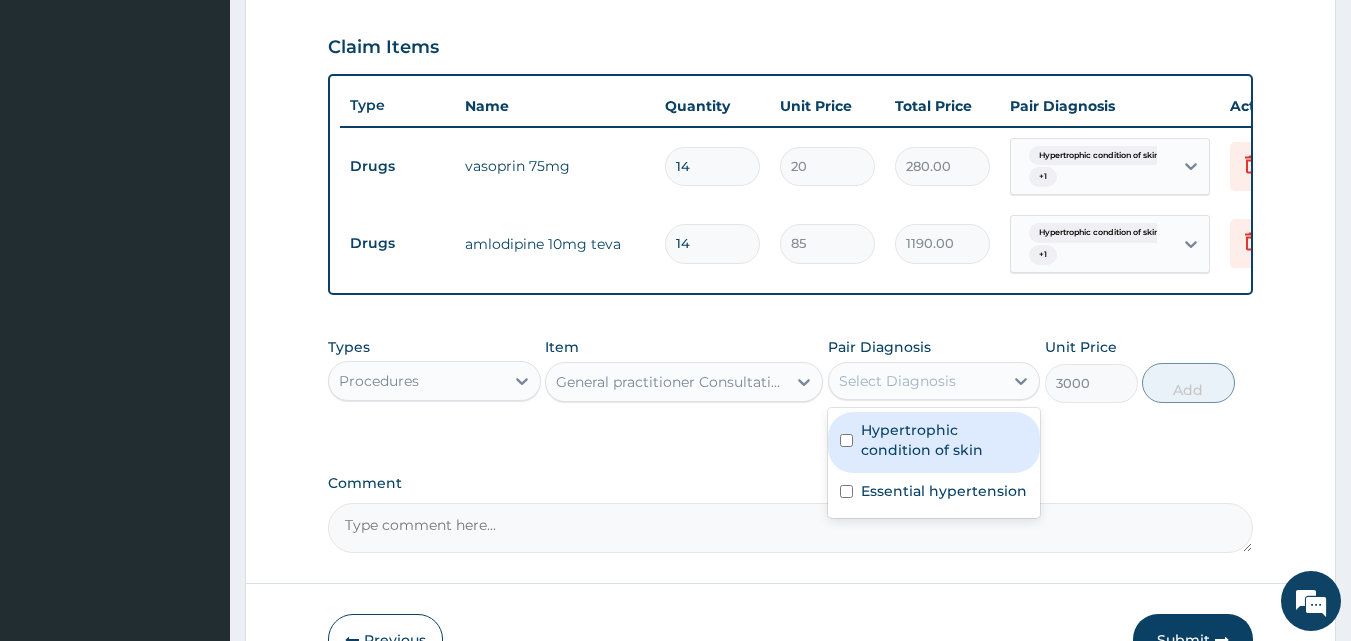 click at bounding box center (846, 440) 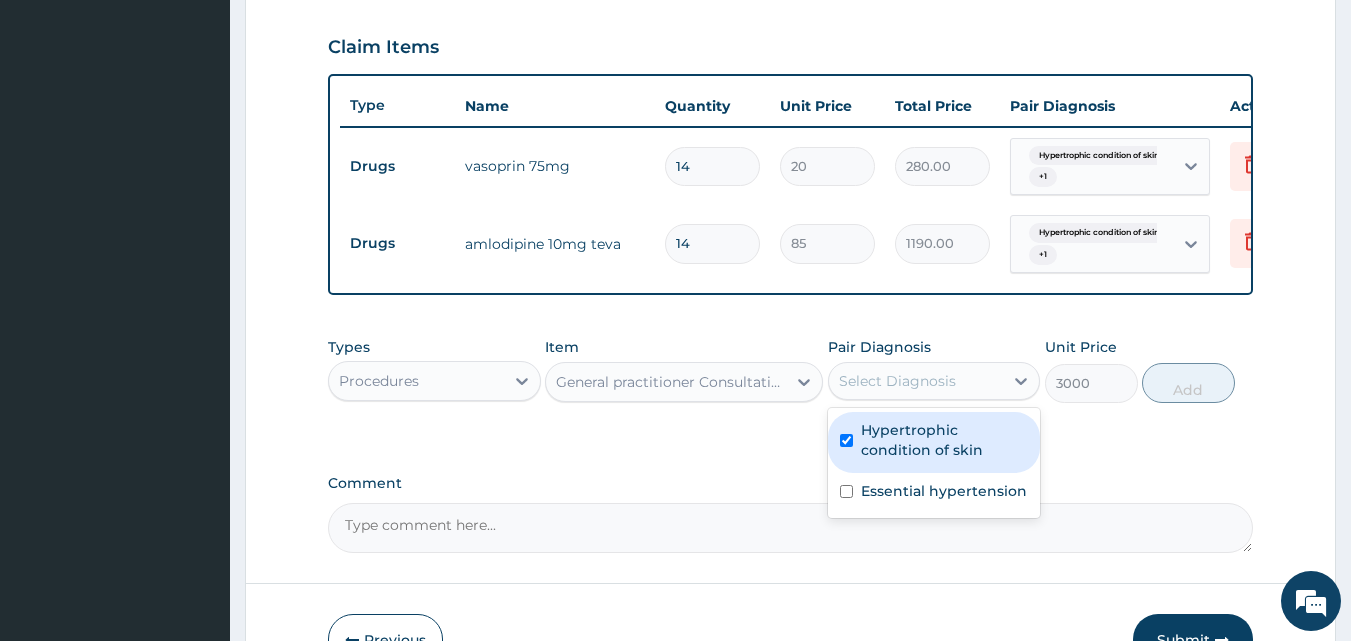 checkbox on "true" 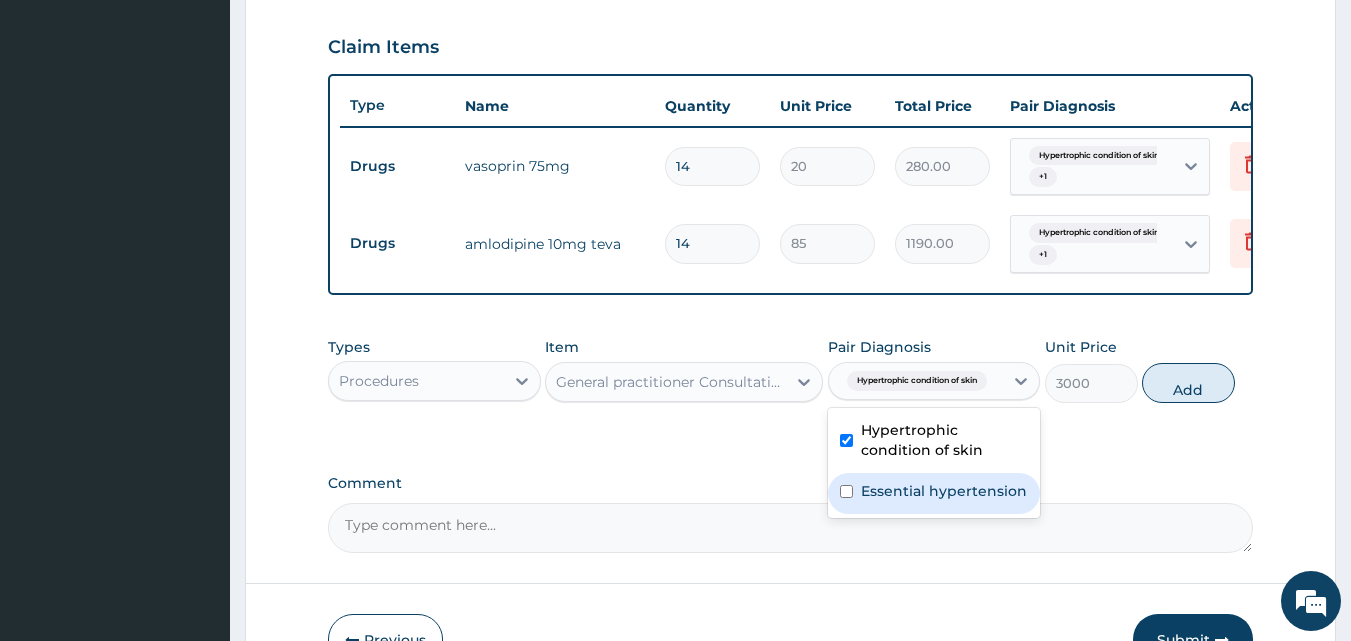 click at bounding box center [846, 491] 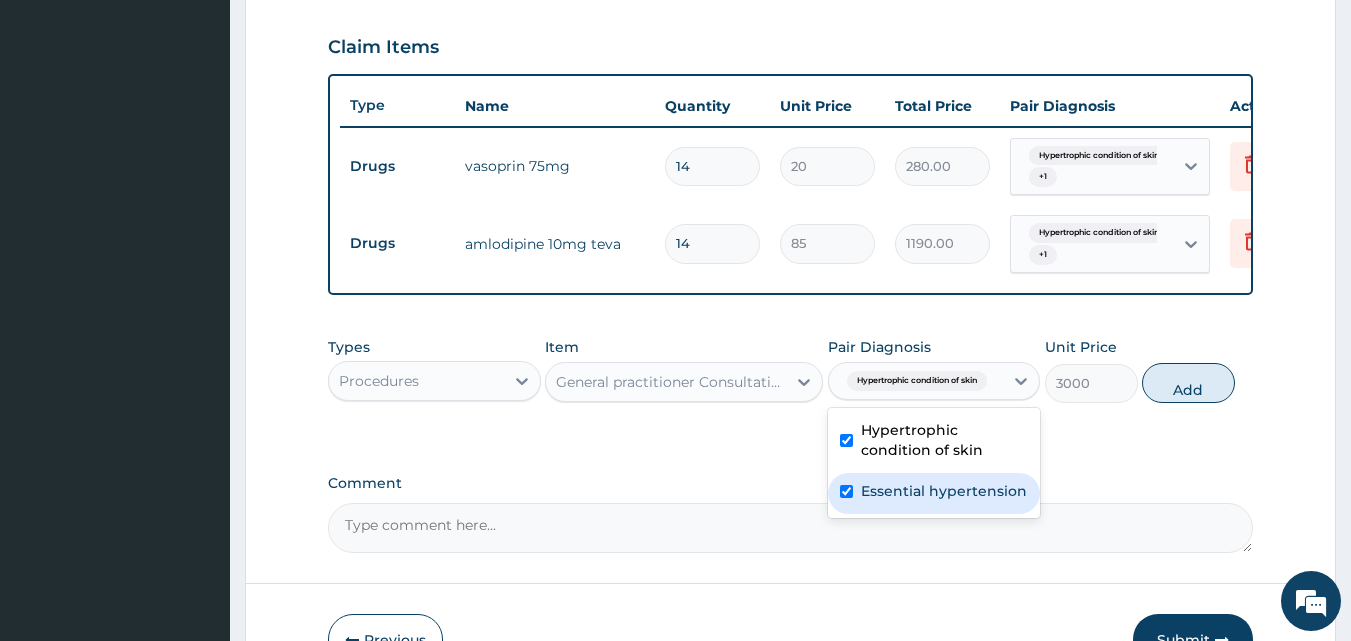 checkbox on "true" 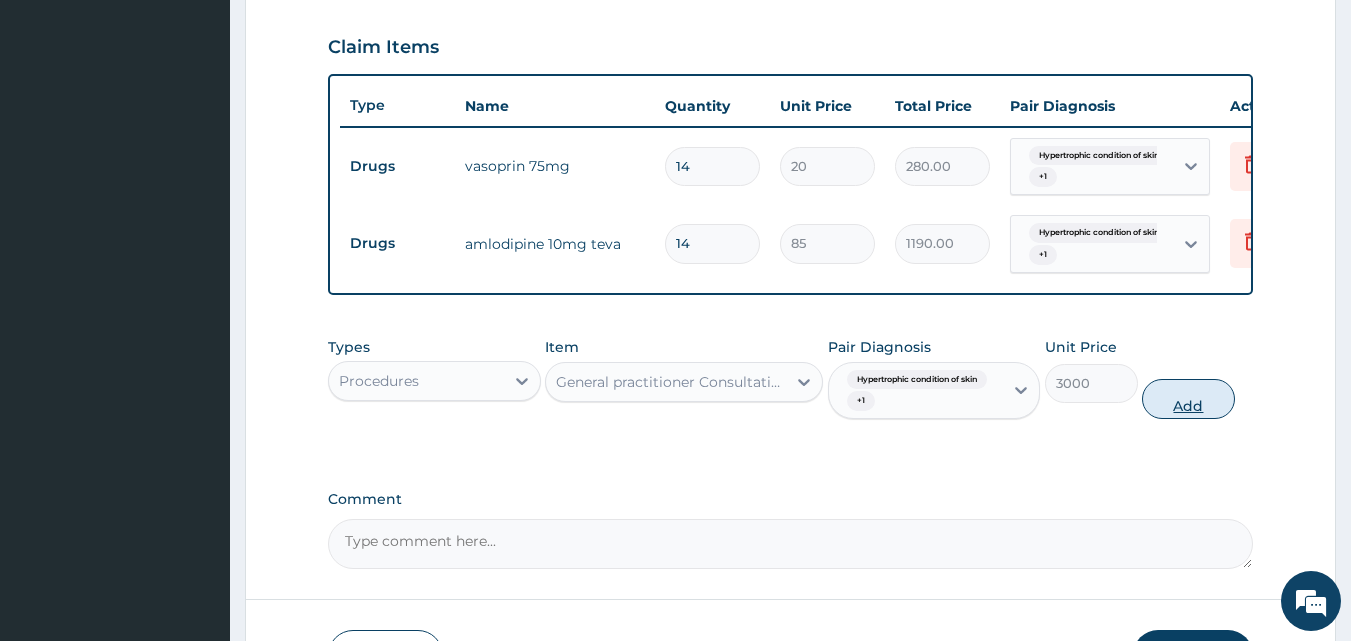 click on "Add" at bounding box center [1188, 399] 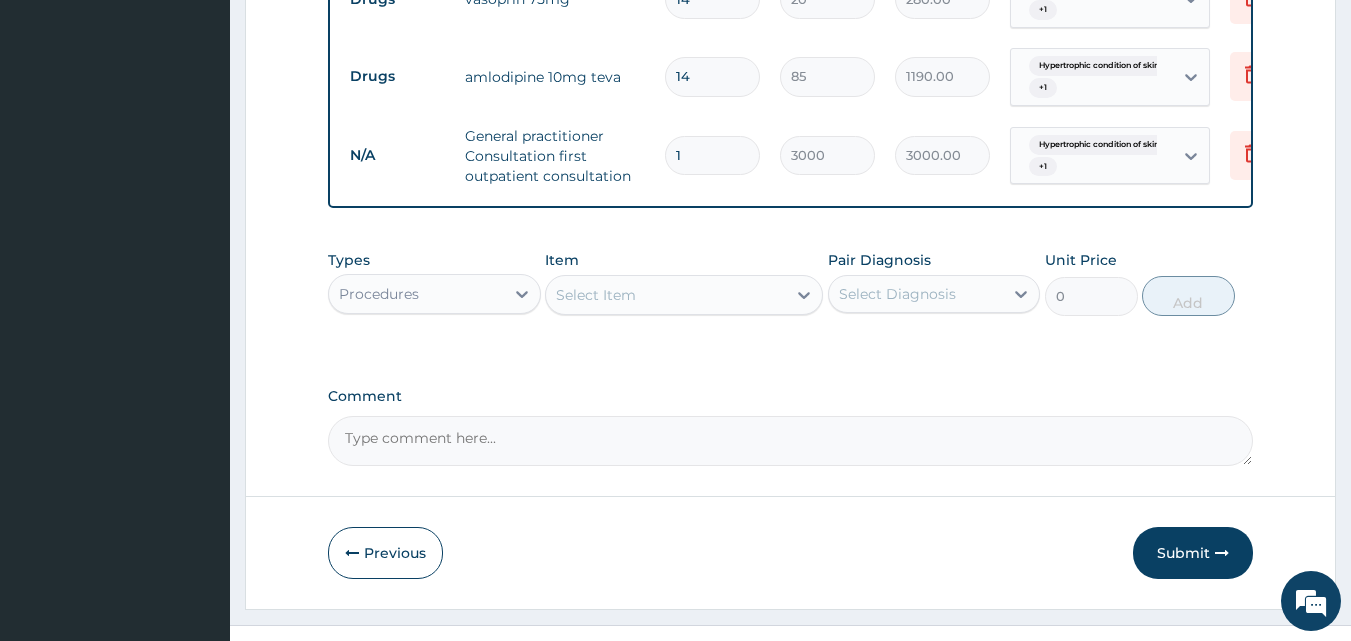 scroll, scrollTop: 887, scrollLeft: 0, axis: vertical 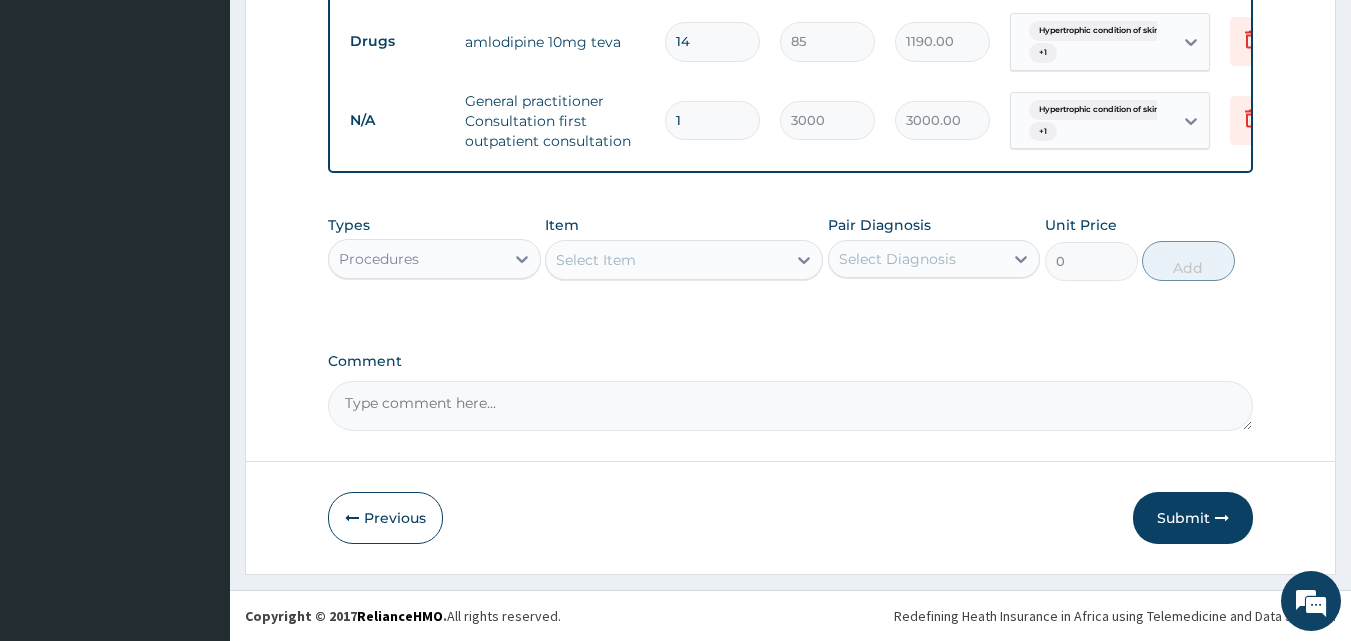 click on "Comment" at bounding box center (791, 406) 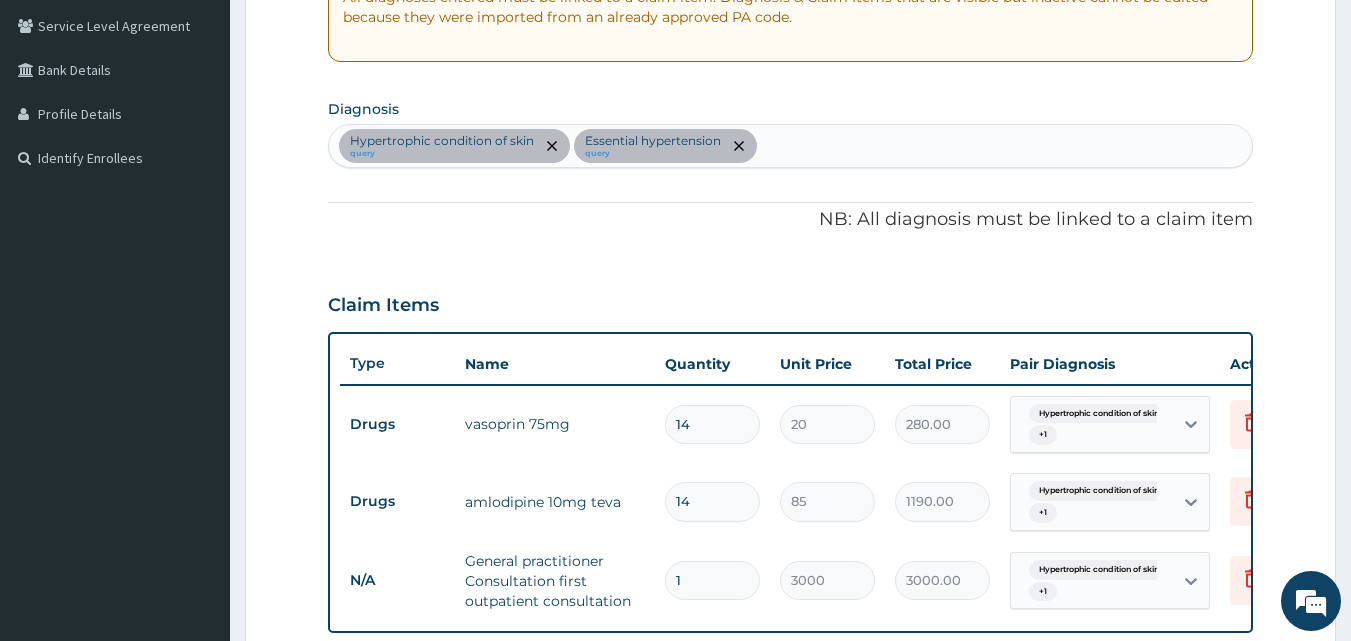 scroll, scrollTop: 382, scrollLeft: 0, axis: vertical 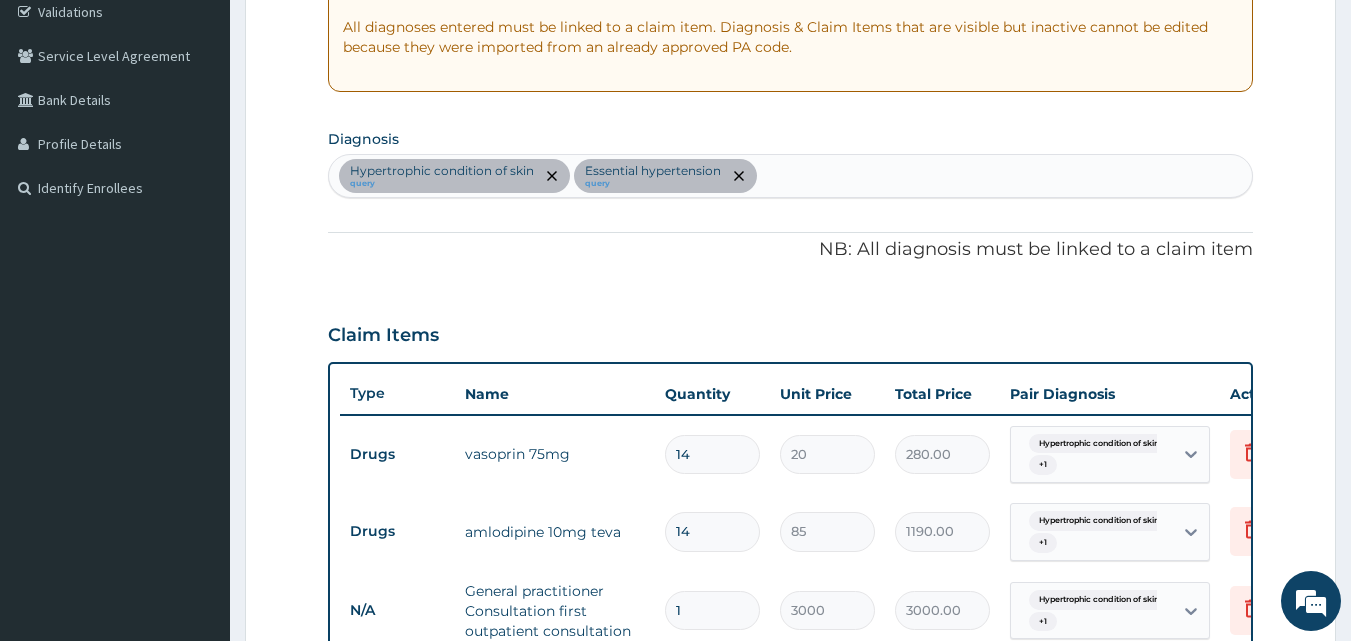 type on "2 Weeks was approved for the medications" 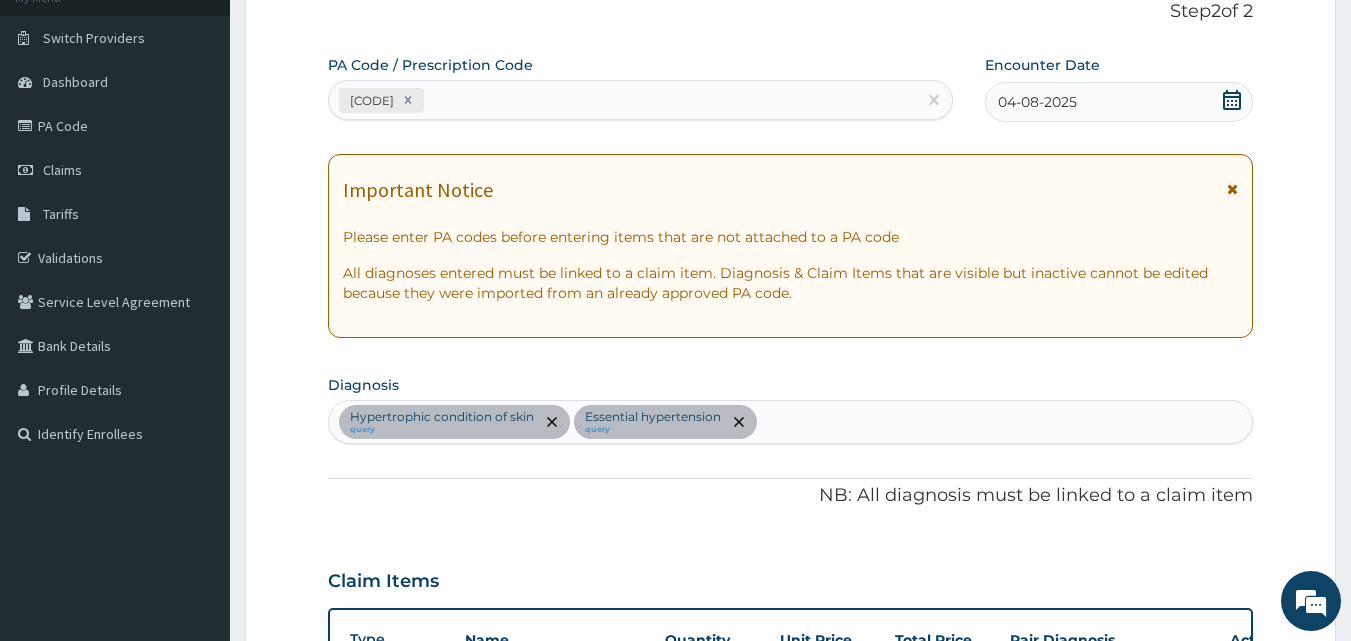scroll, scrollTop: 139, scrollLeft: 0, axis: vertical 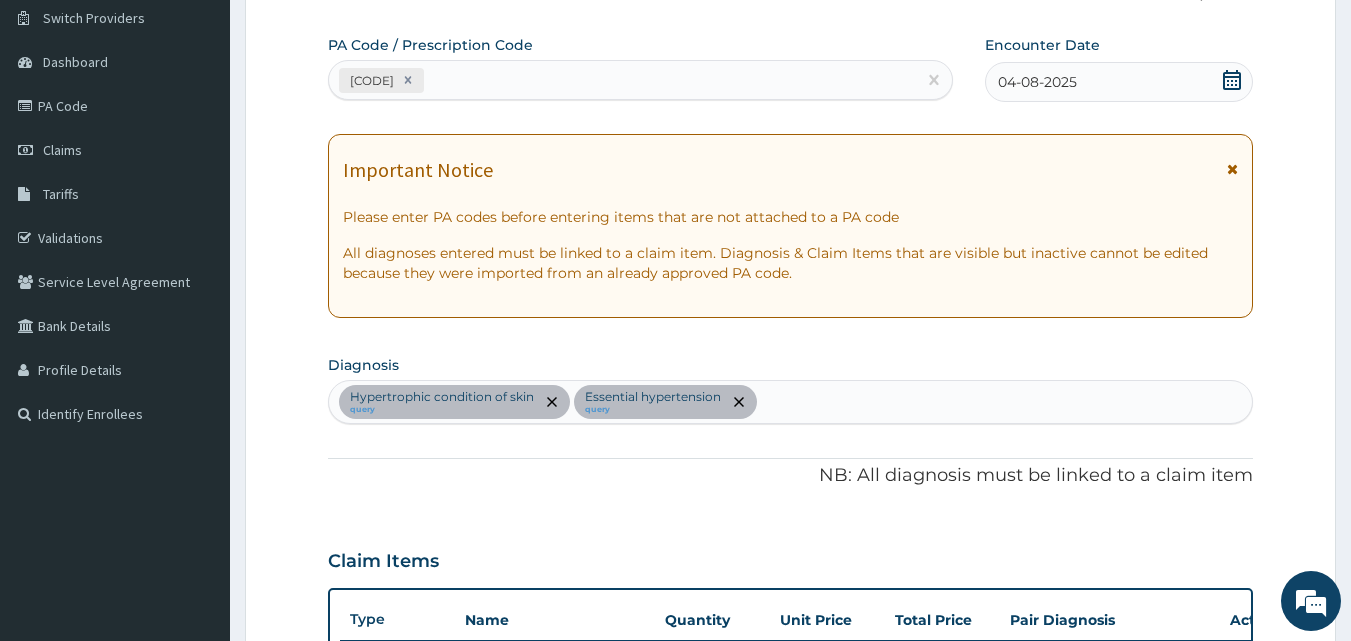 click on "Hypertrophic condition of skin query Essential hypertension query" at bounding box center (791, 402) 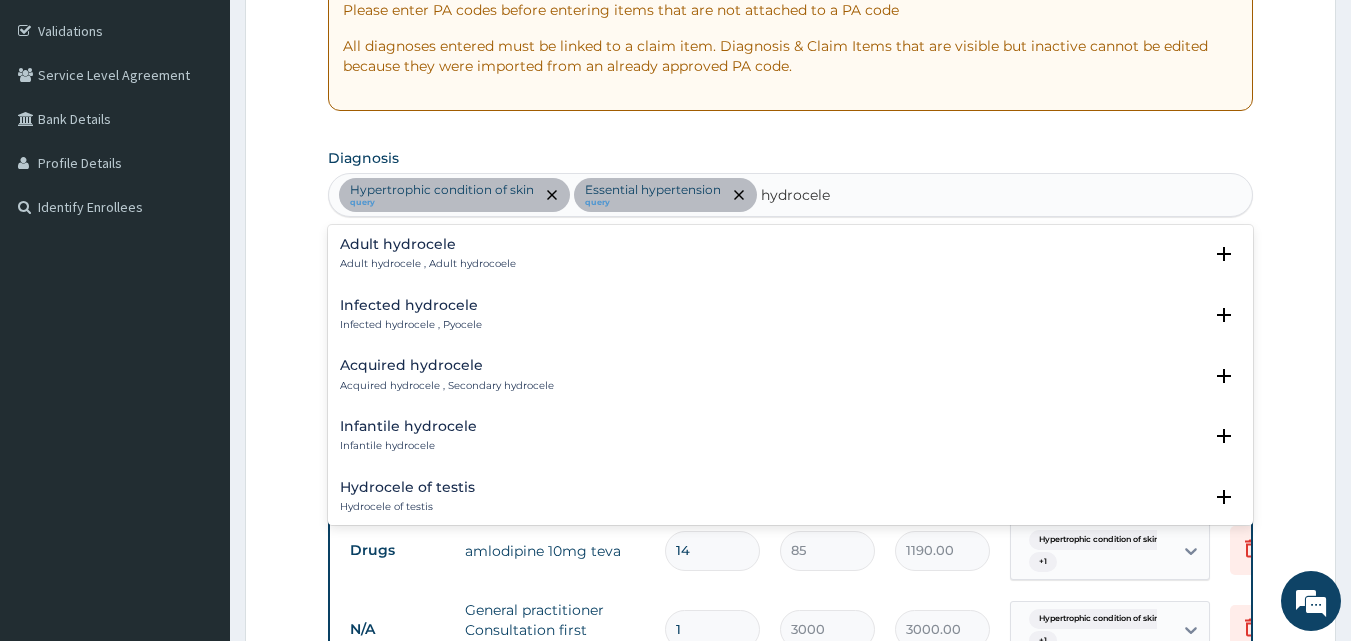 scroll, scrollTop: 368, scrollLeft: 0, axis: vertical 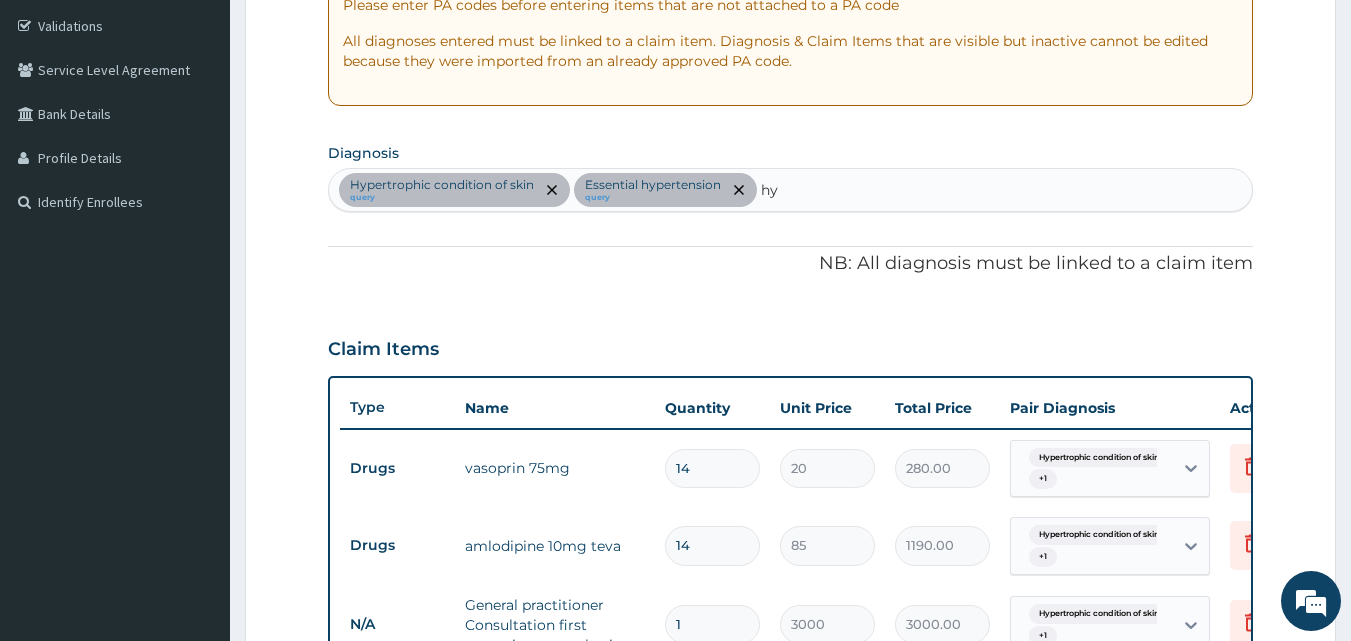 type on "h" 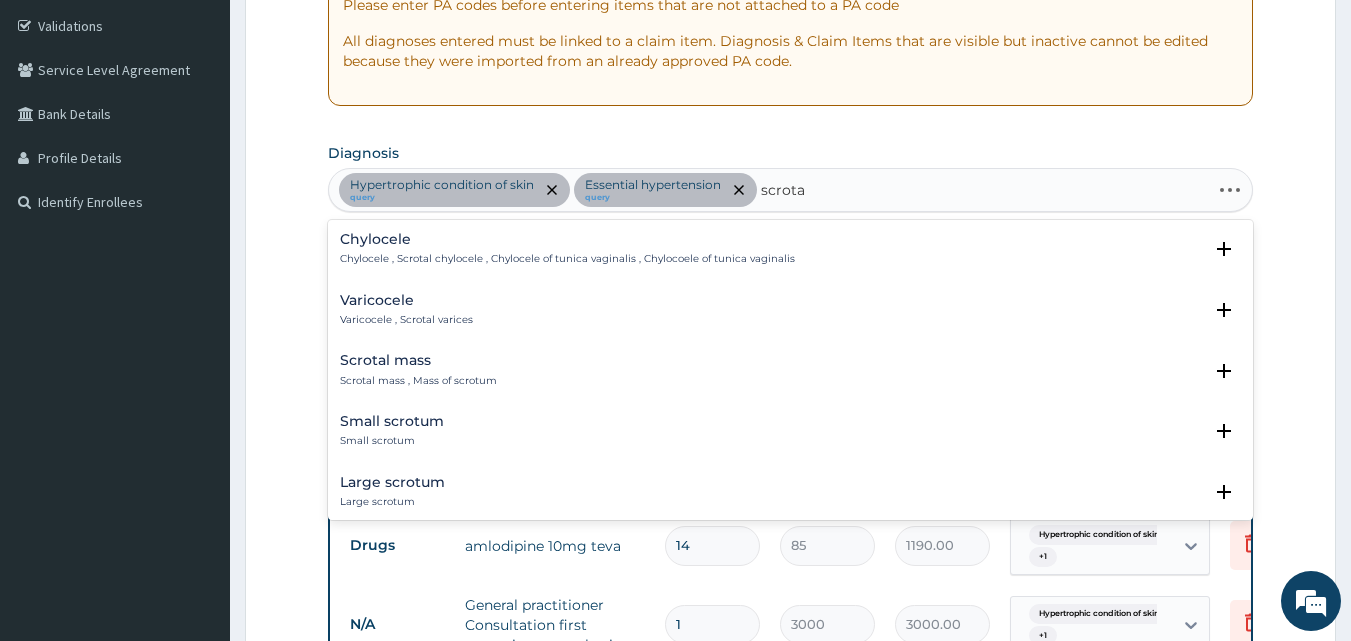 type on "scrotal" 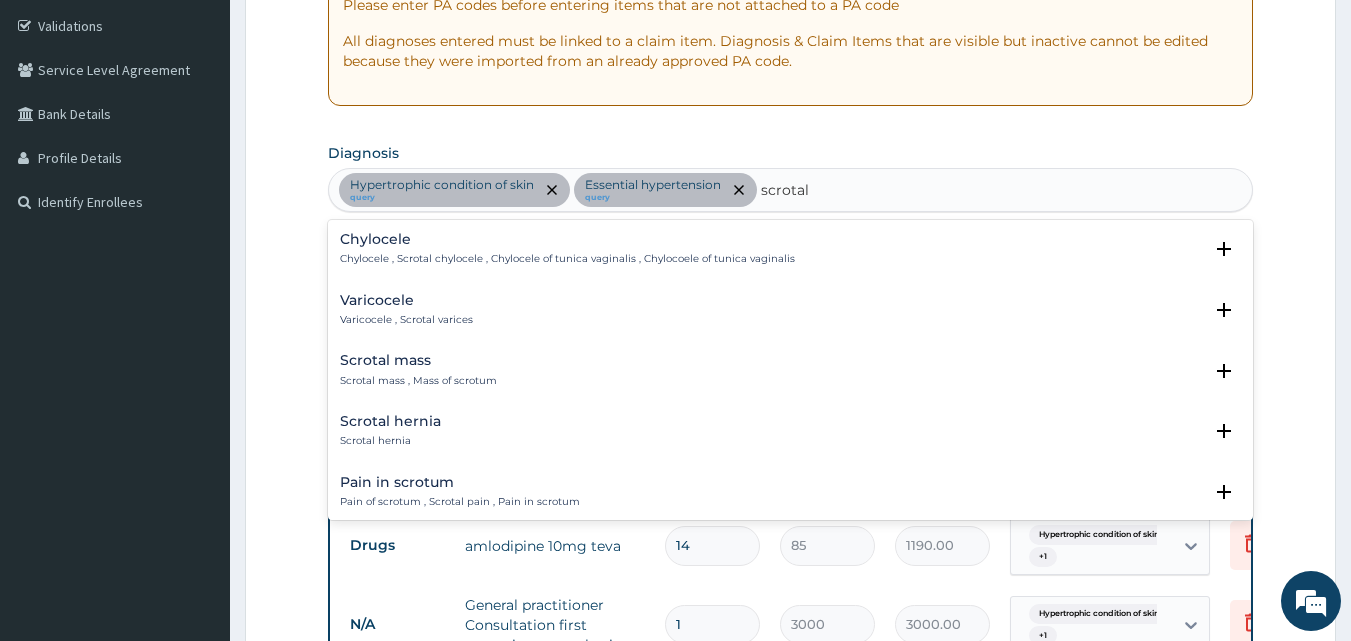 click on "Pain in scrotum Pain of scrotum , Scrotal pain , Pain in scrotum" at bounding box center [791, 492] 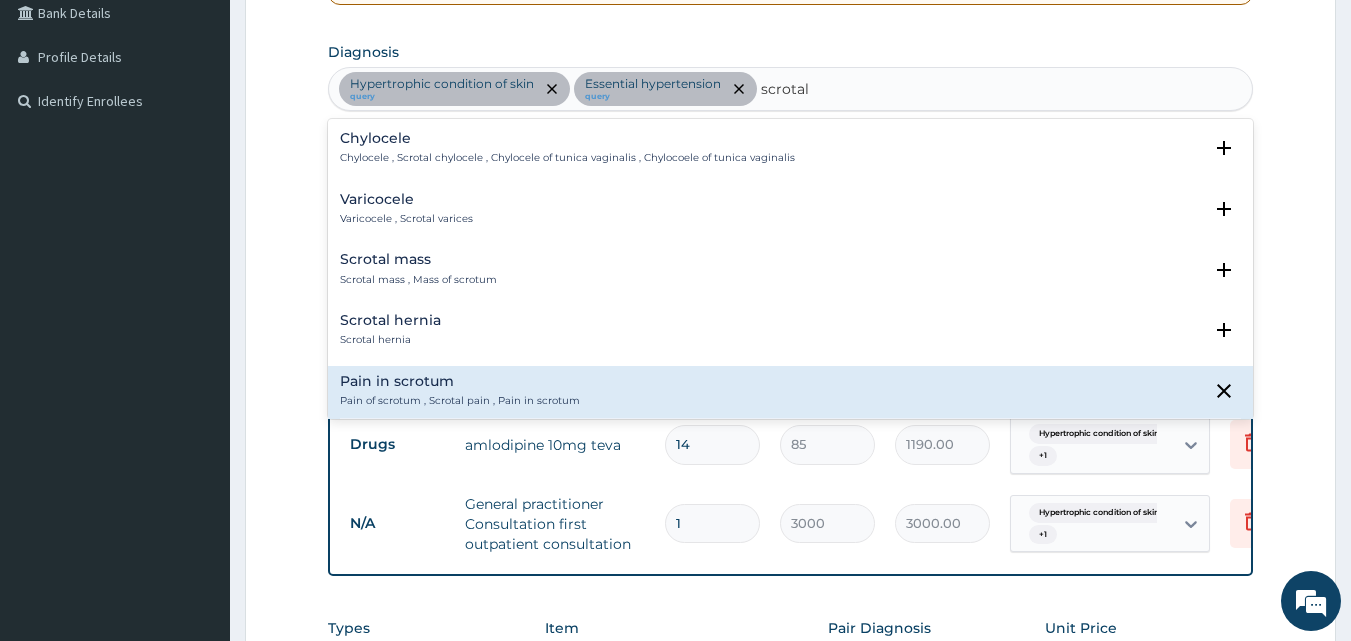 scroll, scrollTop: 476, scrollLeft: 0, axis: vertical 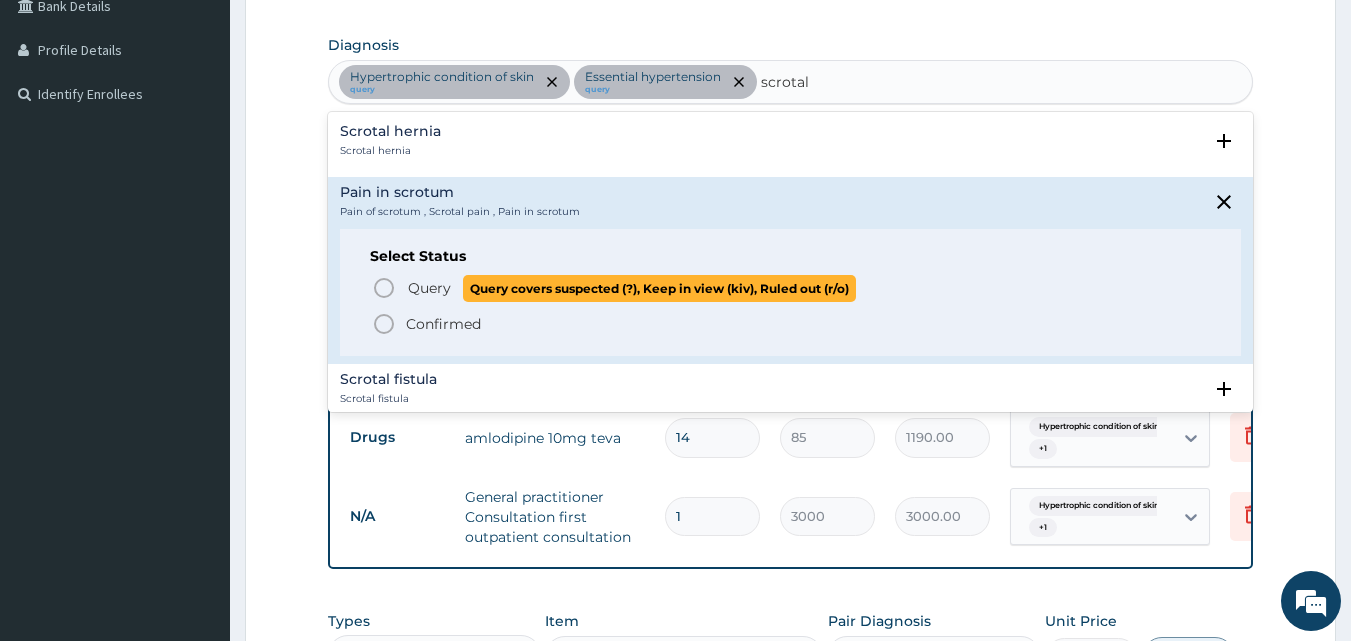 click 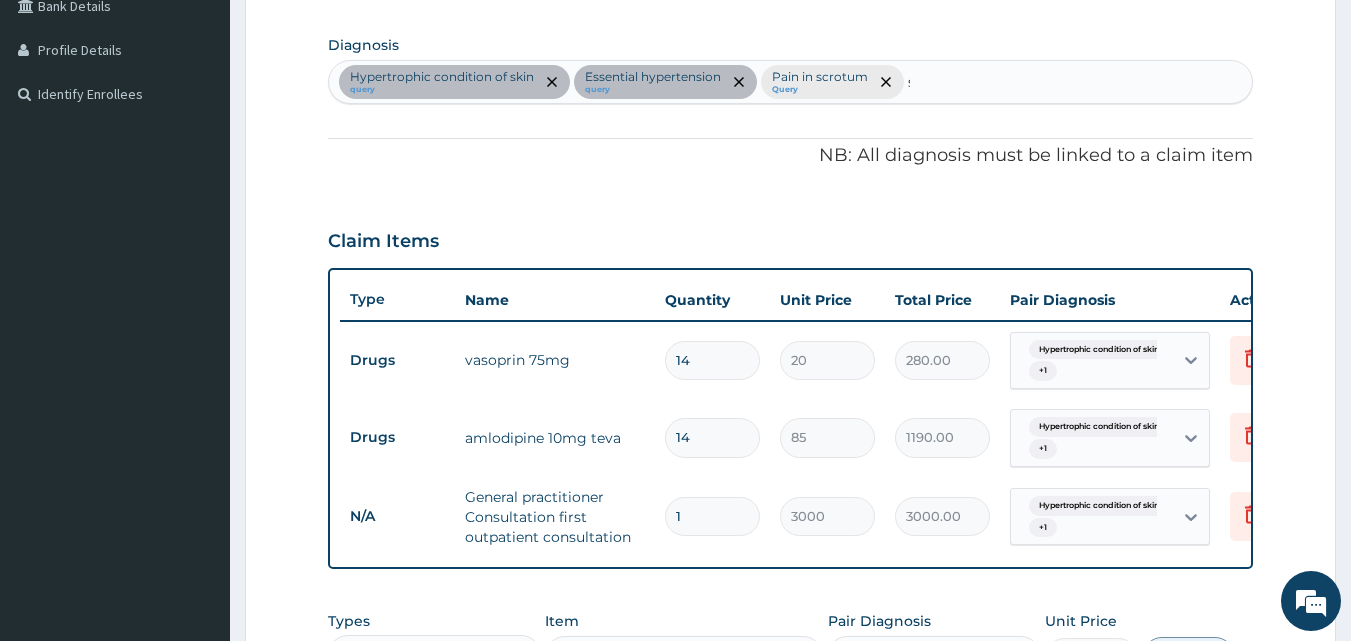 type 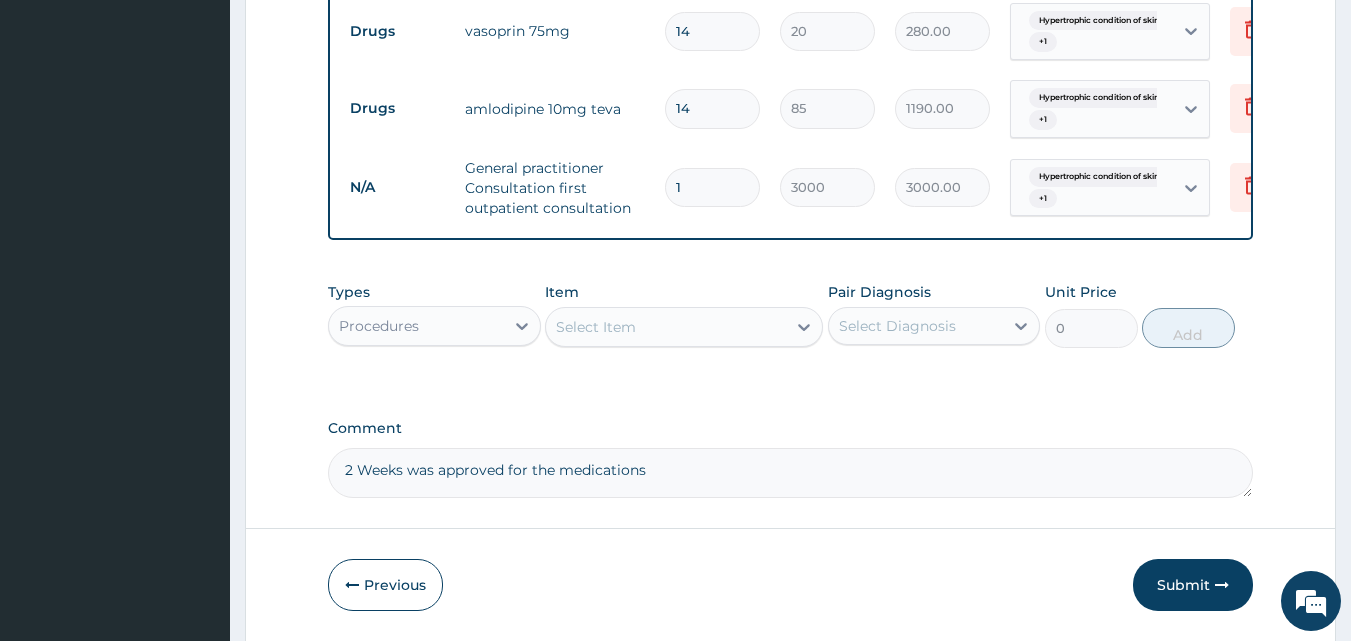 scroll, scrollTop: 886, scrollLeft: 0, axis: vertical 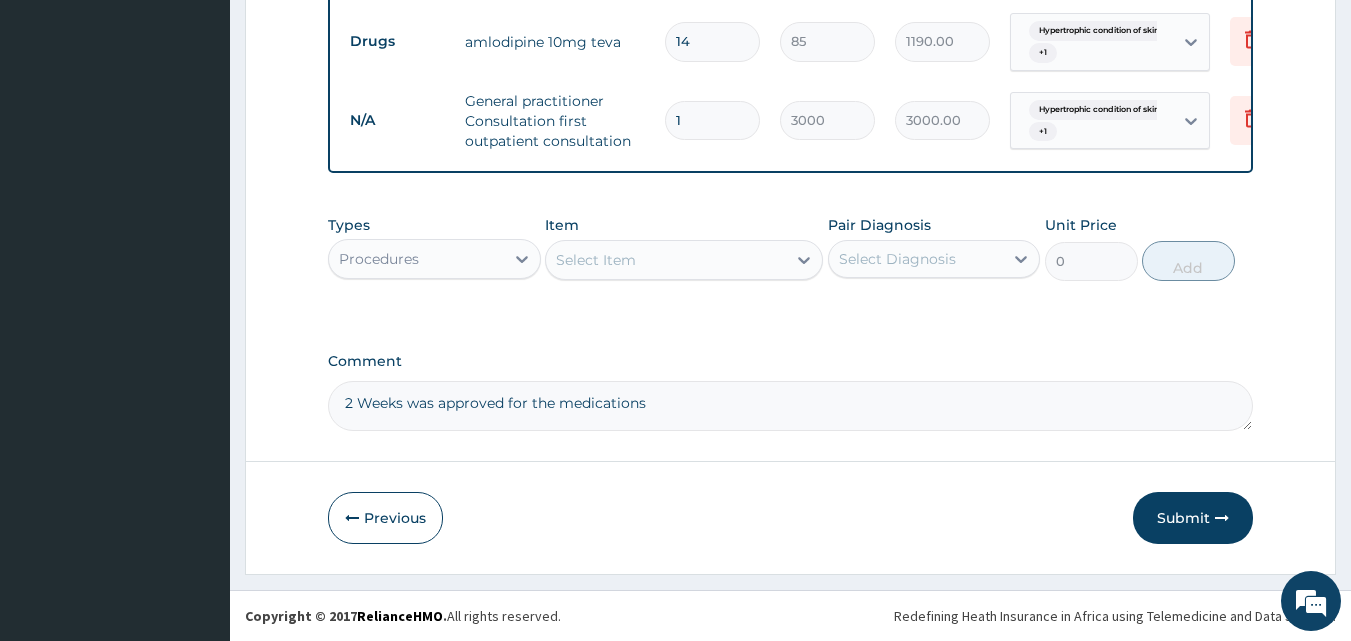 click on "Select Item" at bounding box center [666, 260] 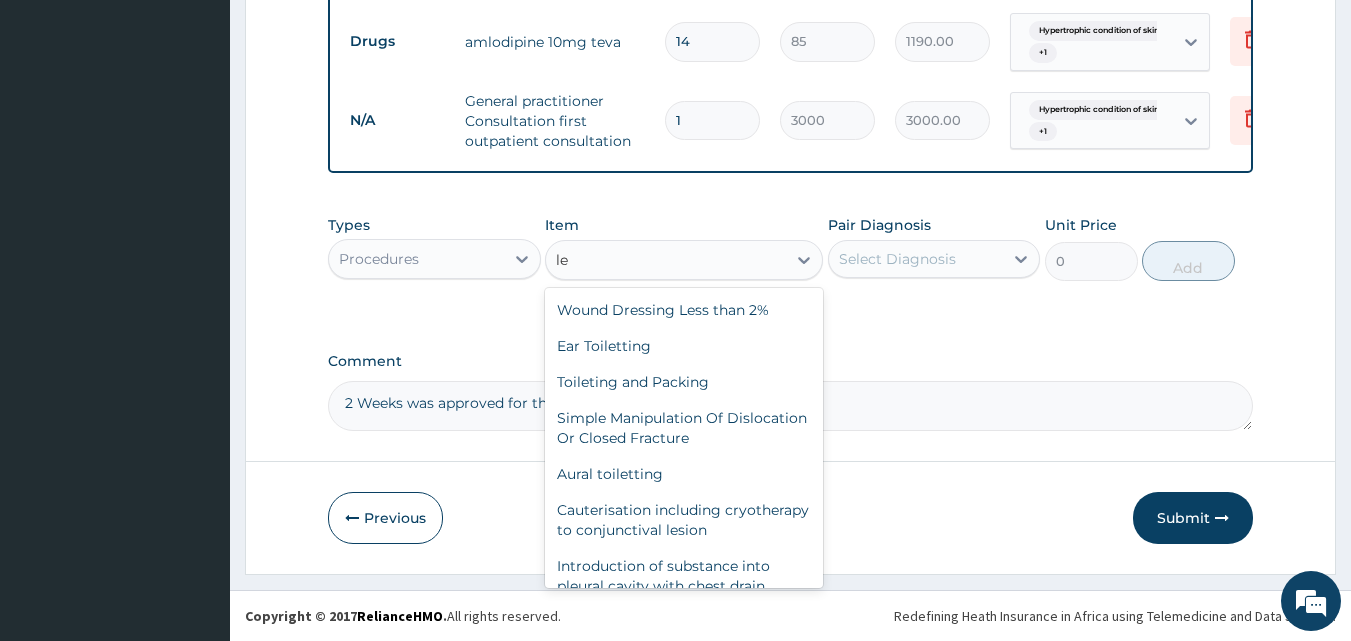 type on "l" 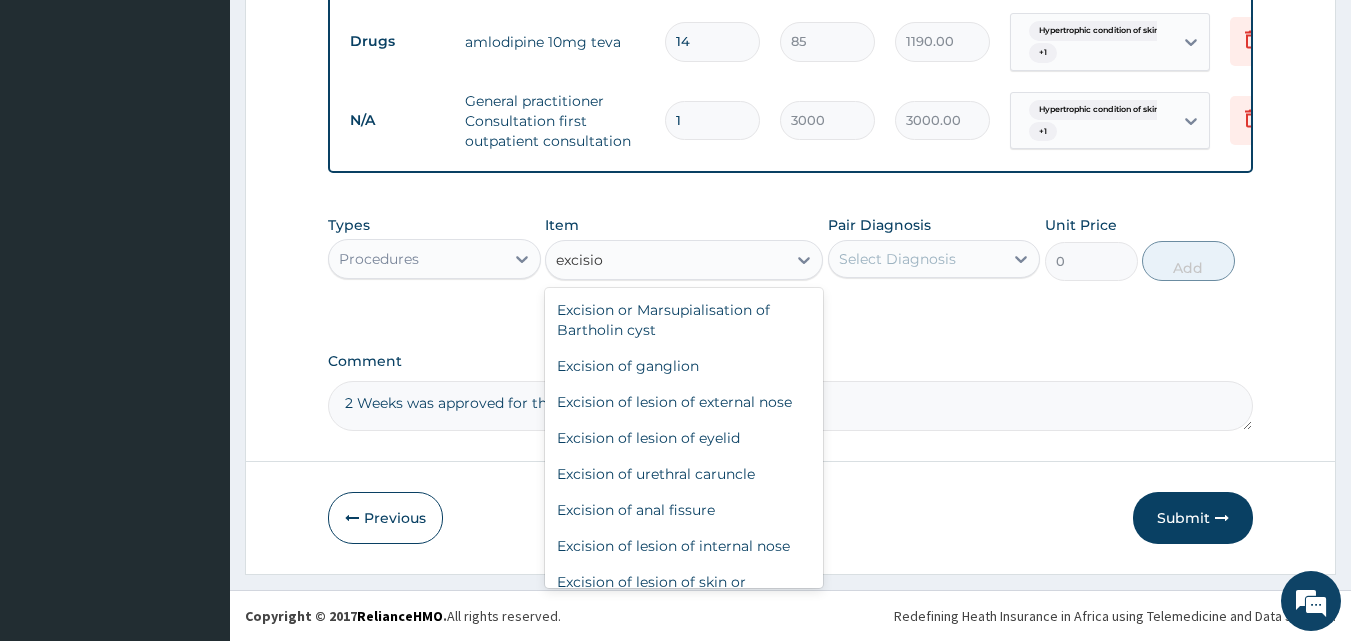type on "excision" 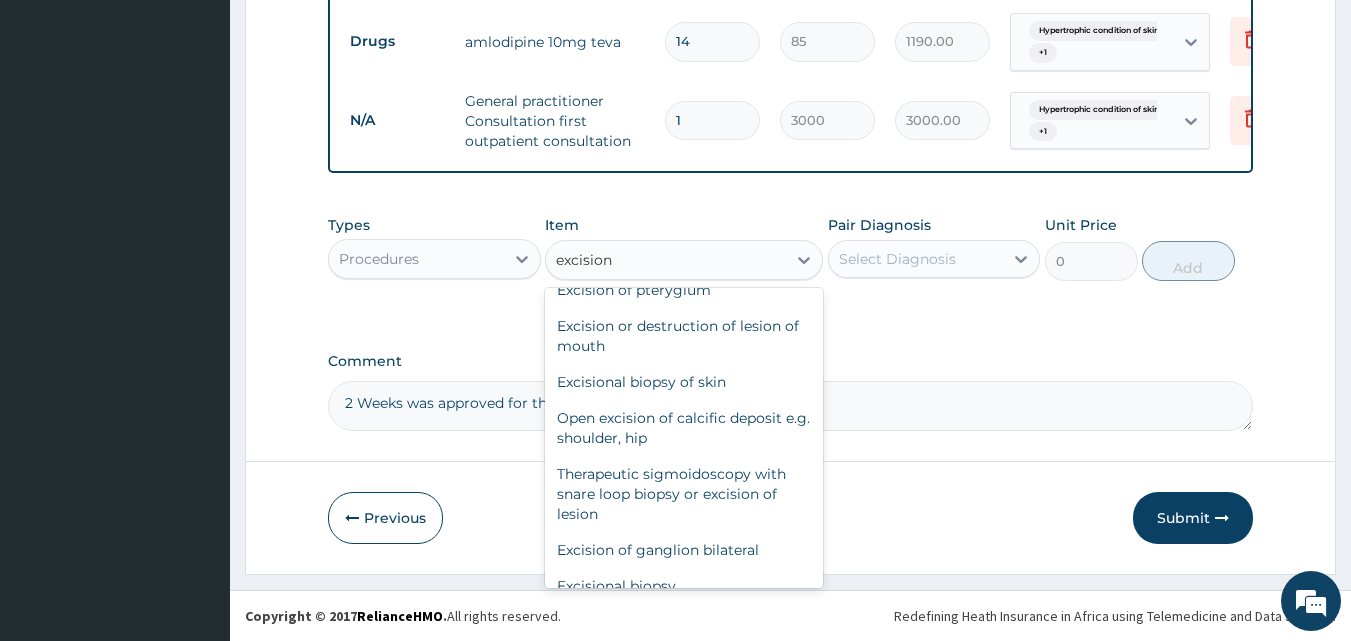 scroll, scrollTop: 947, scrollLeft: 0, axis: vertical 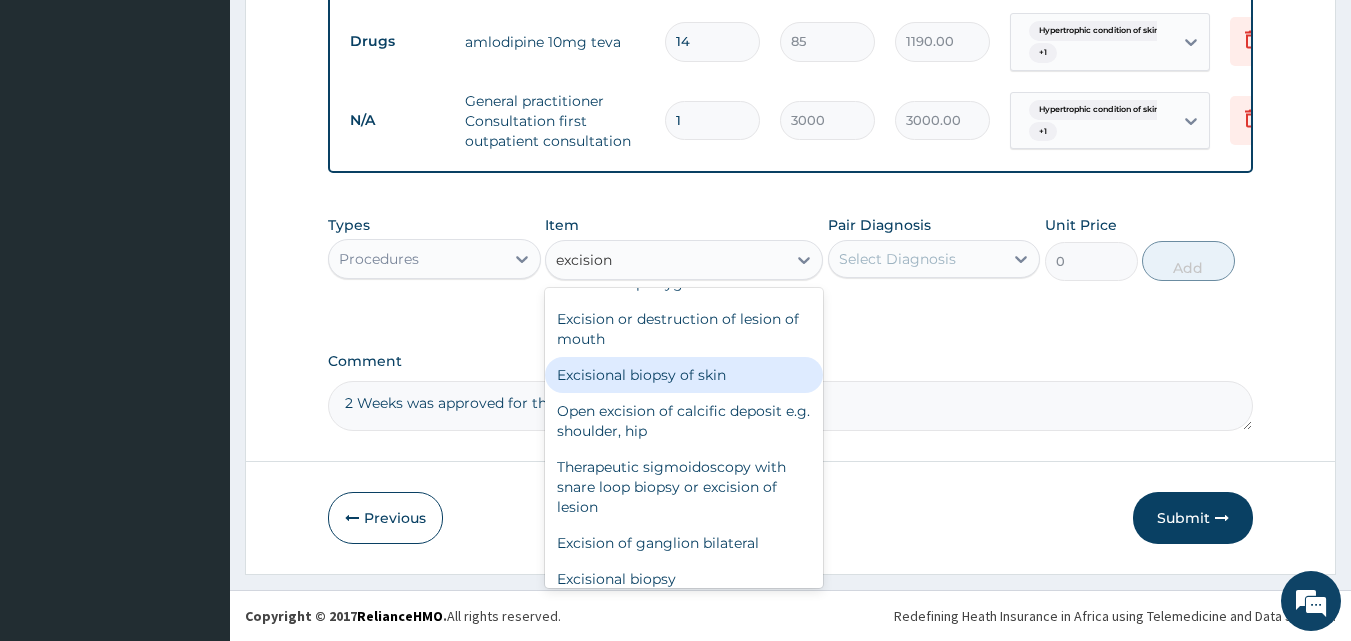 click on "Excisional biopsy of skin" at bounding box center (684, 375) 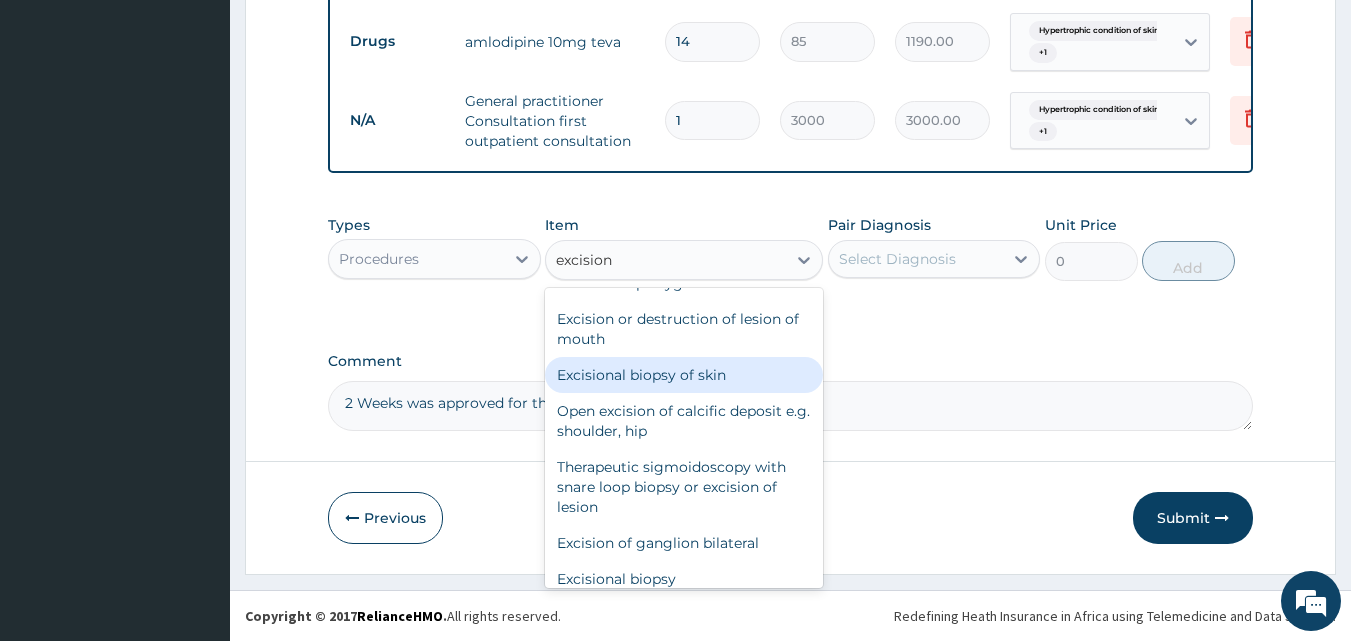 type 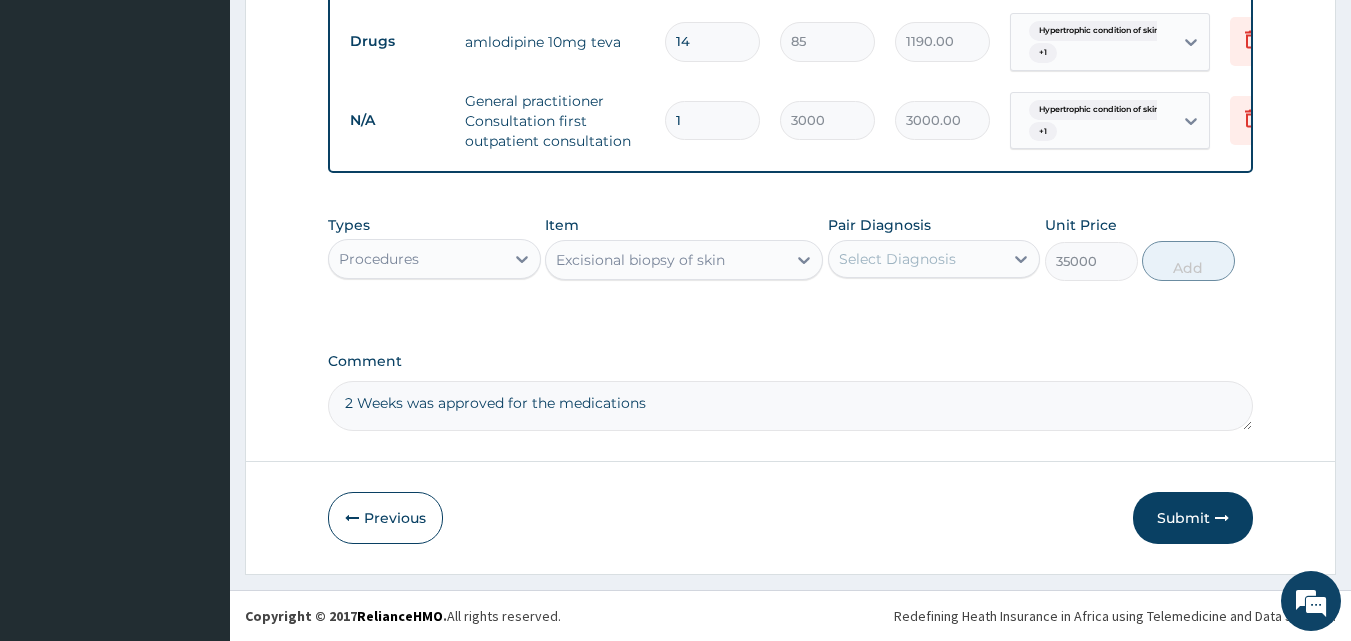 click on "Excisional biopsy of skin" at bounding box center (666, 260) 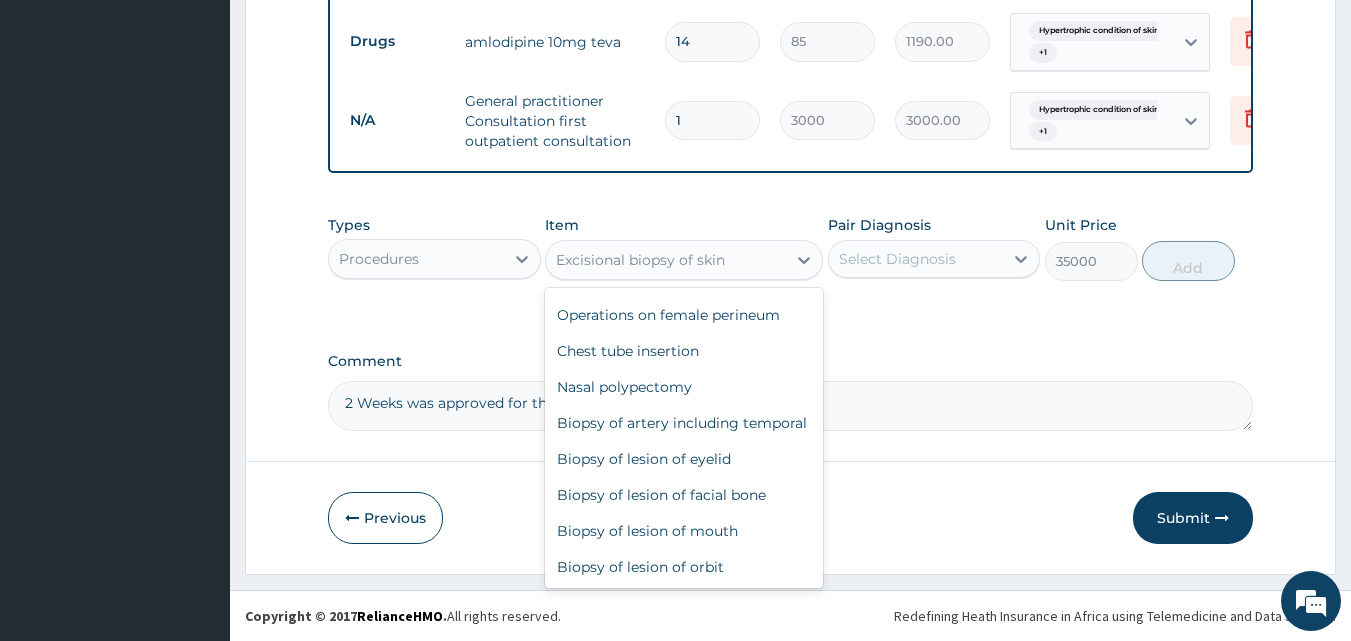 scroll, scrollTop: 11527, scrollLeft: 0, axis: vertical 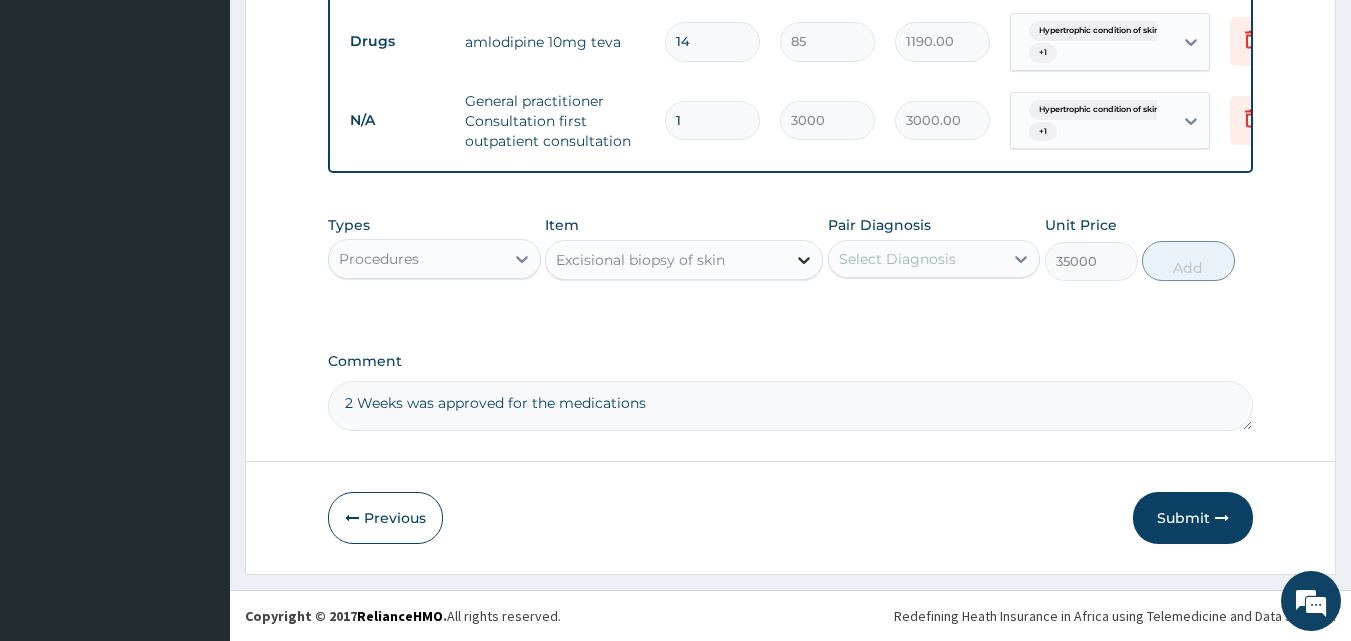 click 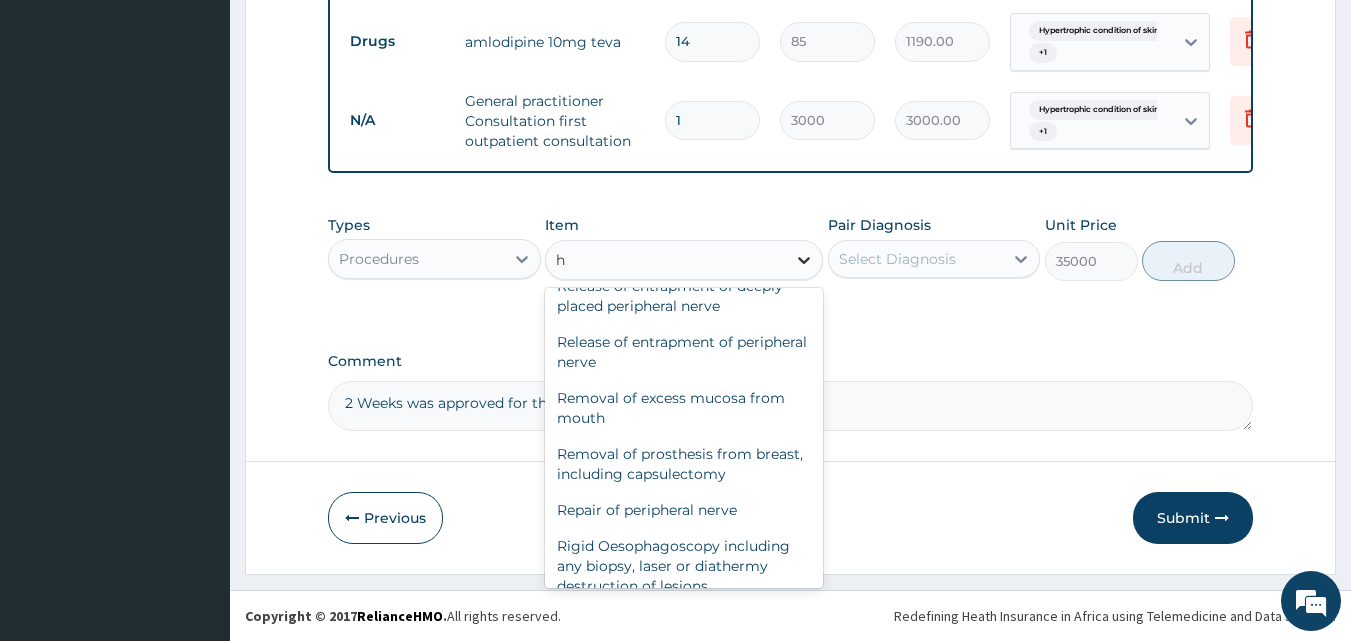 scroll, scrollTop: 4540, scrollLeft: 0, axis: vertical 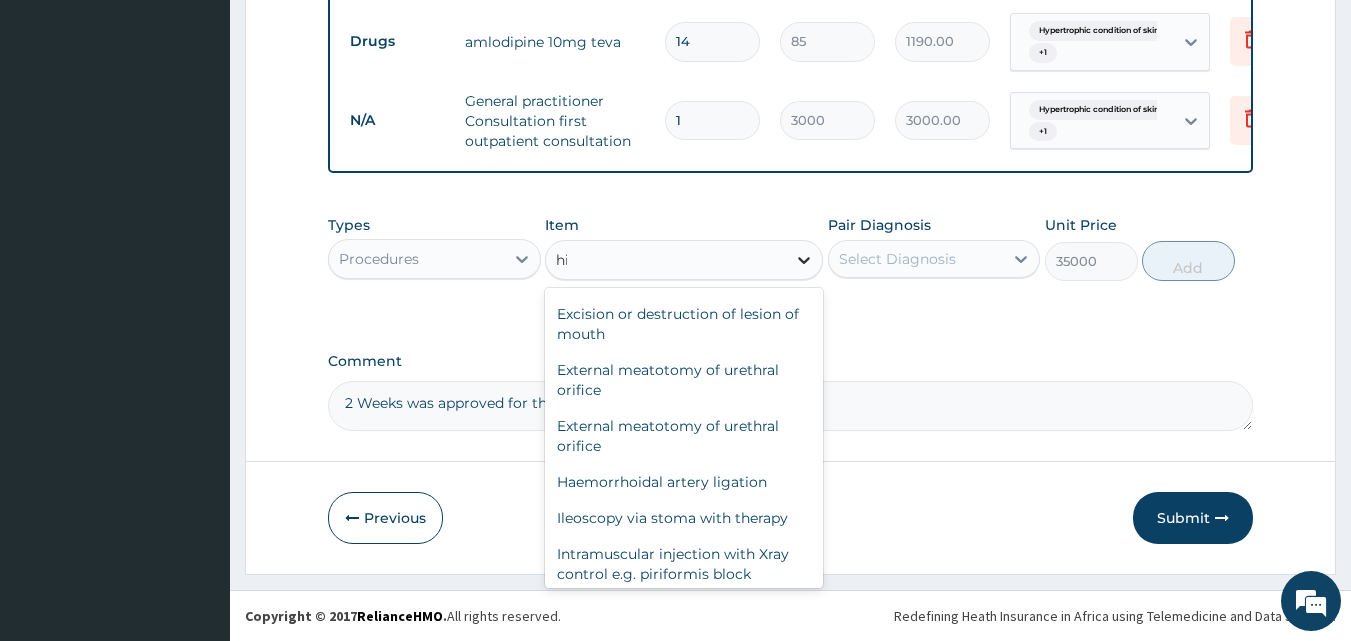 type on "his" 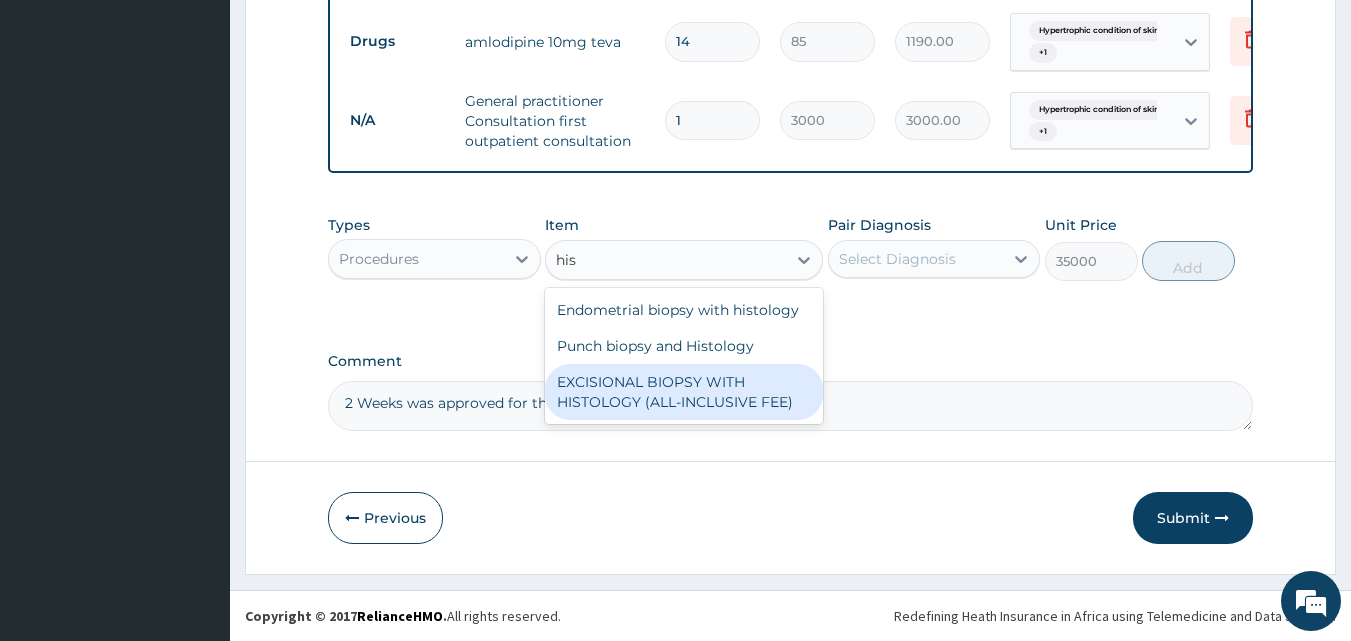 click on "EXCISIONAL BIOPSY WITH HISTOLOGY (ALL-INCLUSIVE FEE)" at bounding box center (684, 392) 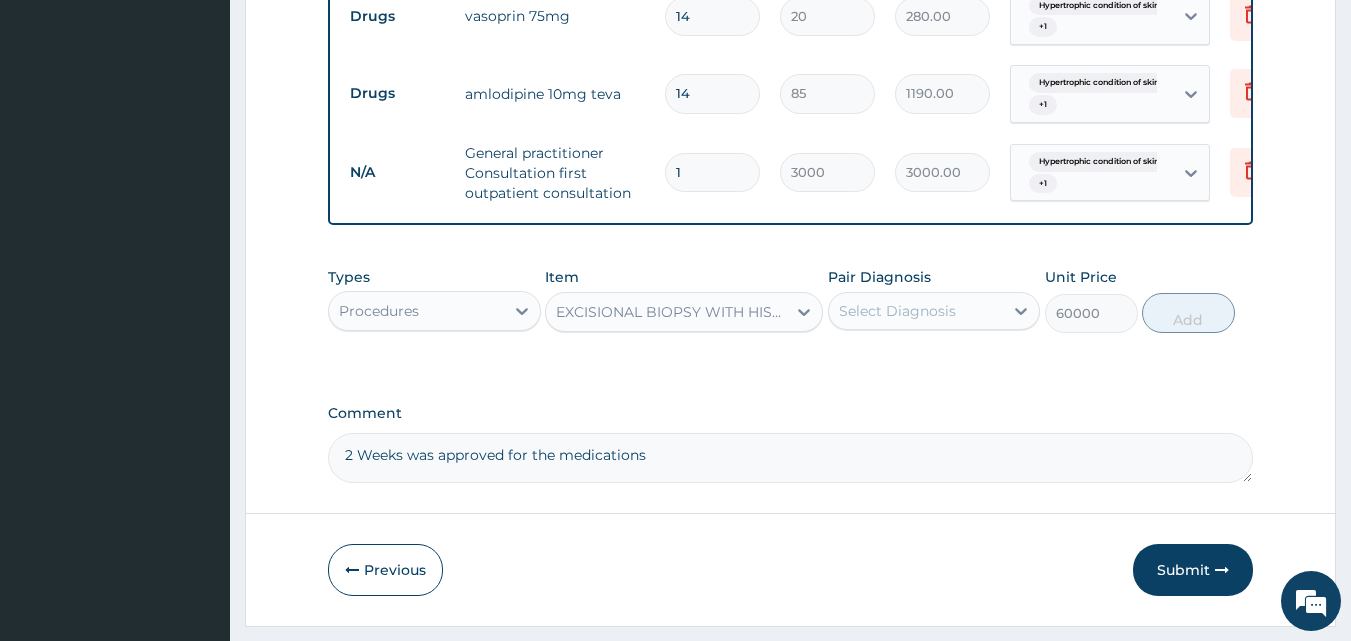 scroll, scrollTop: 818, scrollLeft: 0, axis: vertical 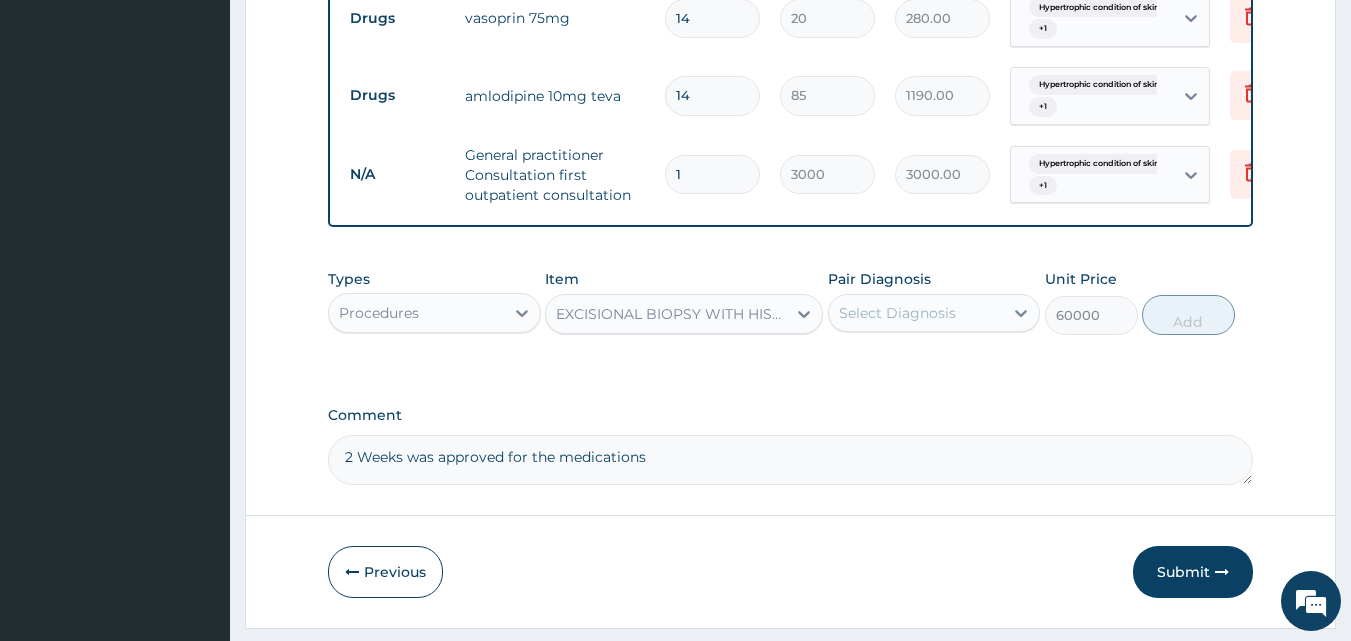 click on "EXCISIONAL BIOPSY WITH HISTOLOGY (ALL-INCLUSIVE FEE)" at bounding box center [672, 314] 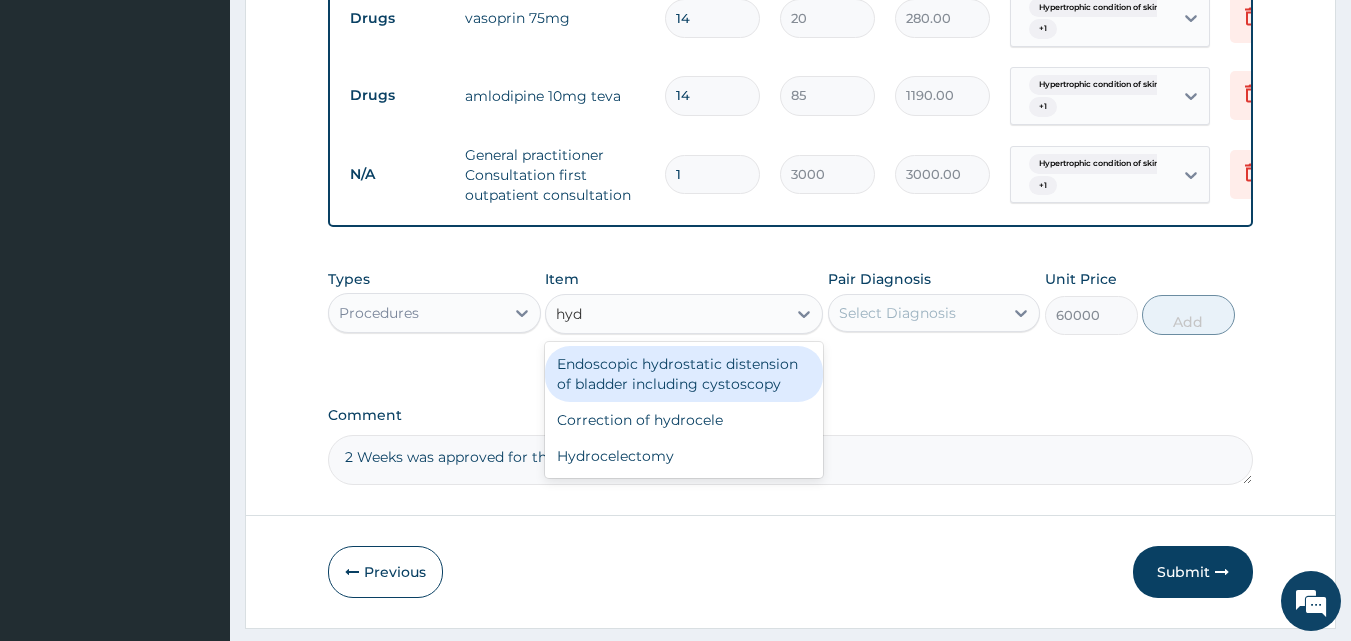 scroll, scrollTop: 0, scrollLeft: 0, axis: both 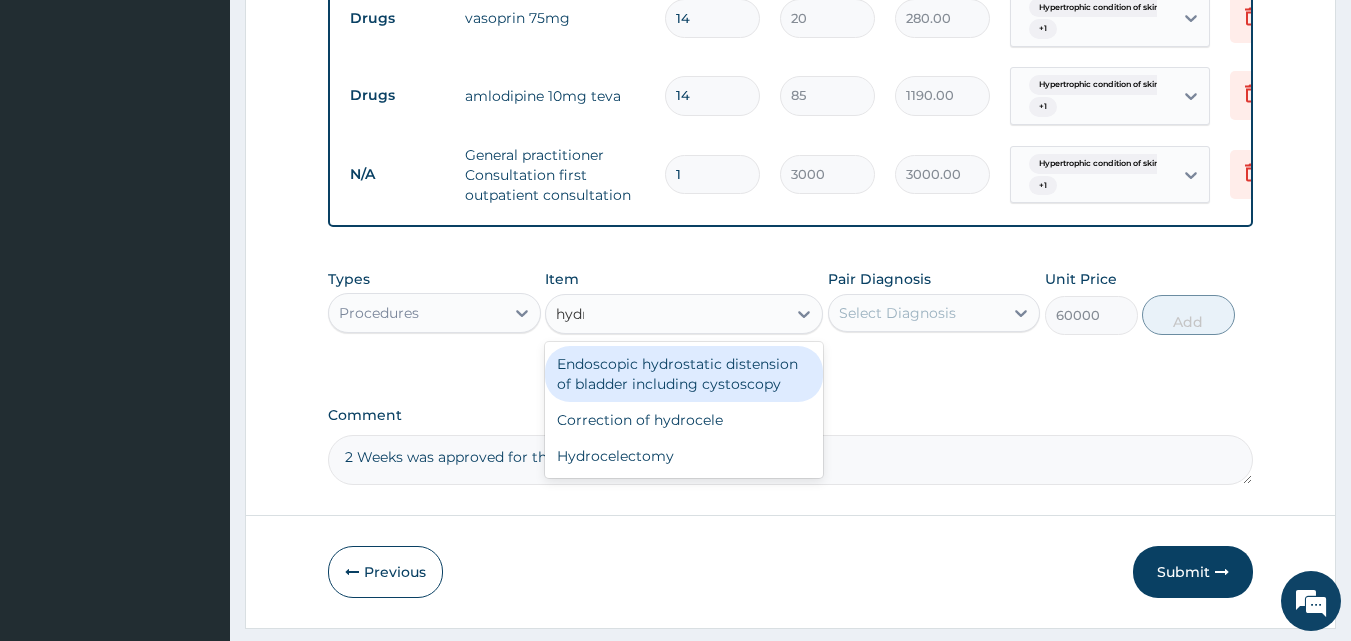 type on "hydro" 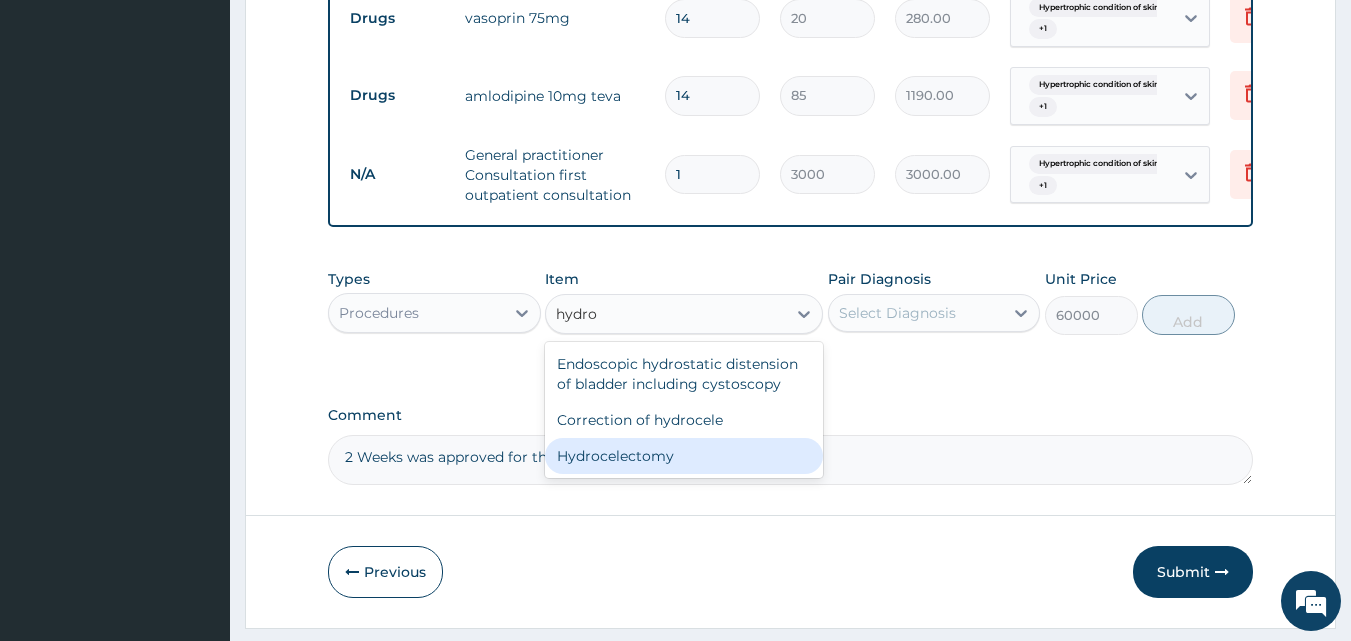click on "Hydrocelectomy" at bounding box center [684, 456] 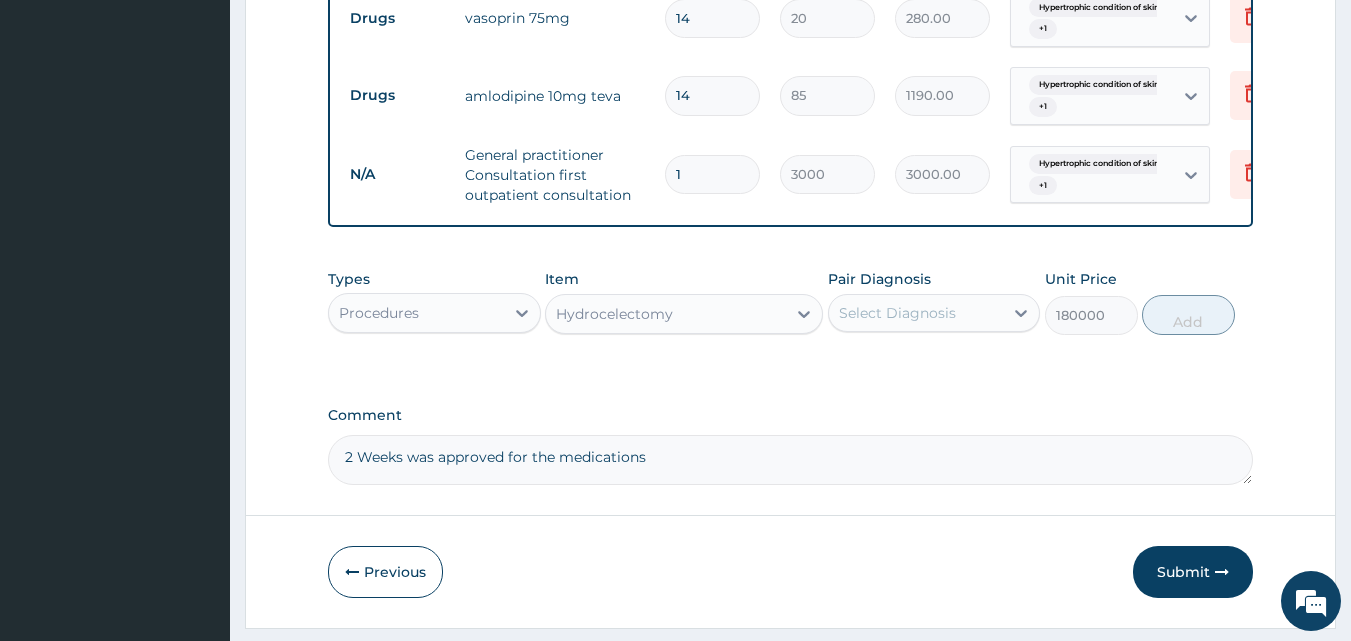 click on "Select Diagnosis" at bounding box center (897, 313) 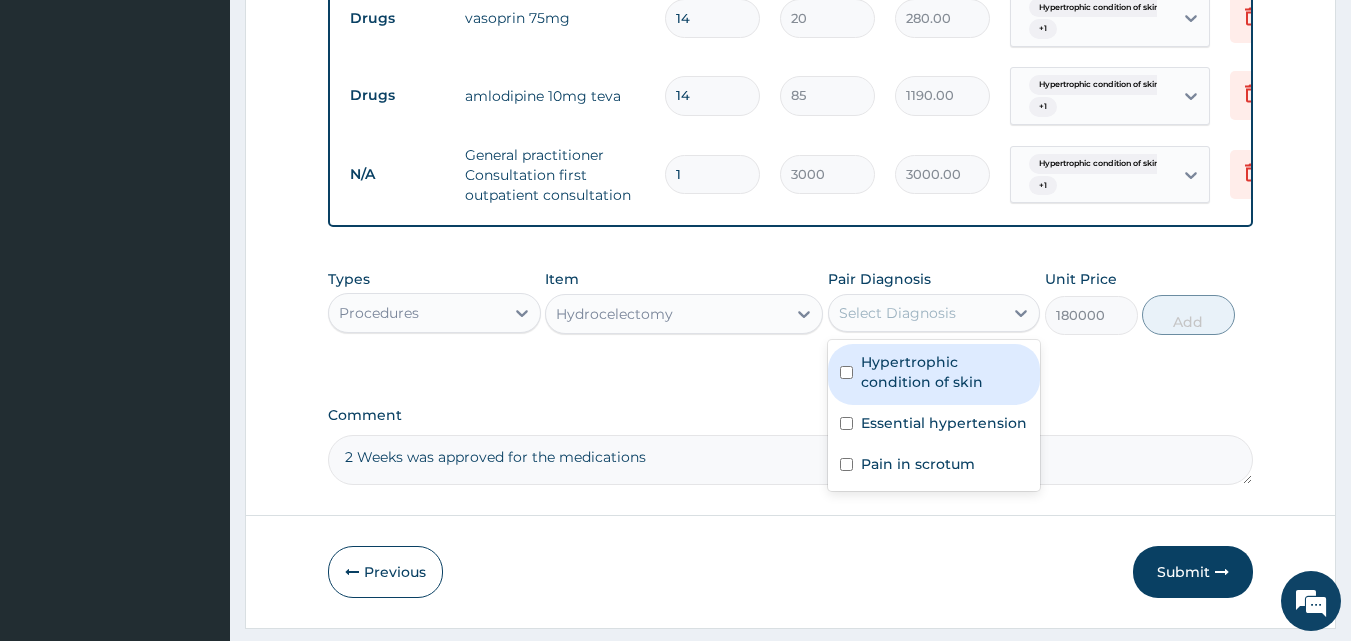 click on "Hypertrophic condition of skin" at bounding box center (945, 372) 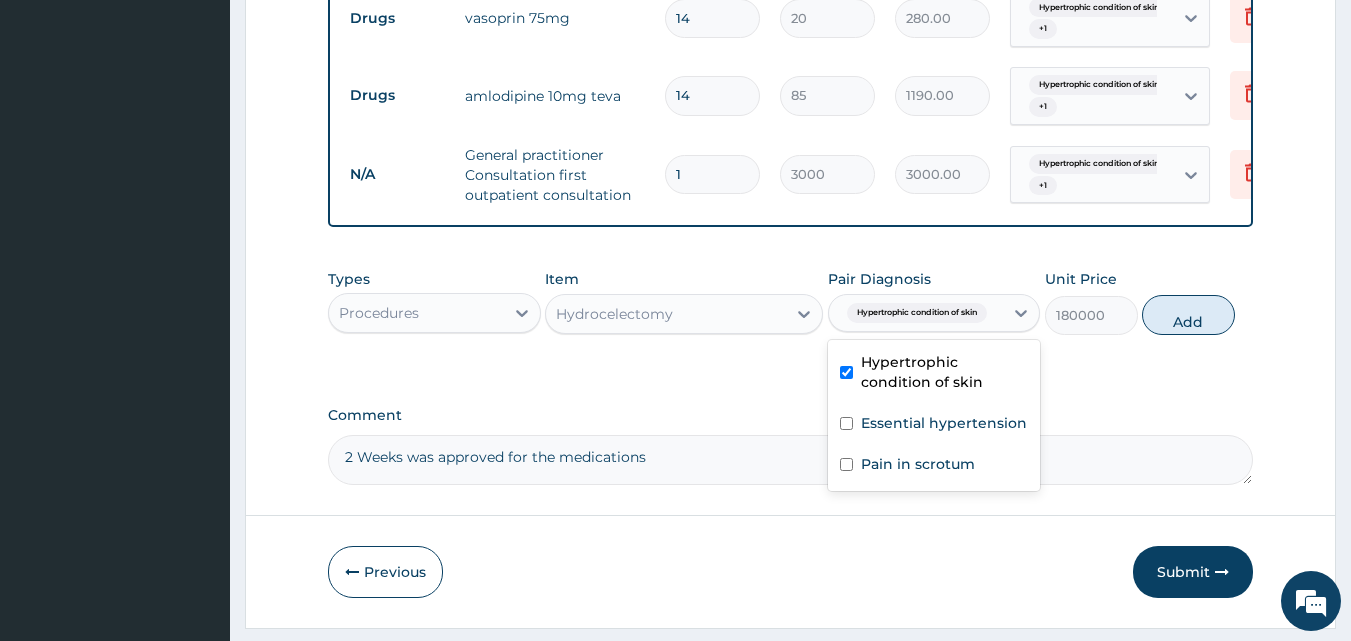 checkbox on "true" 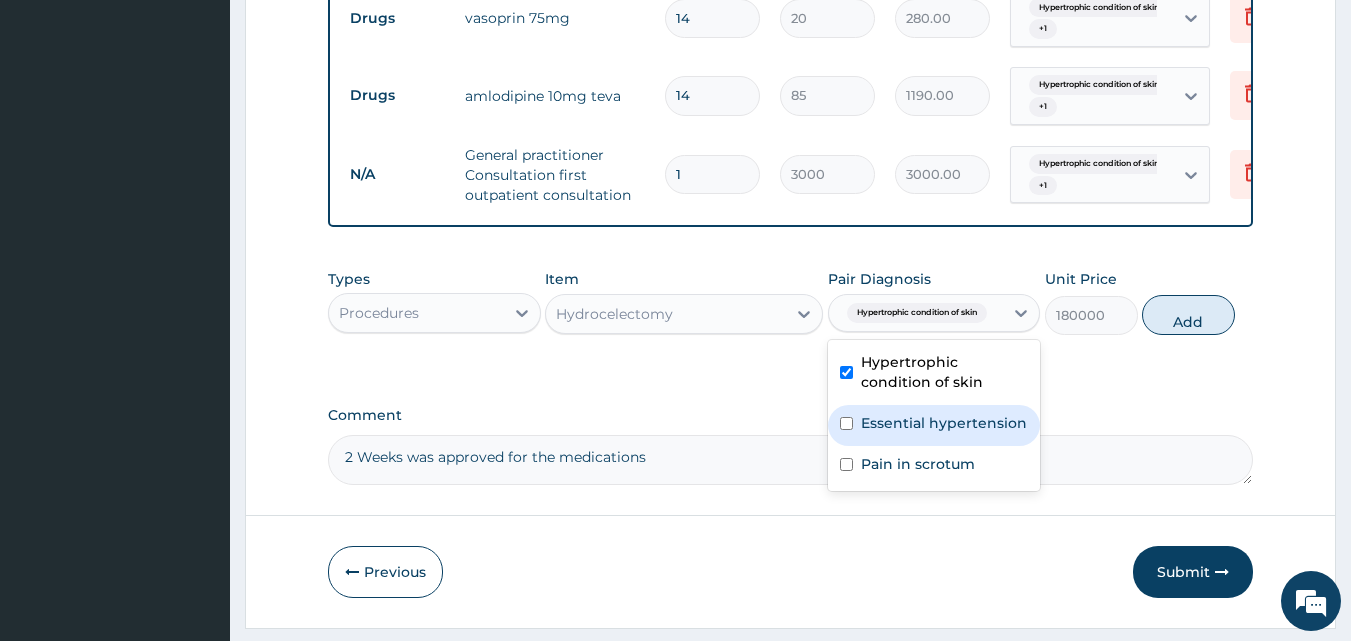 click on "Essential hypertension" at bounding box center [944, 423] 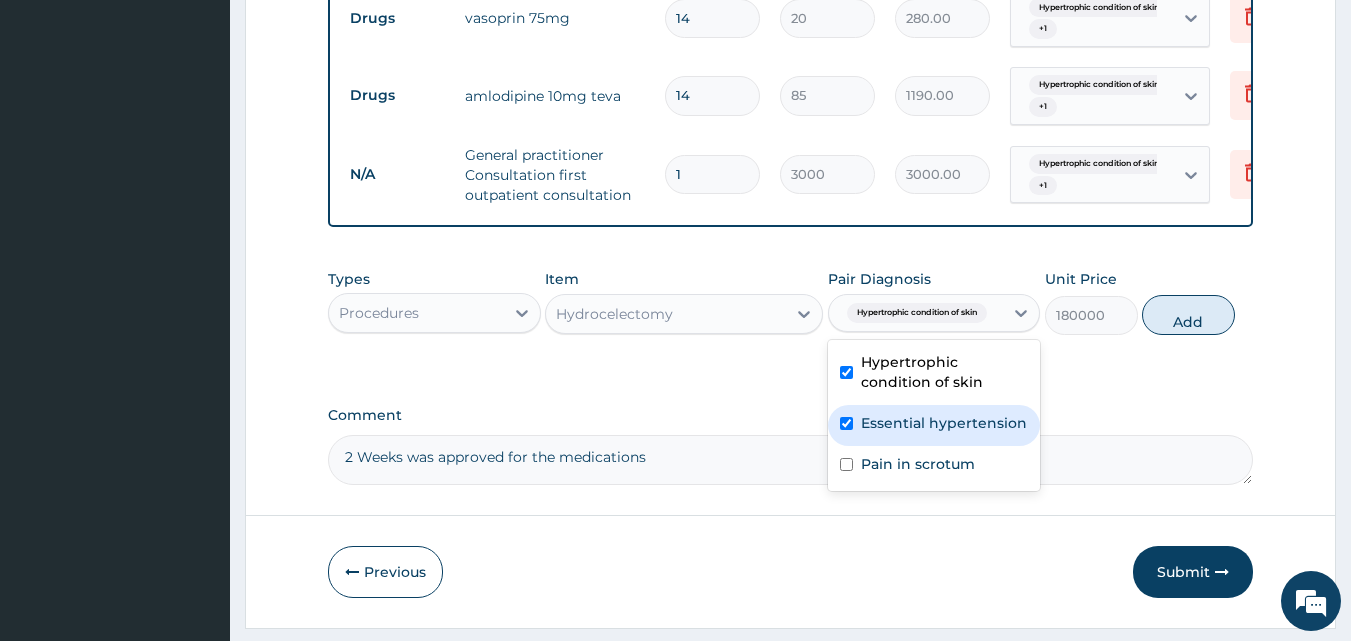 checkbox on "true" 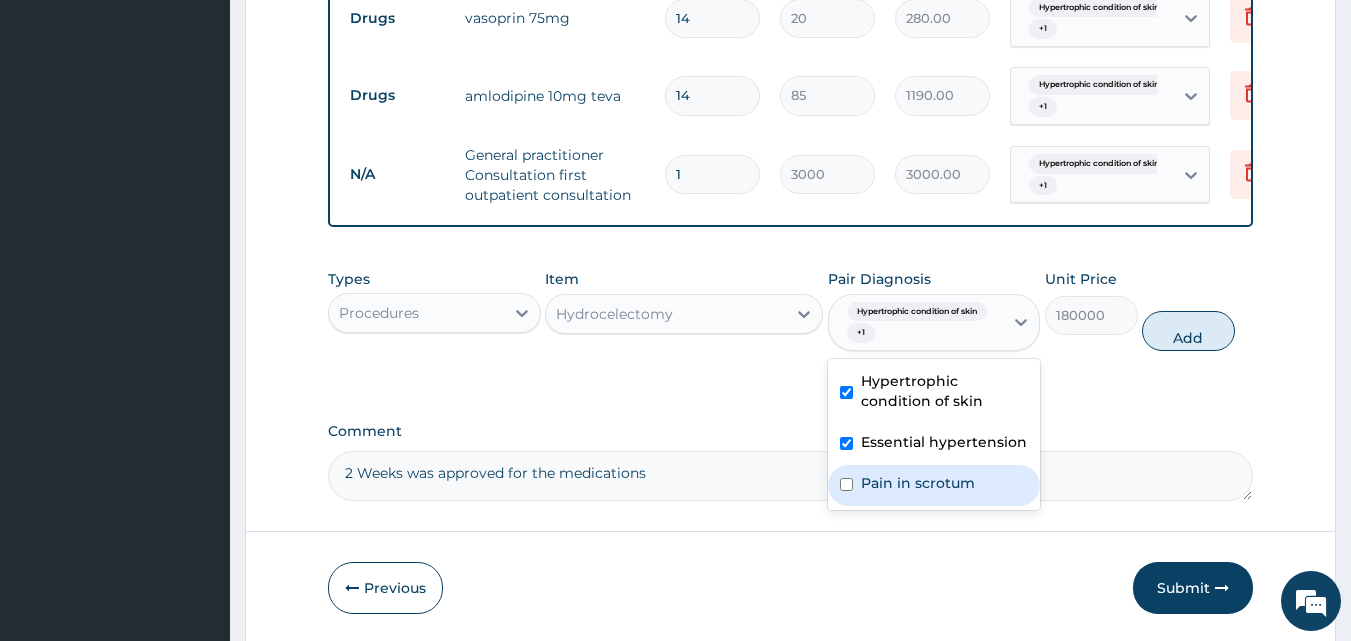 click on "Pain in scrotum" at bounding box center [934, 485] 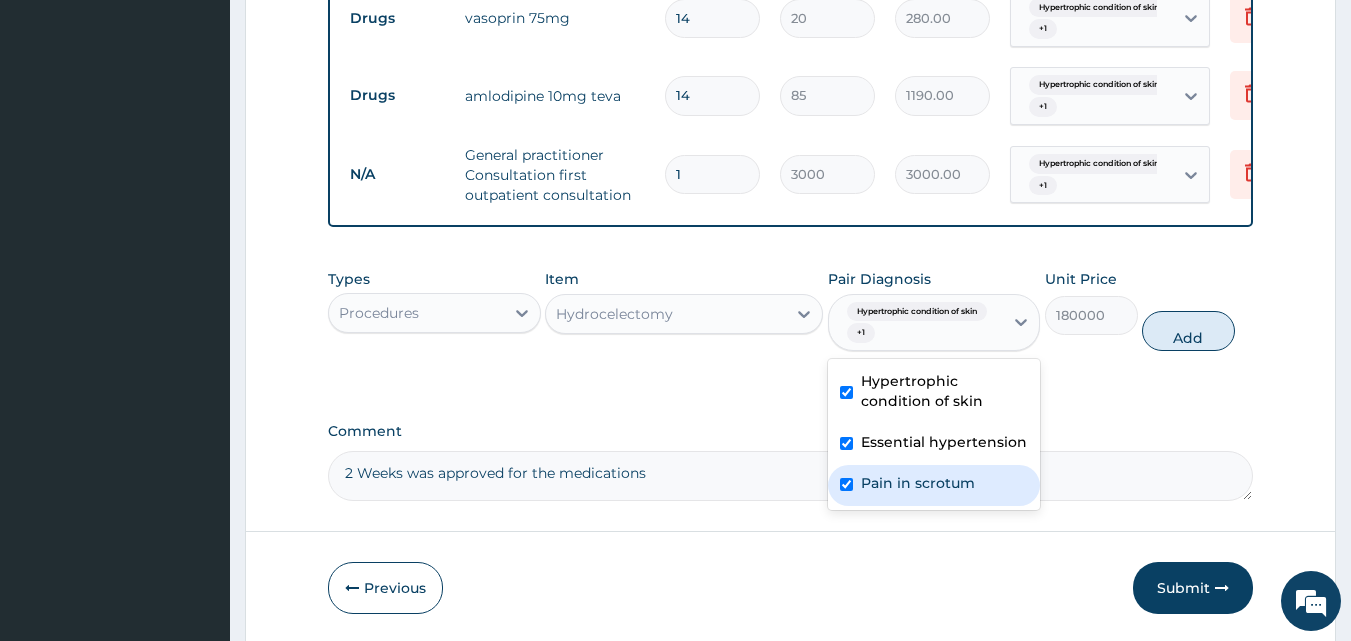 checkbox on "true" 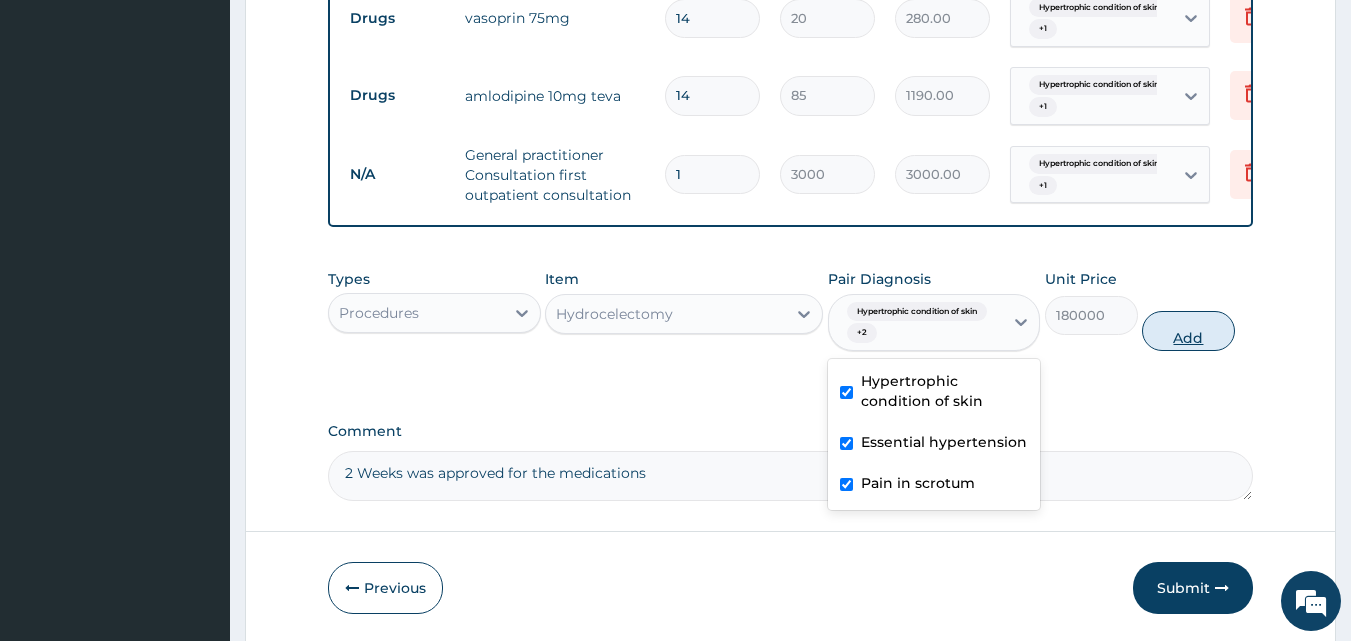 click on "Add" at bounding box center (1188, 331) 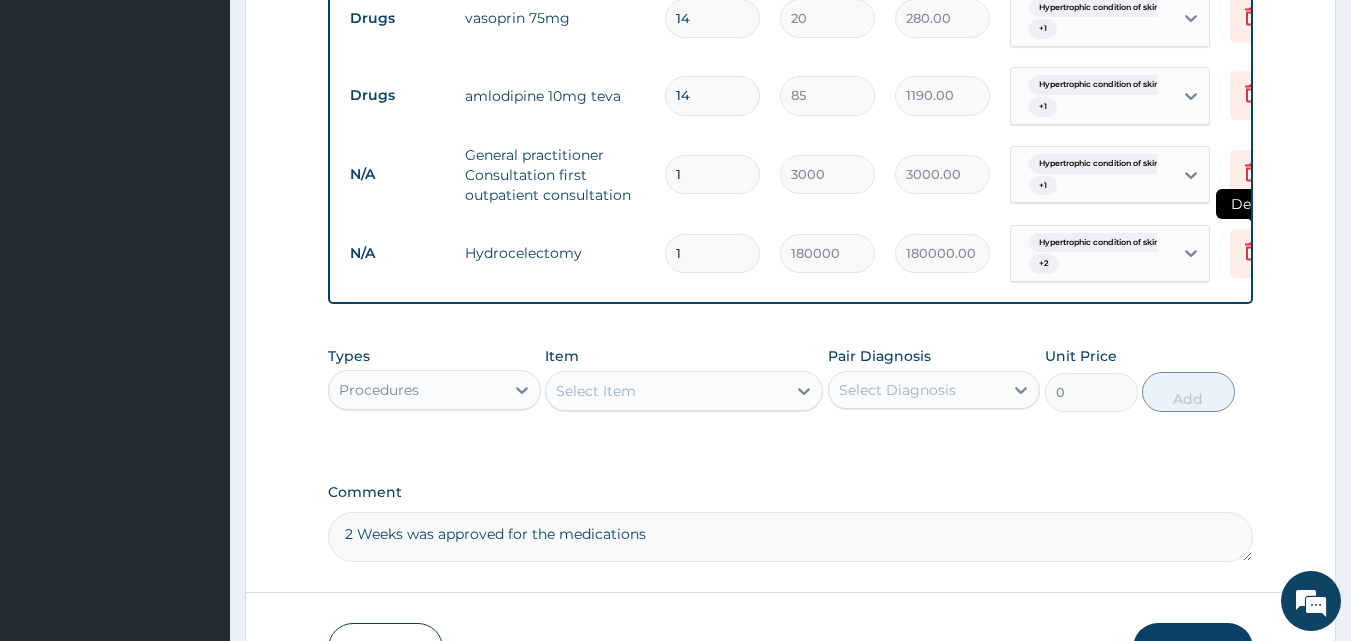 click at bounding box center (1252, 253) 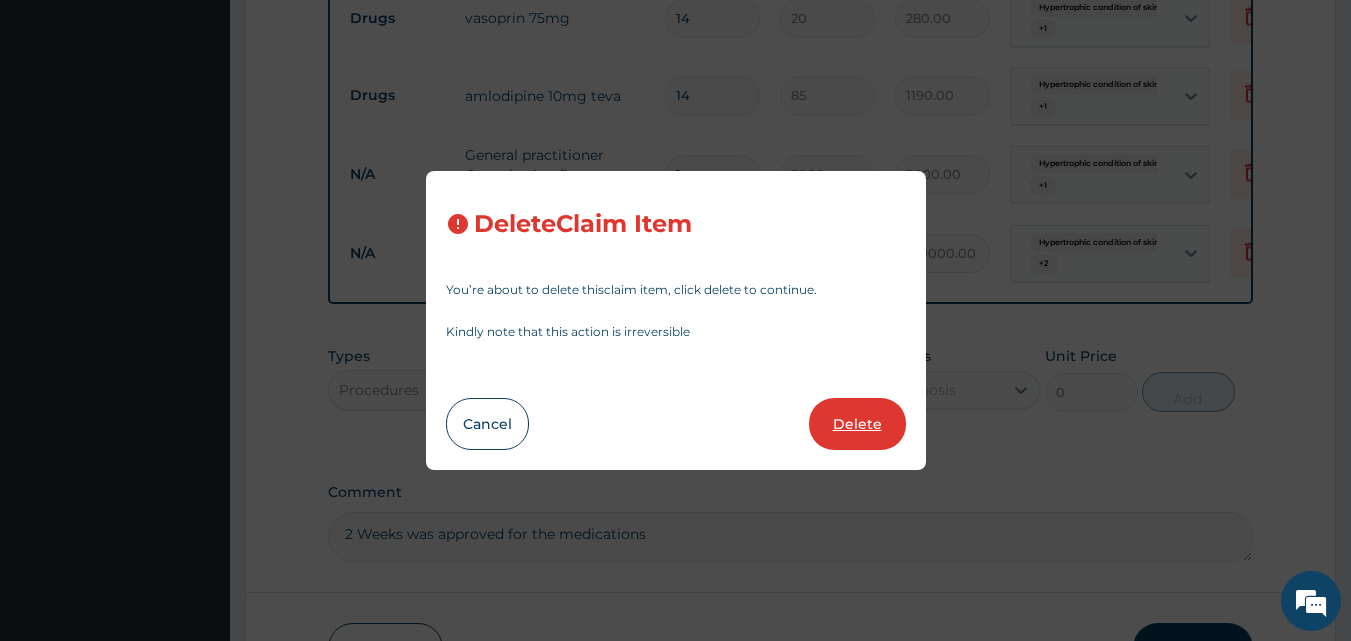 click on "Delete" at bounding box center (857, 424) 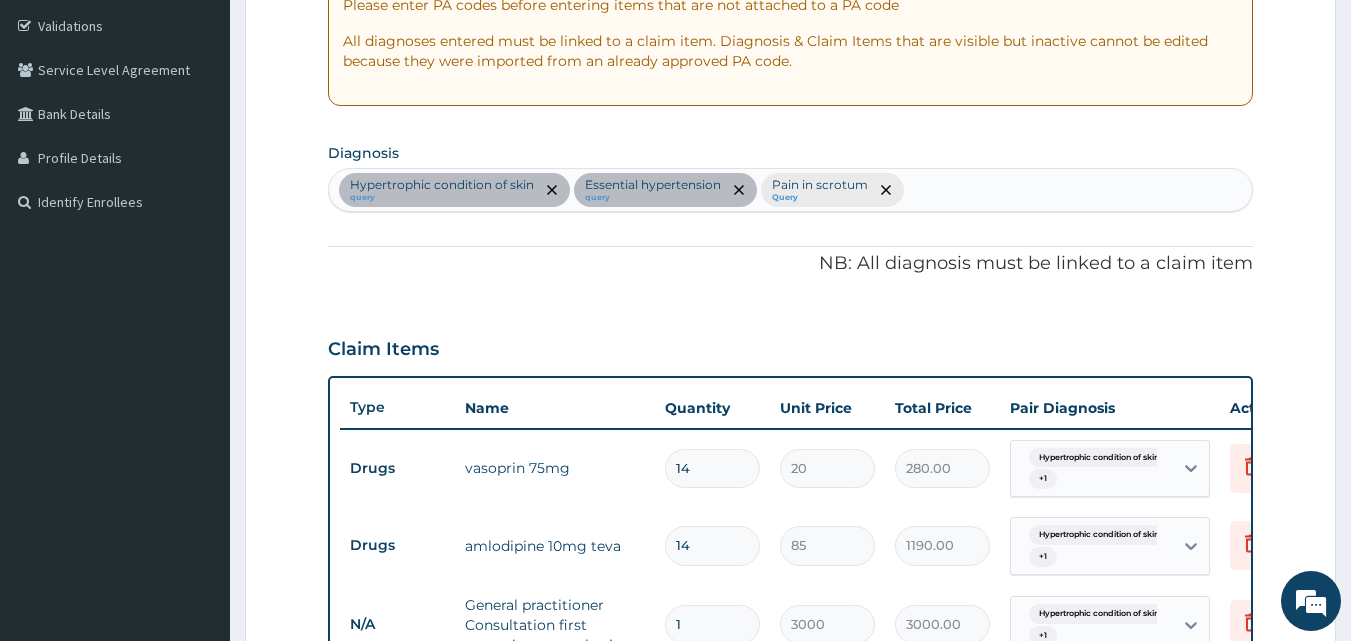 scroll, scrollTop: 370, scrollLeft: 0, axis: vertical 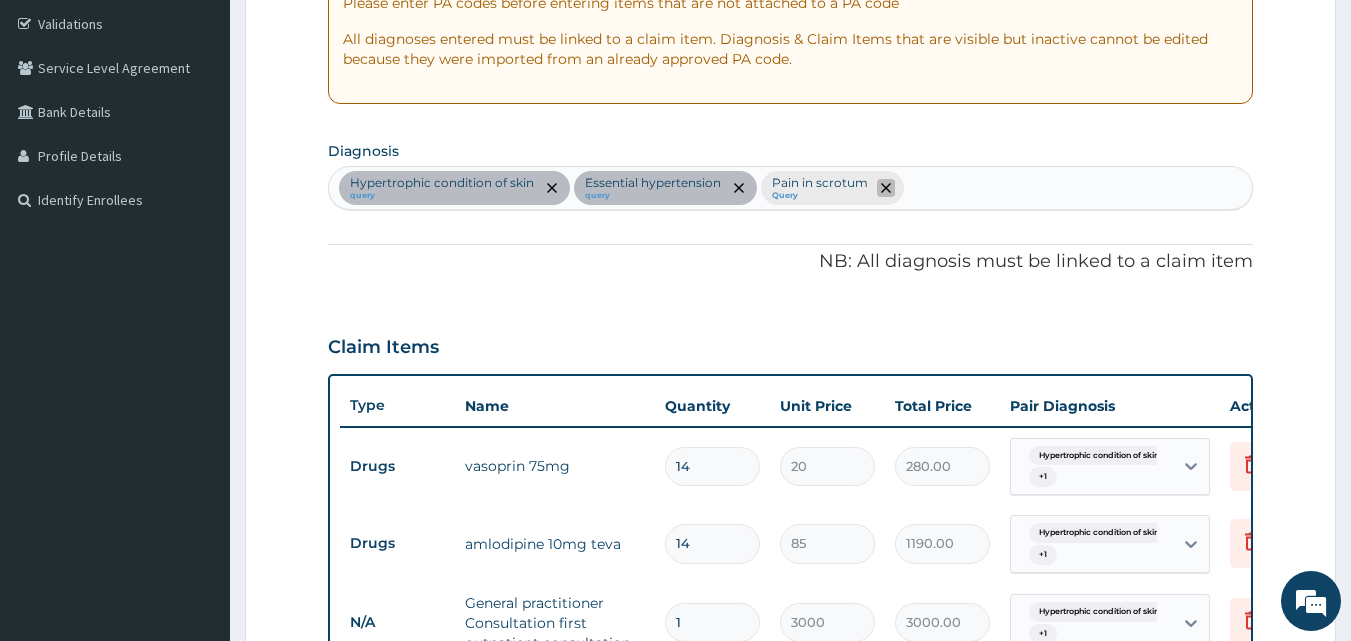 click 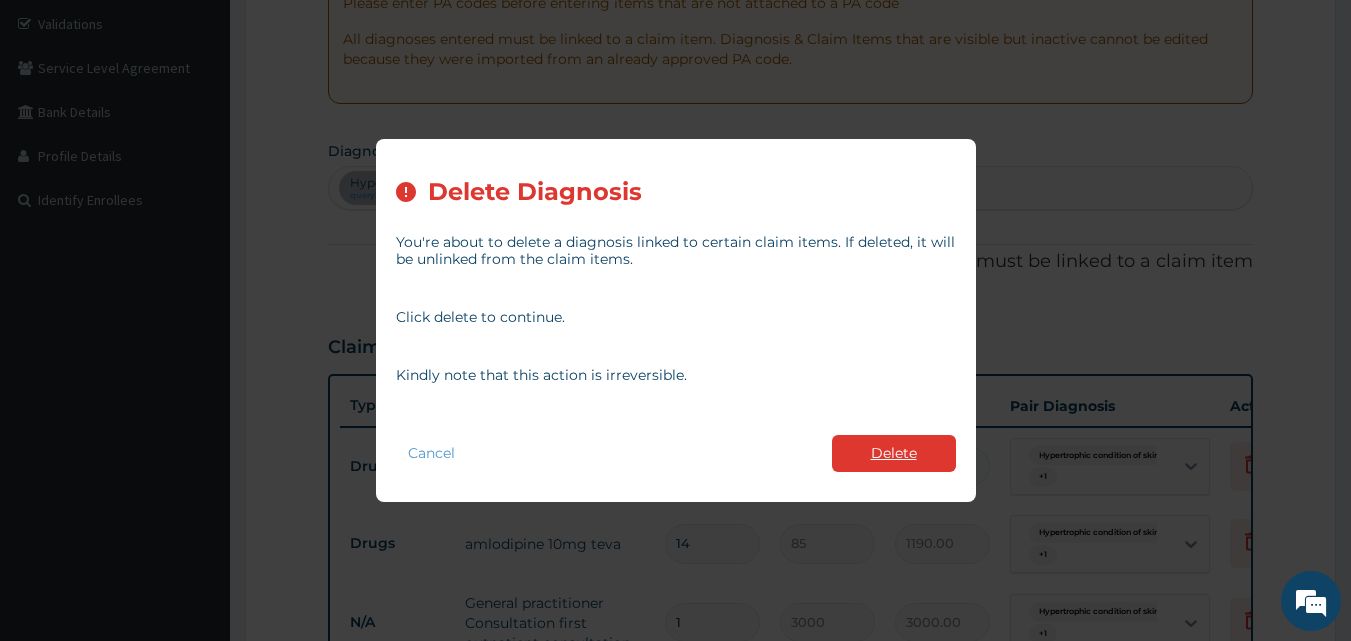 click on "Delete" at bounding box center (894, 453) 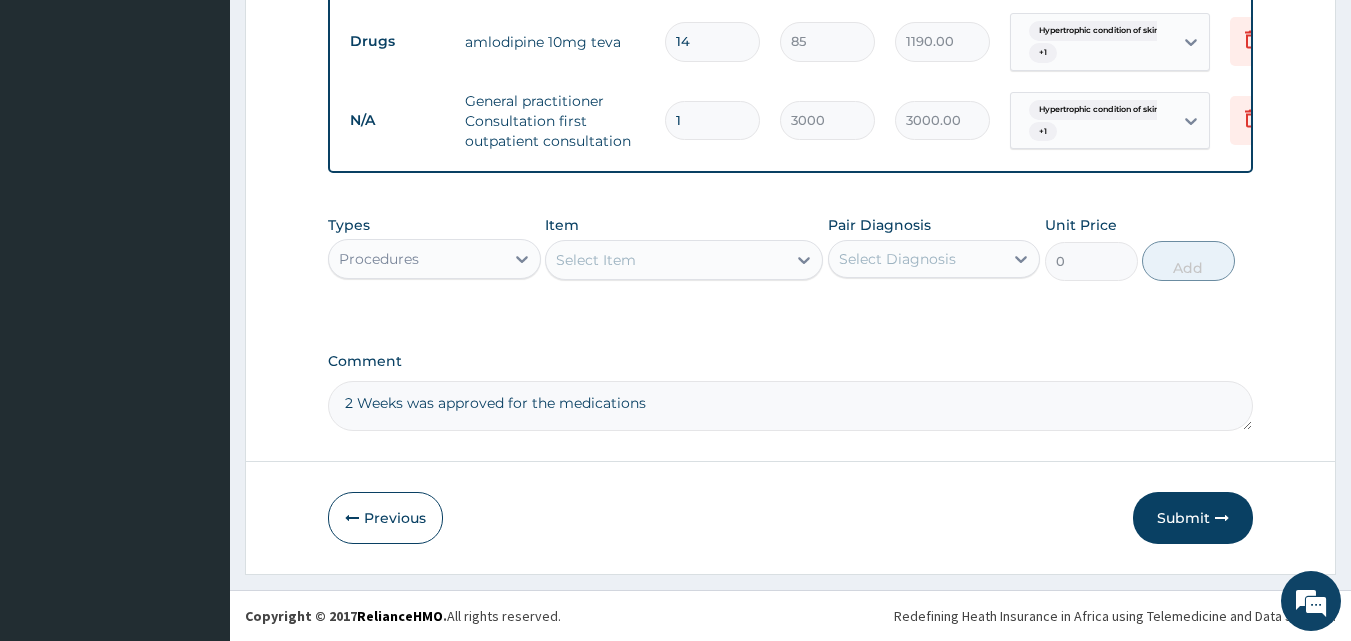 scroll, scrollTop: 887, scrollLeft: 0, axis: vertical 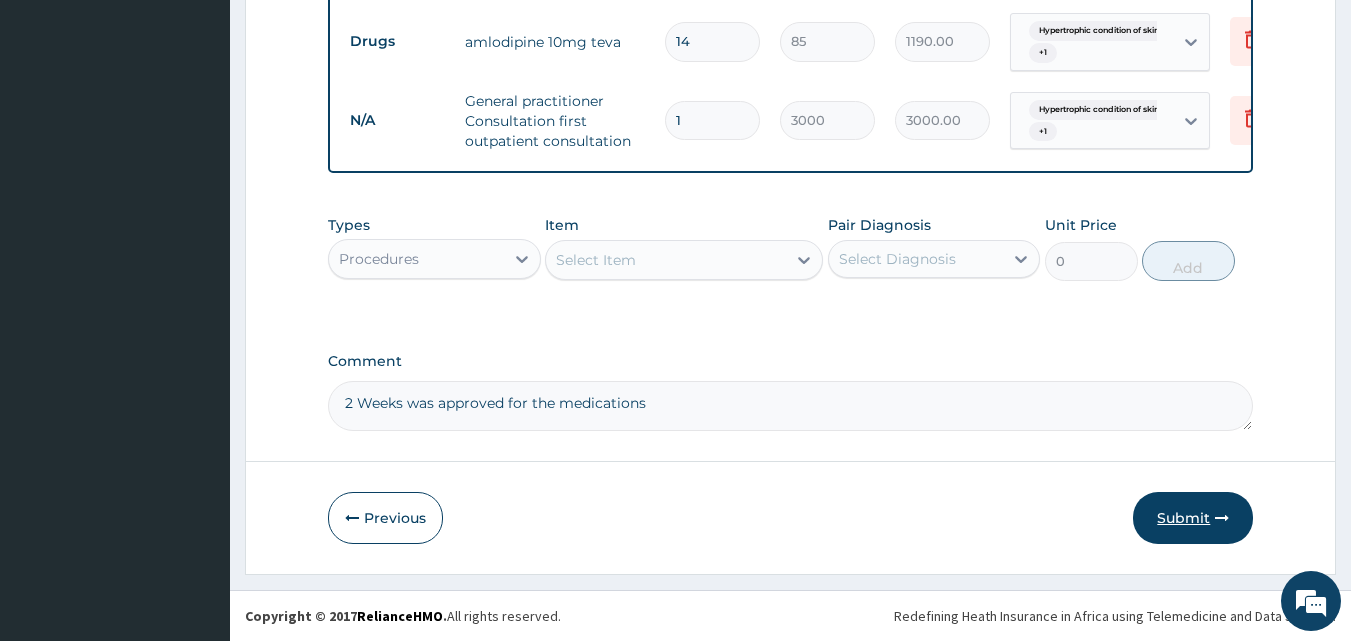 click on "Submit" at bounding box center (1193, 518) 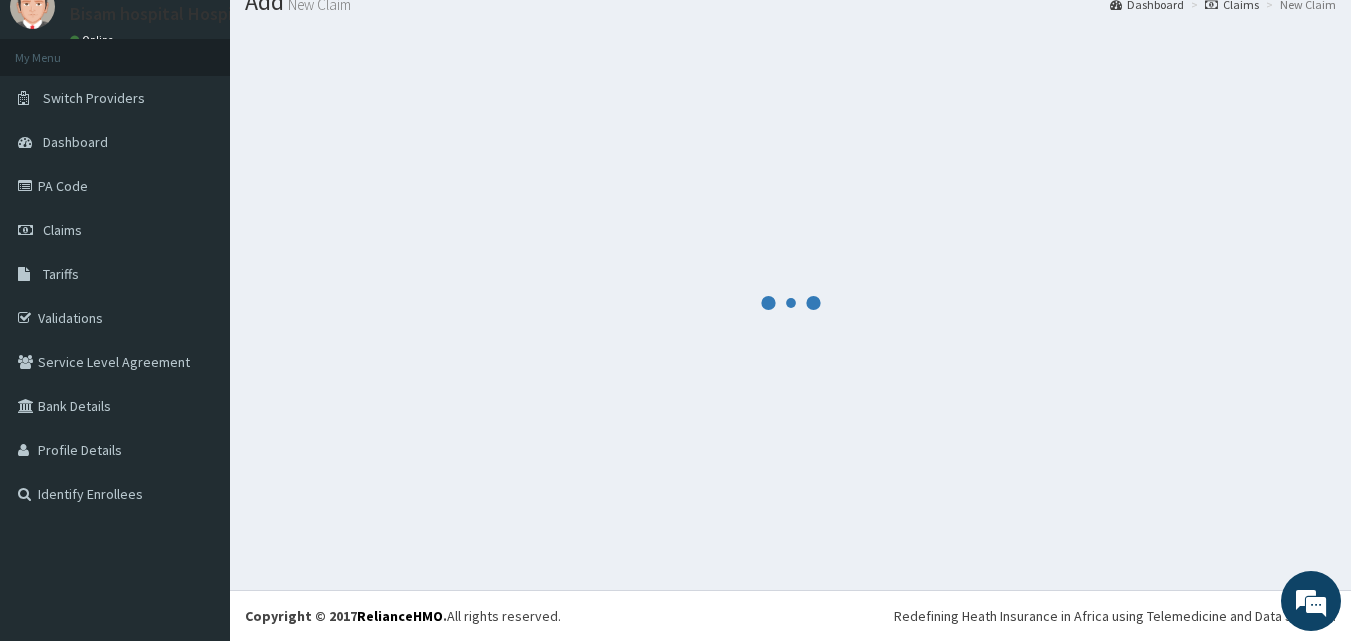 scroll, scrollTop: 887, scrollLeft: 0, axis: vertical 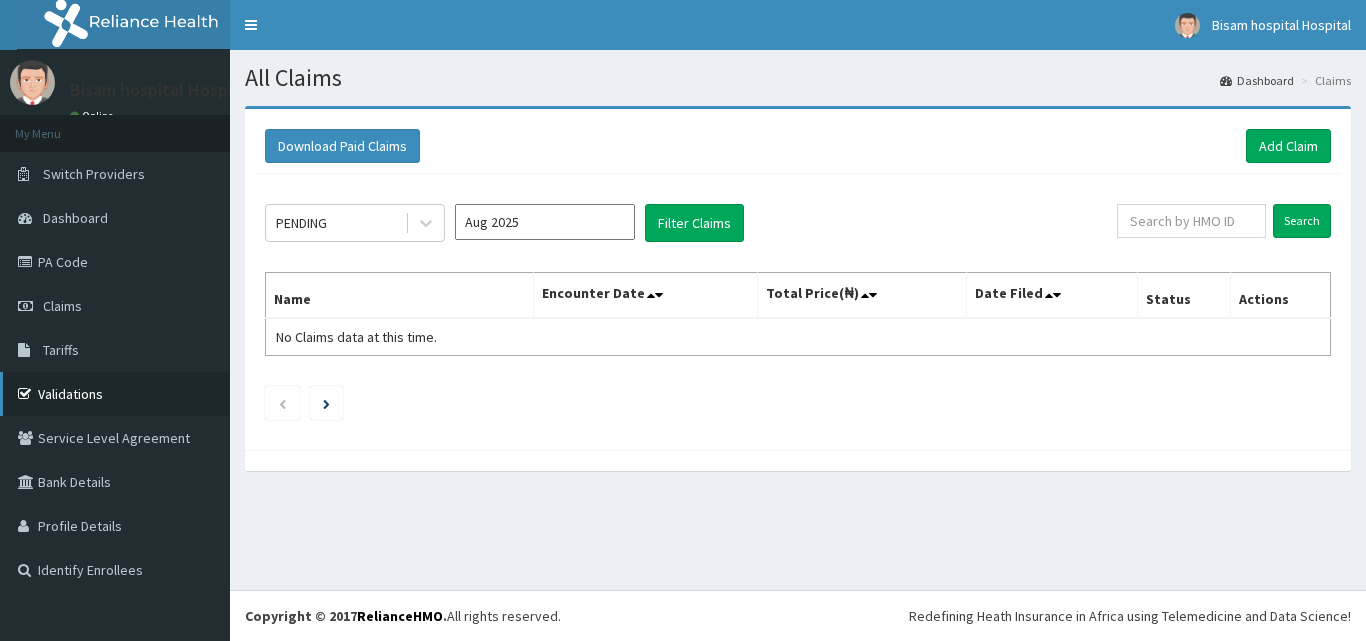 click on "Validations" at bounding box center (115, 394) 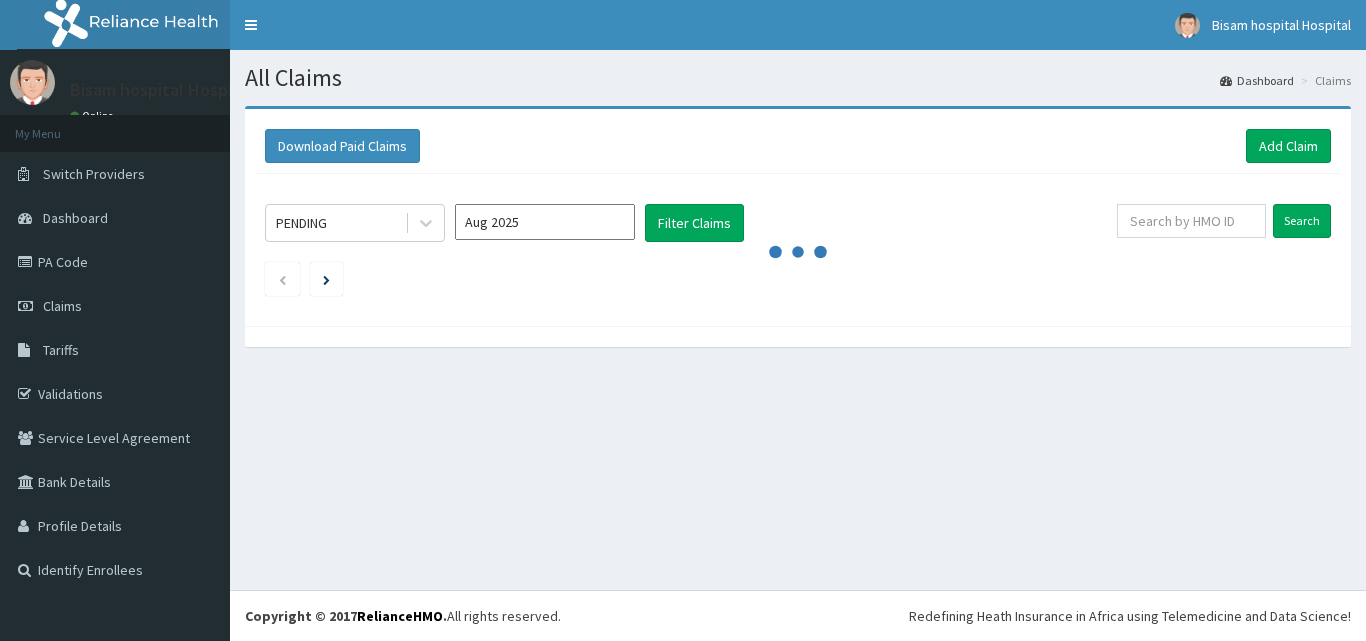 scroll, scrollTop: 0, scrollLeft: 0, axis: both 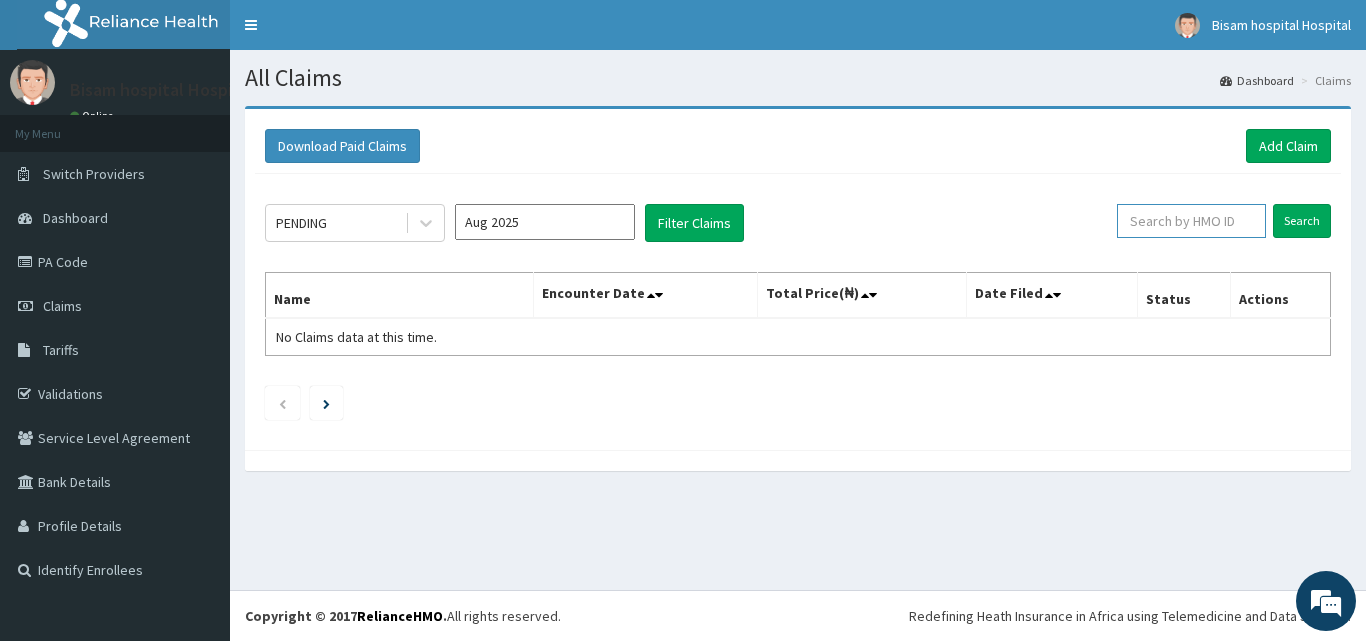 click at bounding box center (1191, 221) 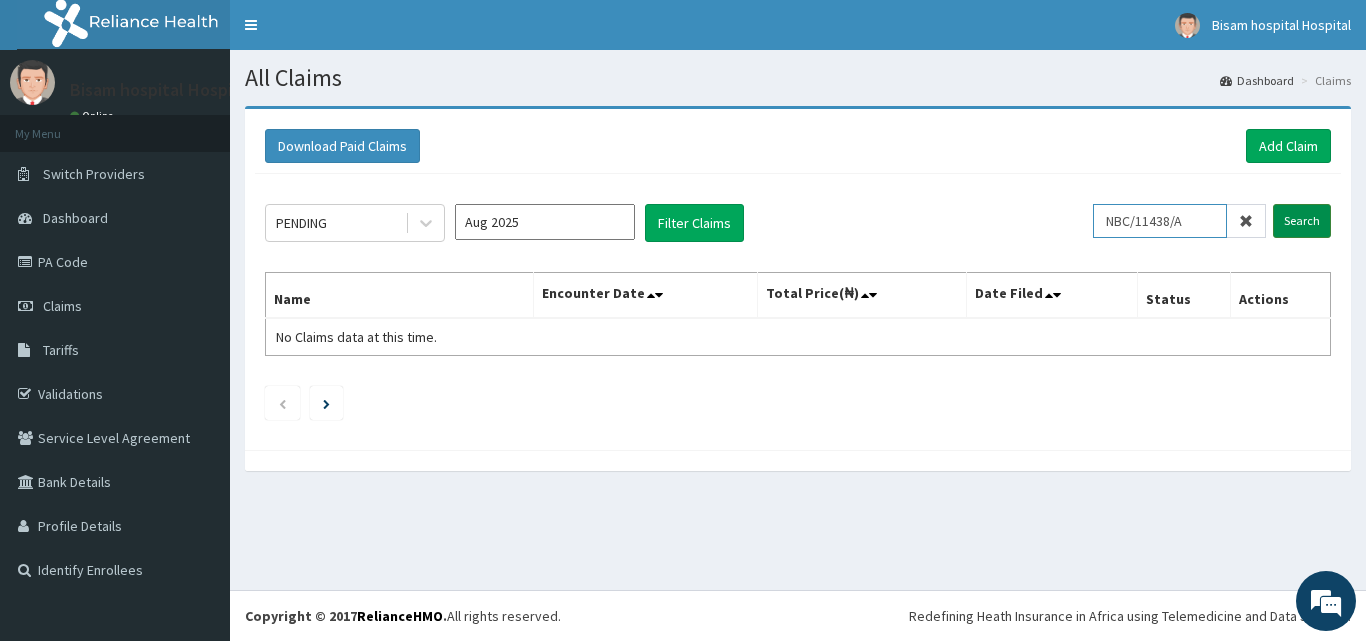 type on "NBC/11438/A" 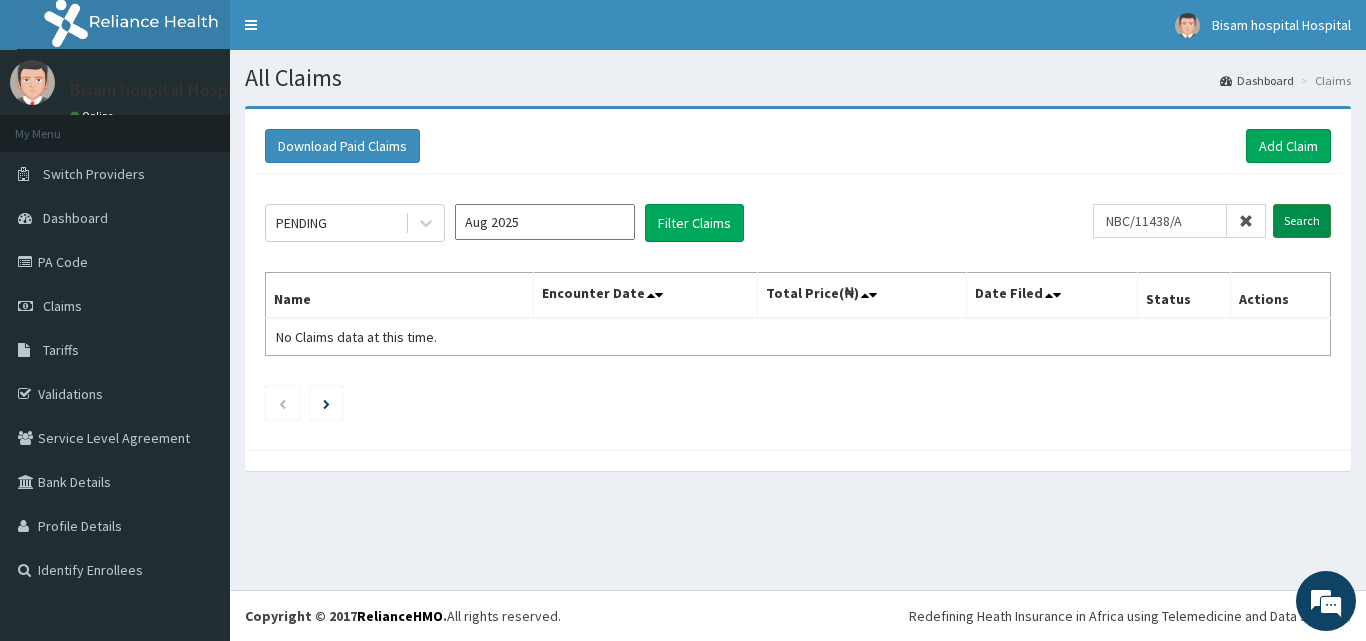 click on "Search" at bounding box center (1302, 221) 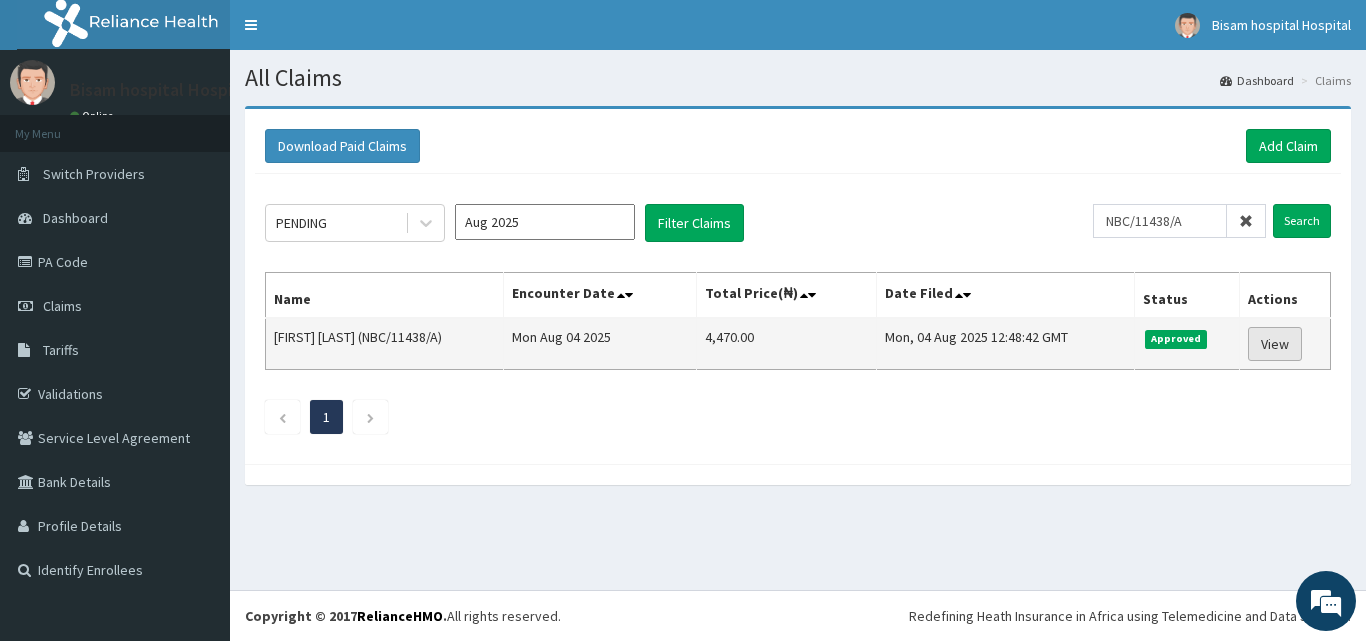 click on "View" at bounding box center [1275, 344] 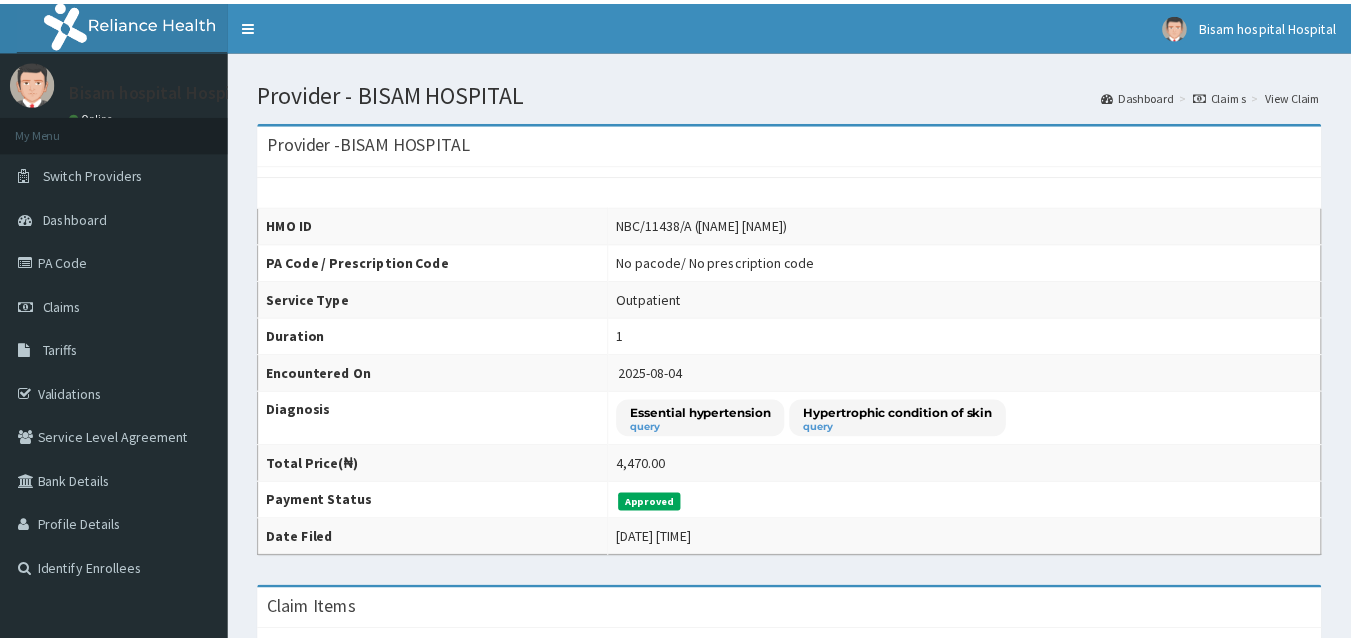 scroll, scrollTop: 0, scrollLeft: 0, axis: both 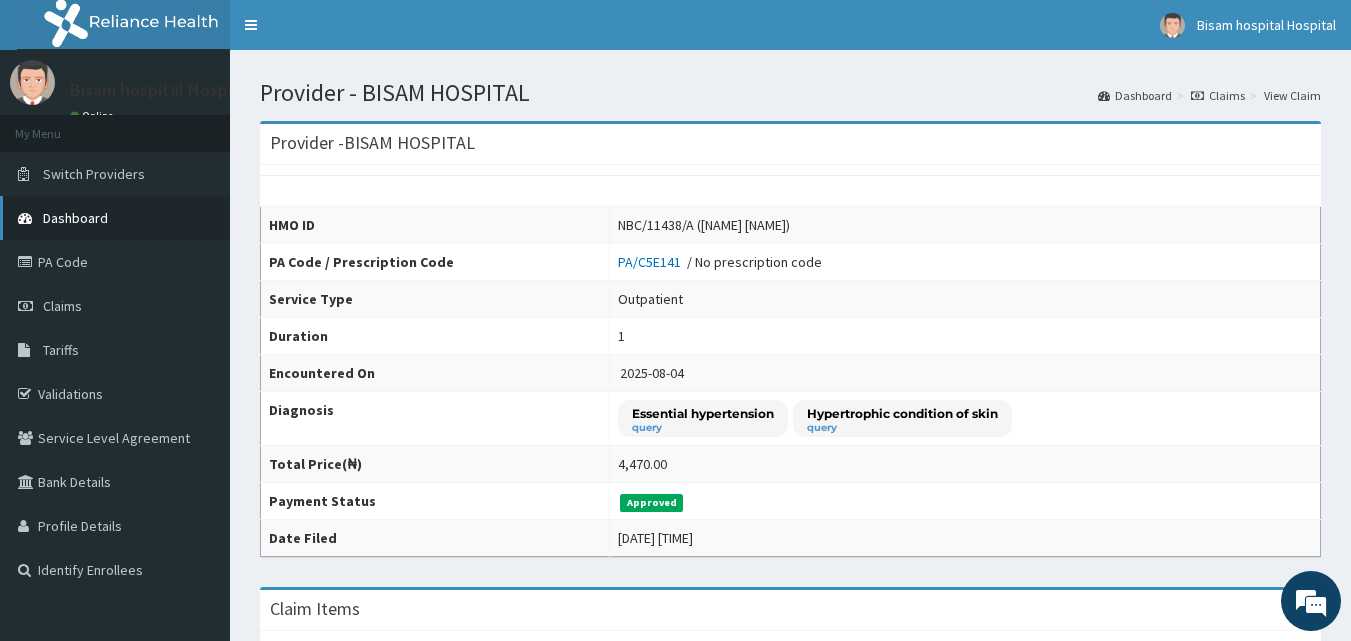click on "Dashboard" at bounding box center [75, 218] 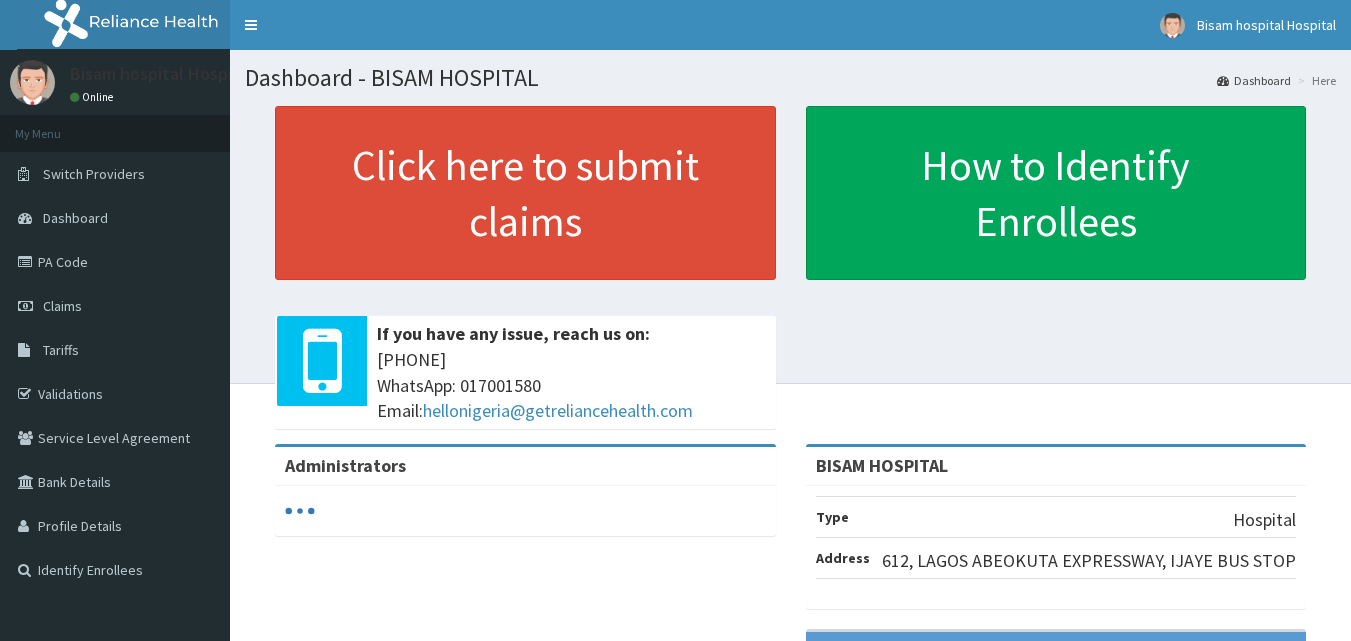 scroll, scrollTop: 0, scrollLeft: 0, axis: both 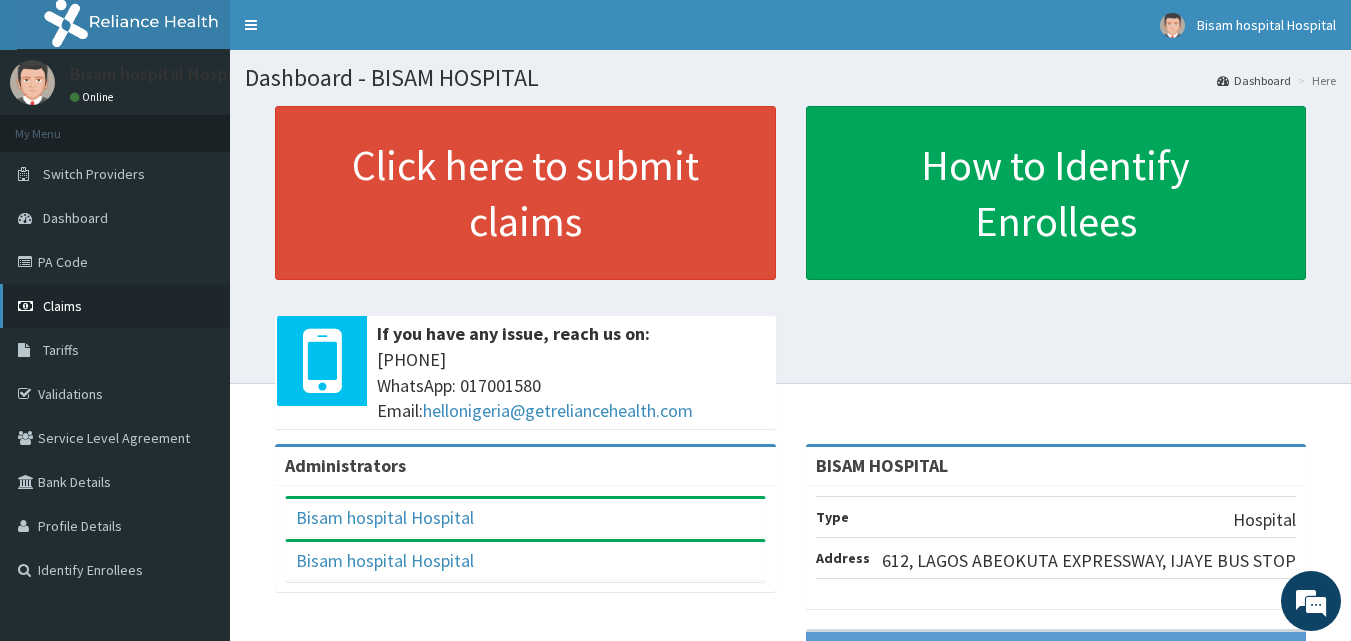 click on "Claims" at bounding box center (62, 306) 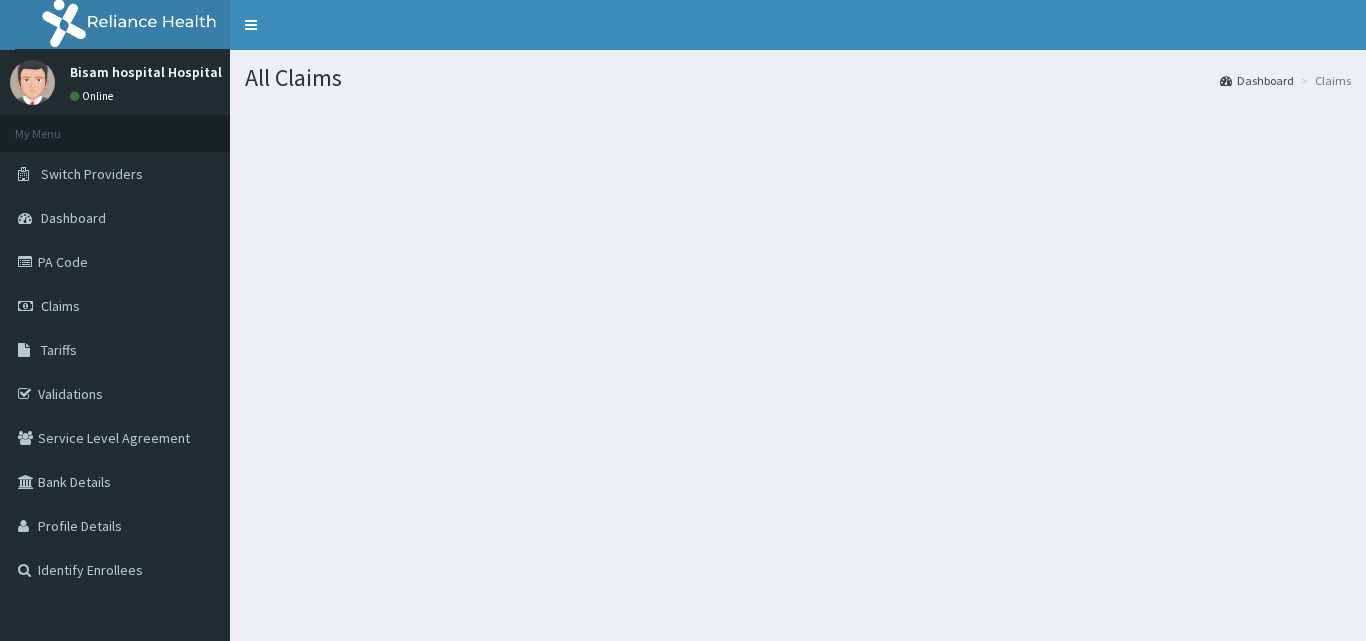 scroll, scrollTop: 0, scrollLeft: 0, axis: both 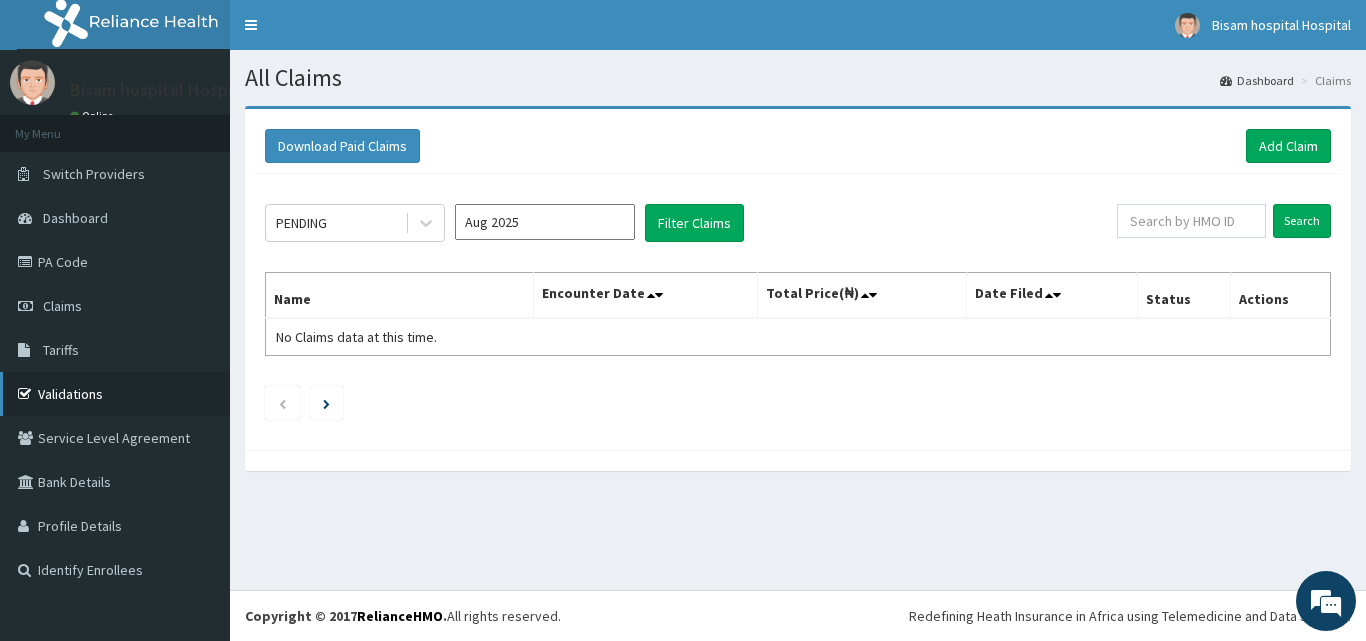 click on "Validations" at bounding box center [115, 394] 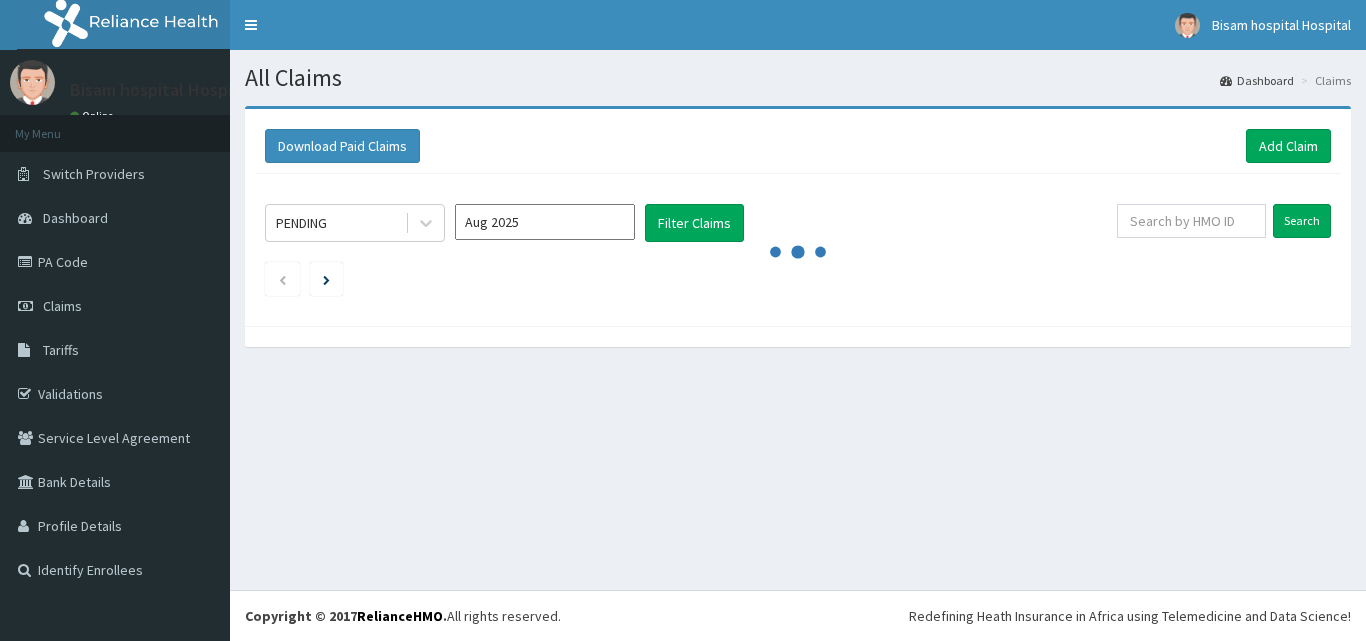 scroll, scrollTop: 0, scrollLeft: 0, axis: both 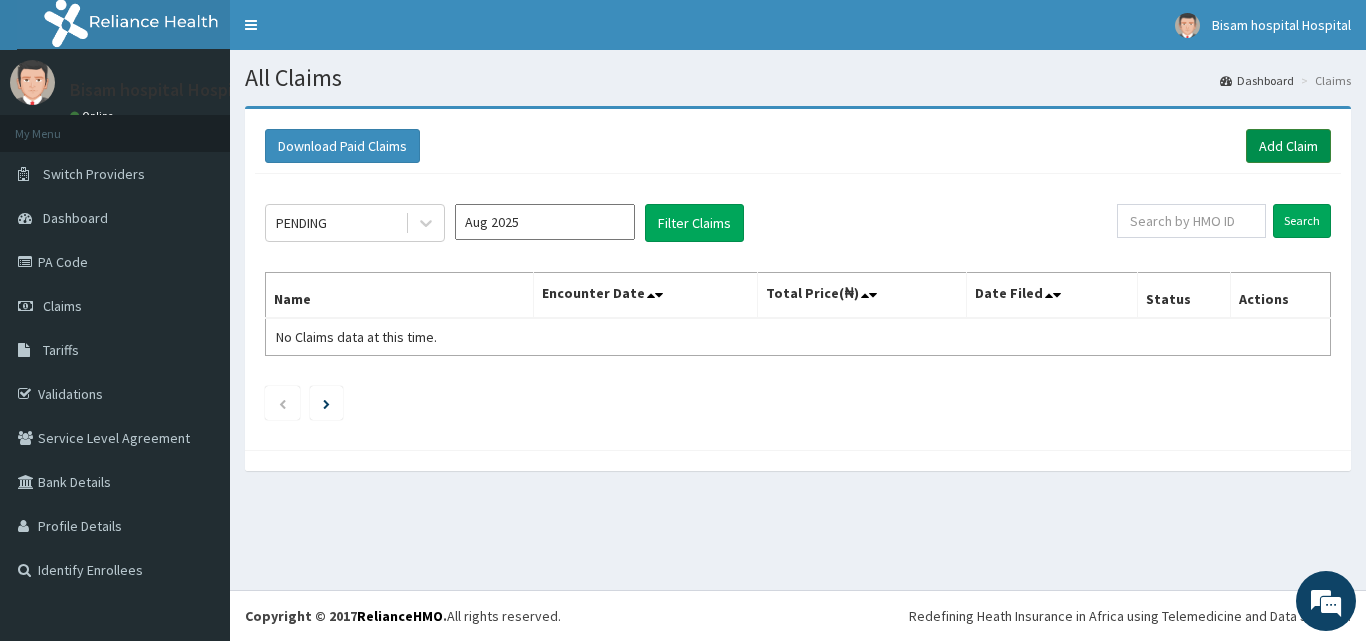 click on "Add Claim" at bounding box center [1288, 146] 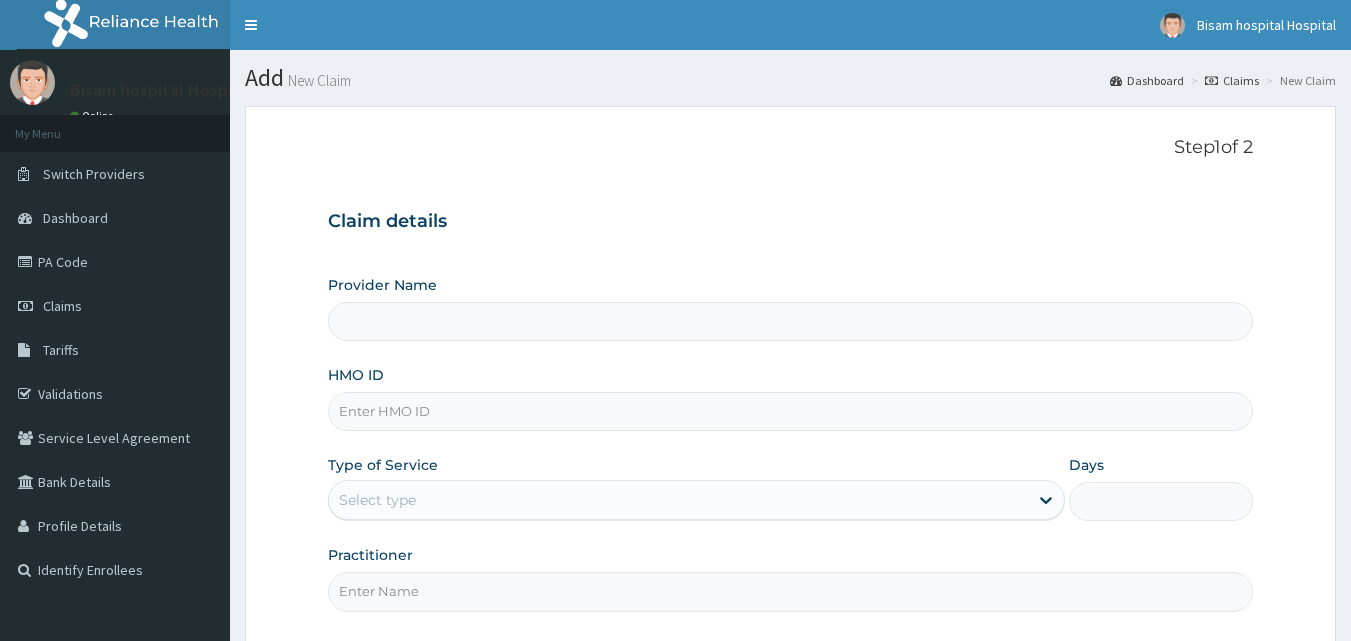scroll, scrollTop: 0, scrollLeft: 0, axis: both 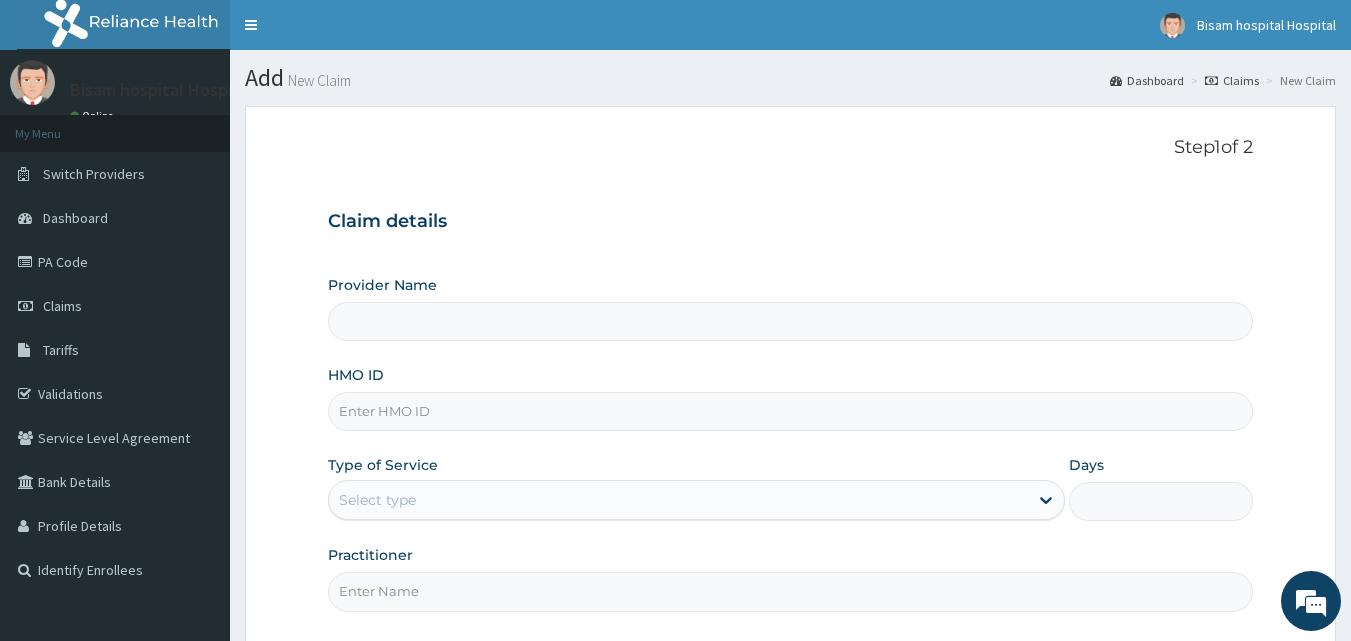 type on "BISAM HOSPITAL" 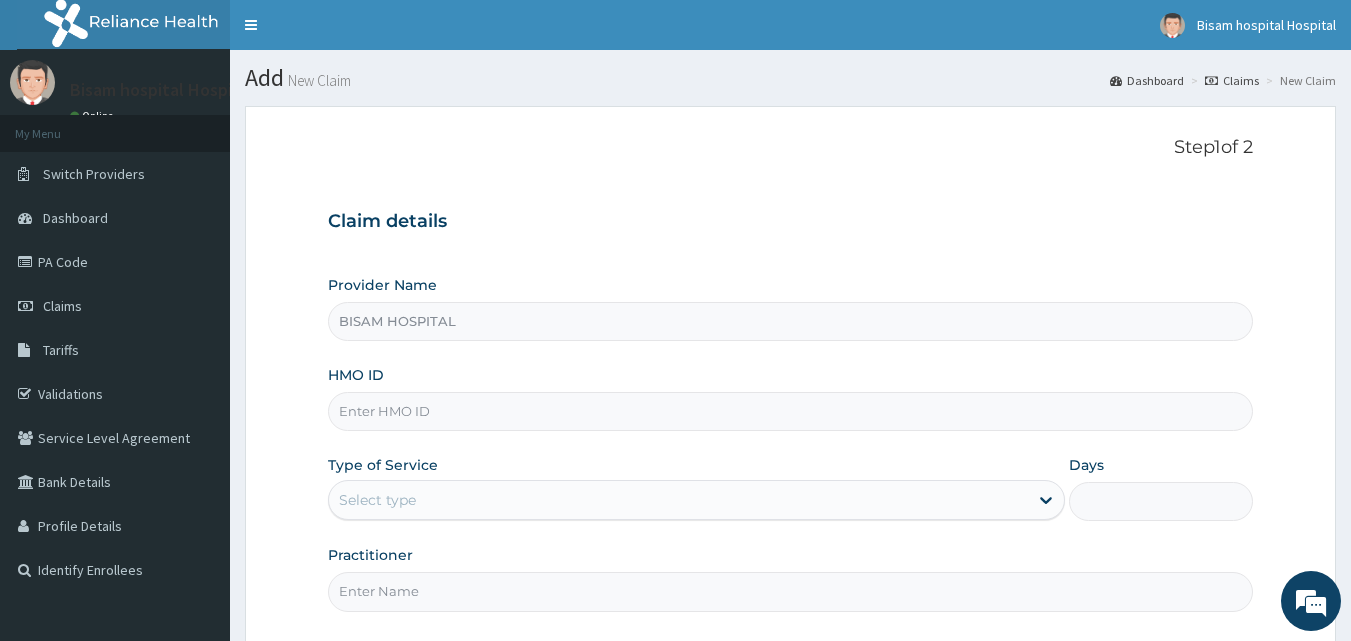 click on "HMO ID" at bounding box center (791, 411) 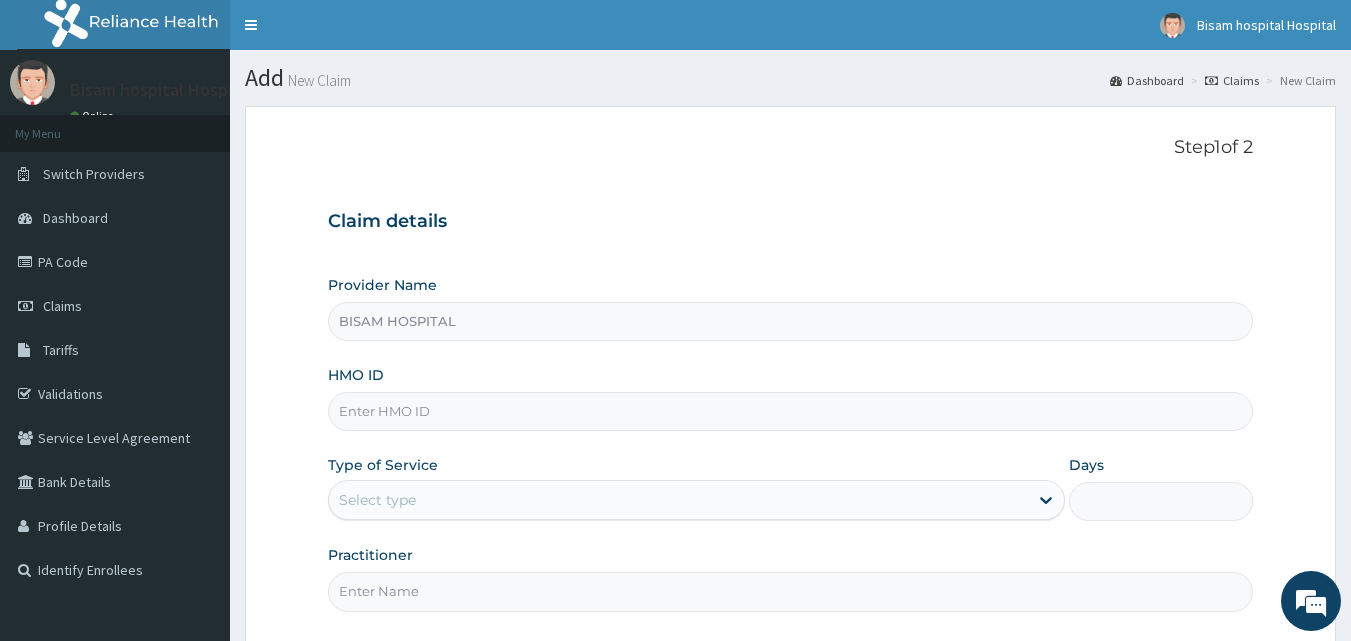 scroll, scrollTop: 0, scrollLeft: 0, axis: both 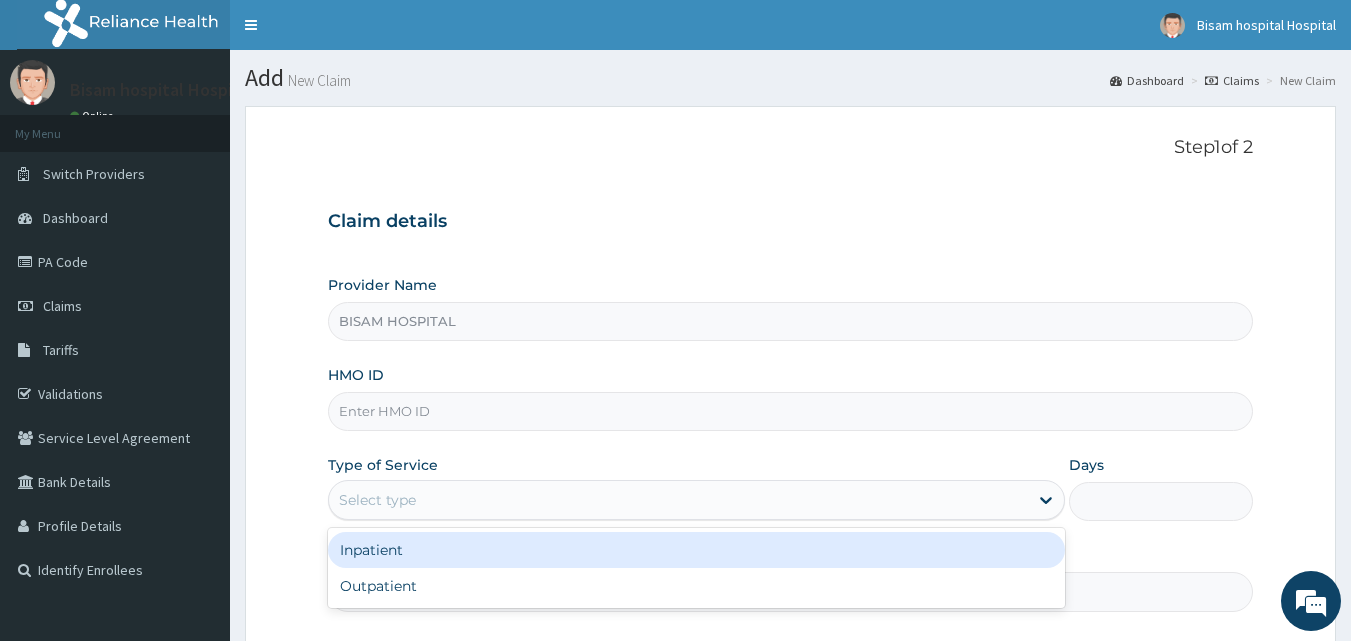 click on "Select type" at bounding box center [678, 500] 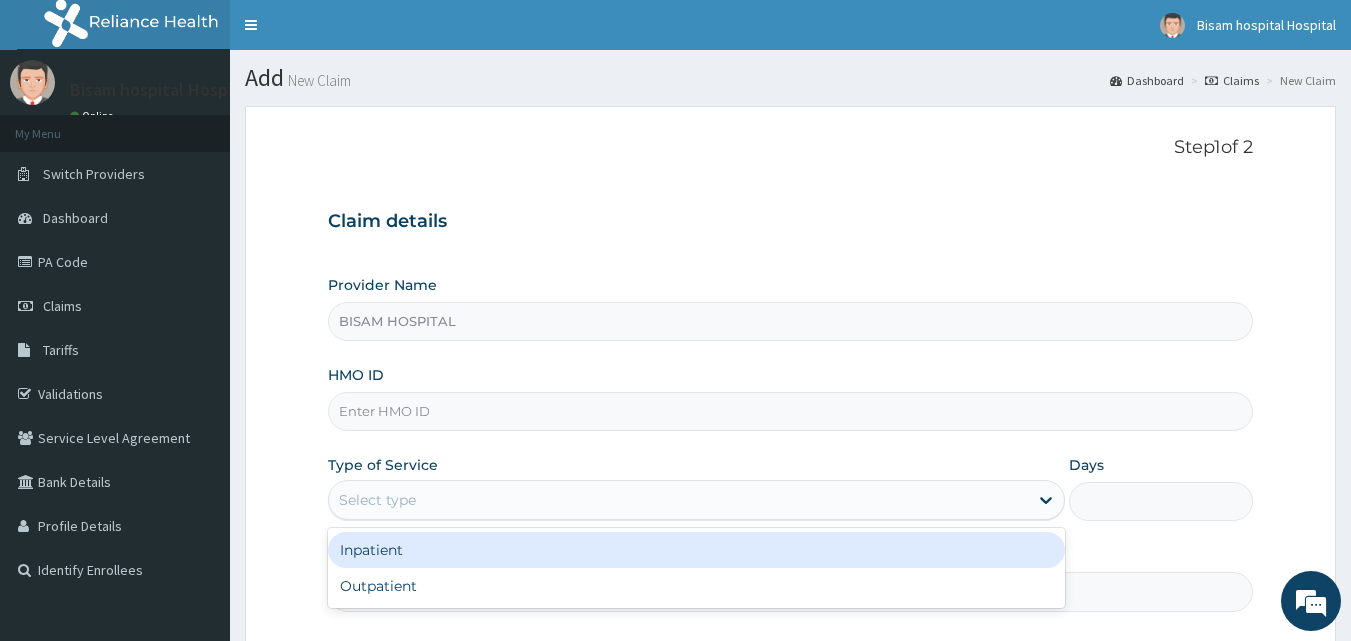 click on "Inpatient" at bounding box center (696, 550) 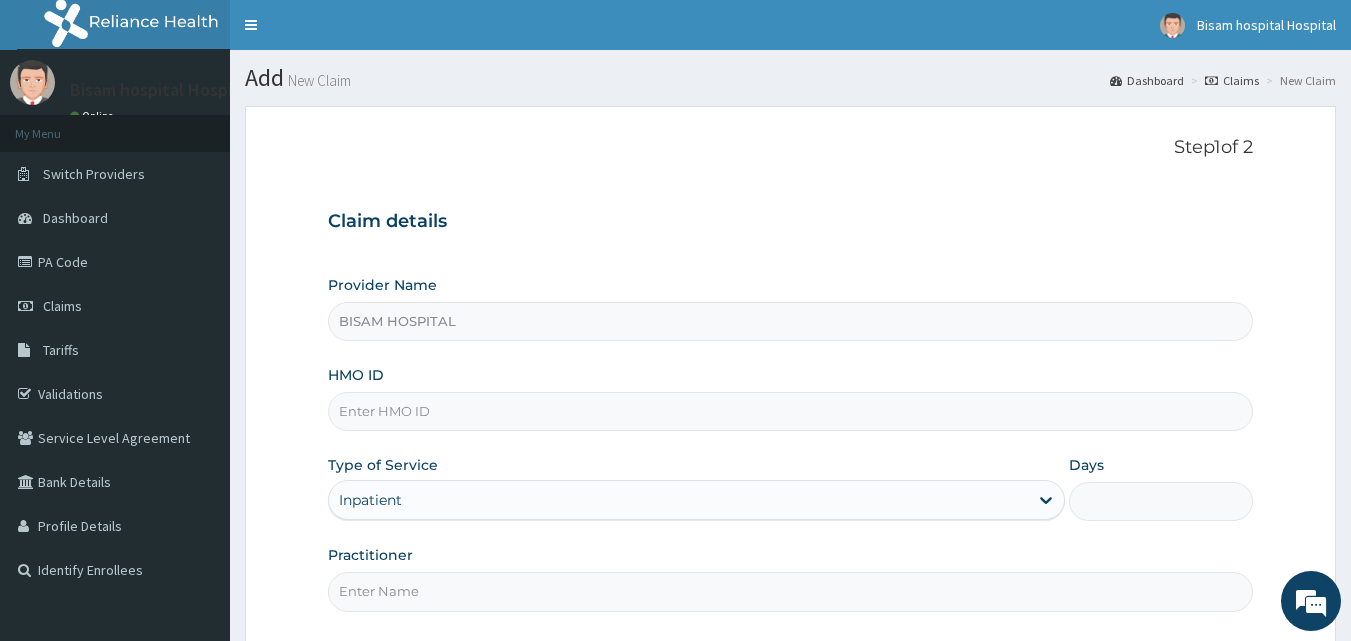 click on "Days" at bounding box center [1161, 501] 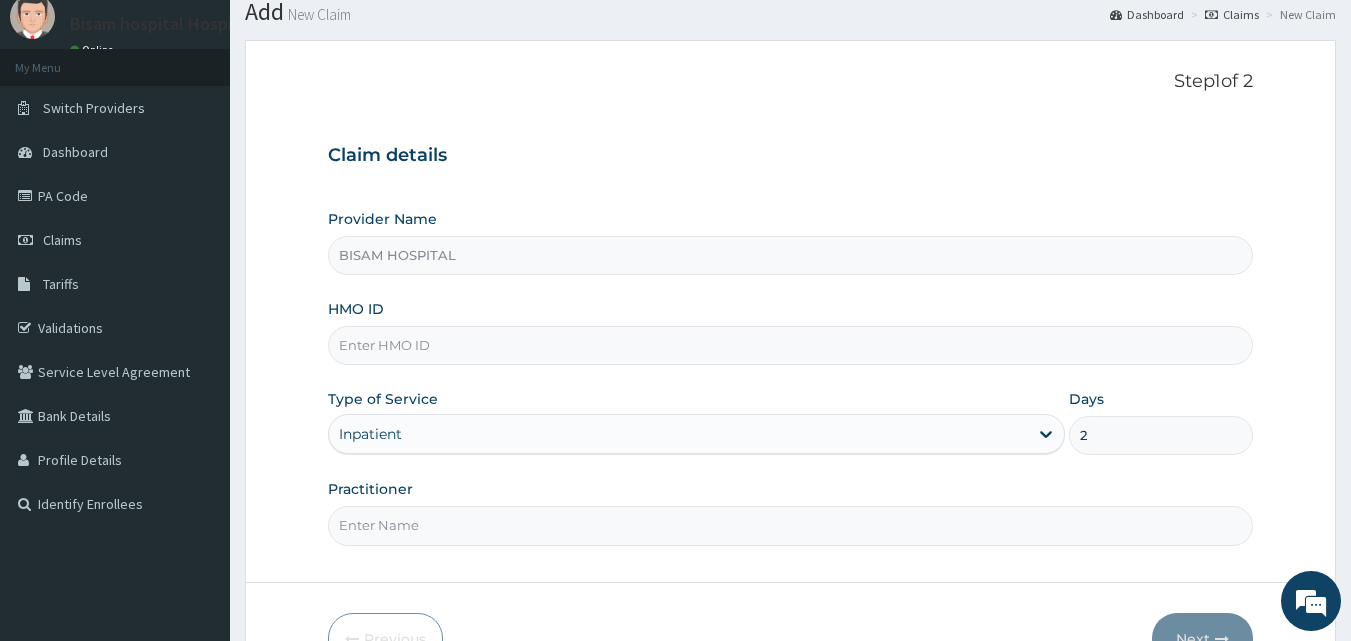scroll, scrollTop: 72, scrollLeft: 0, axis: vertical 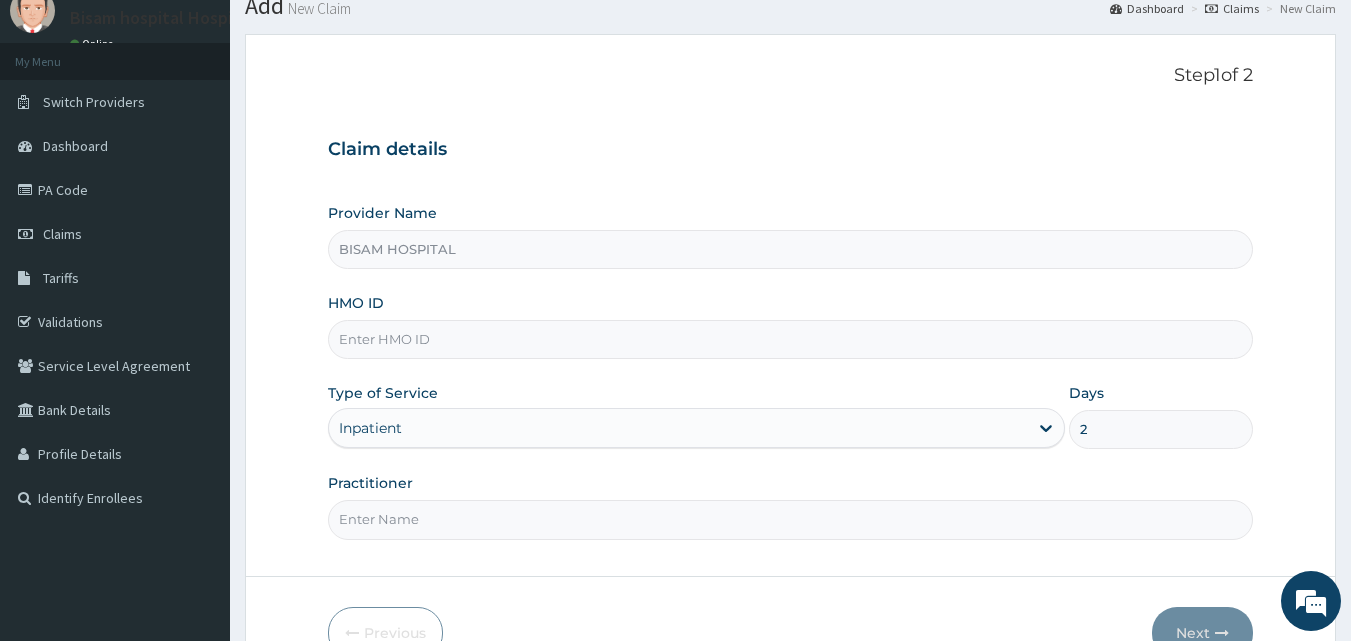 type on "2" 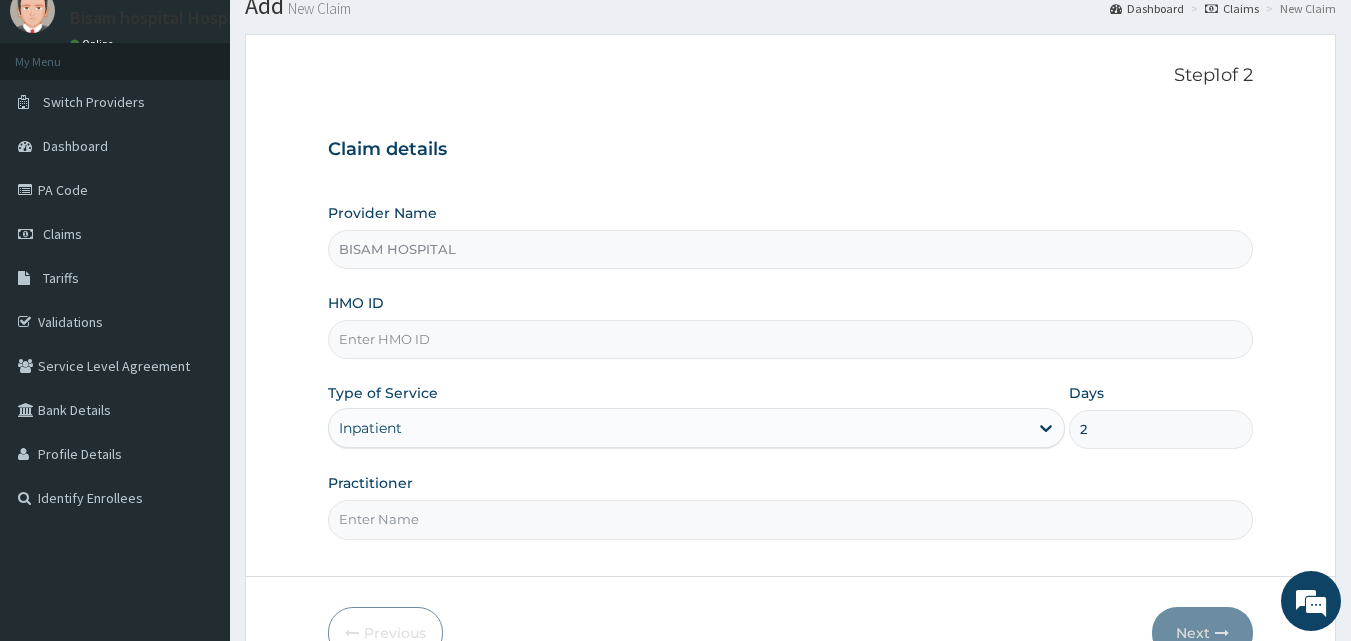 type on "[DR] [LAST]" 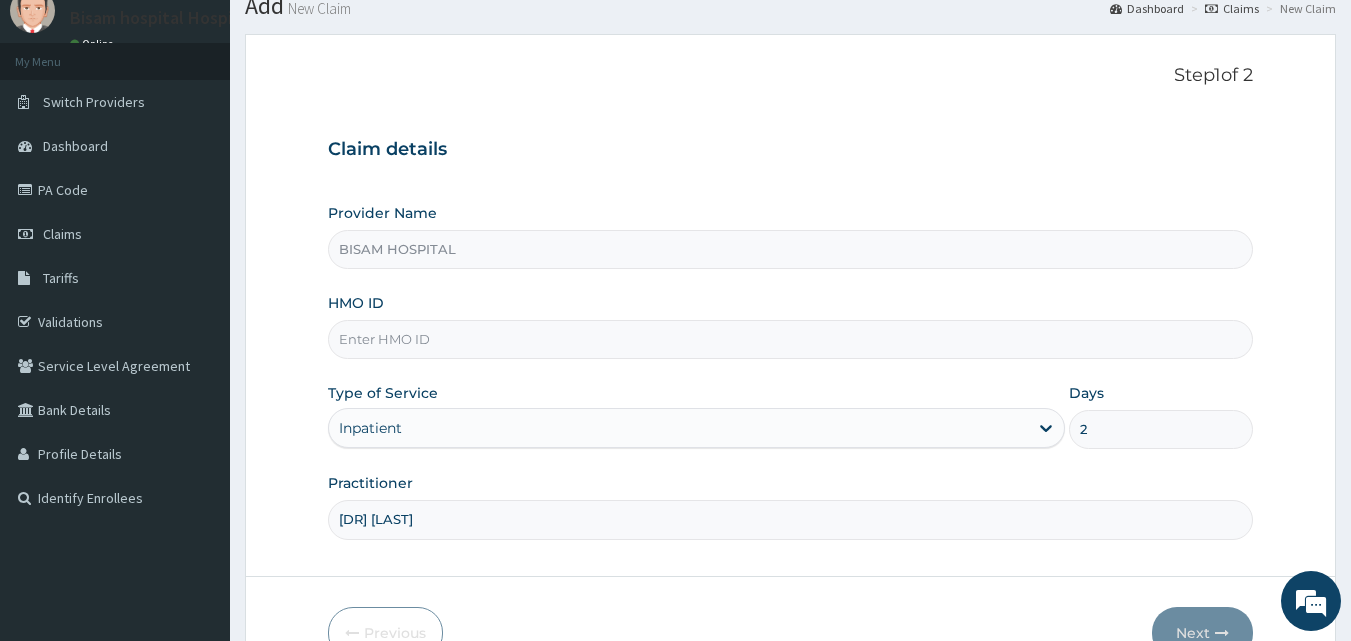 click on "HMO ID" at bounding box center (791, 339) 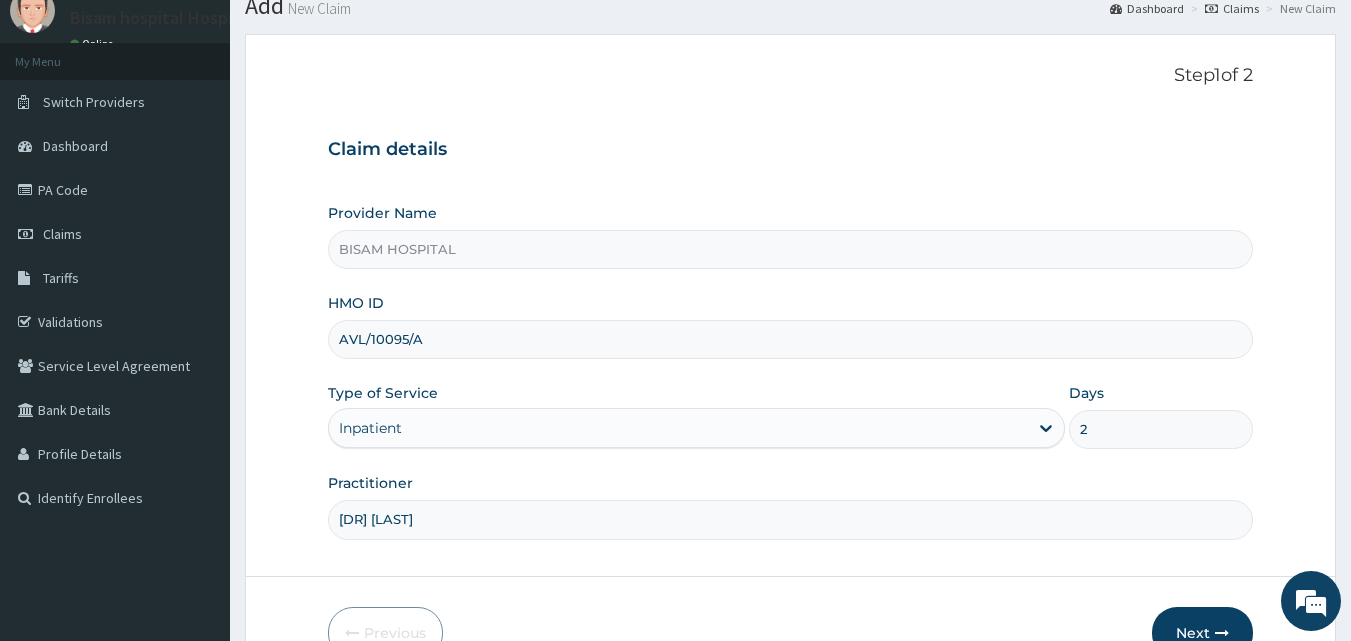 type on "AVL/10095/A" 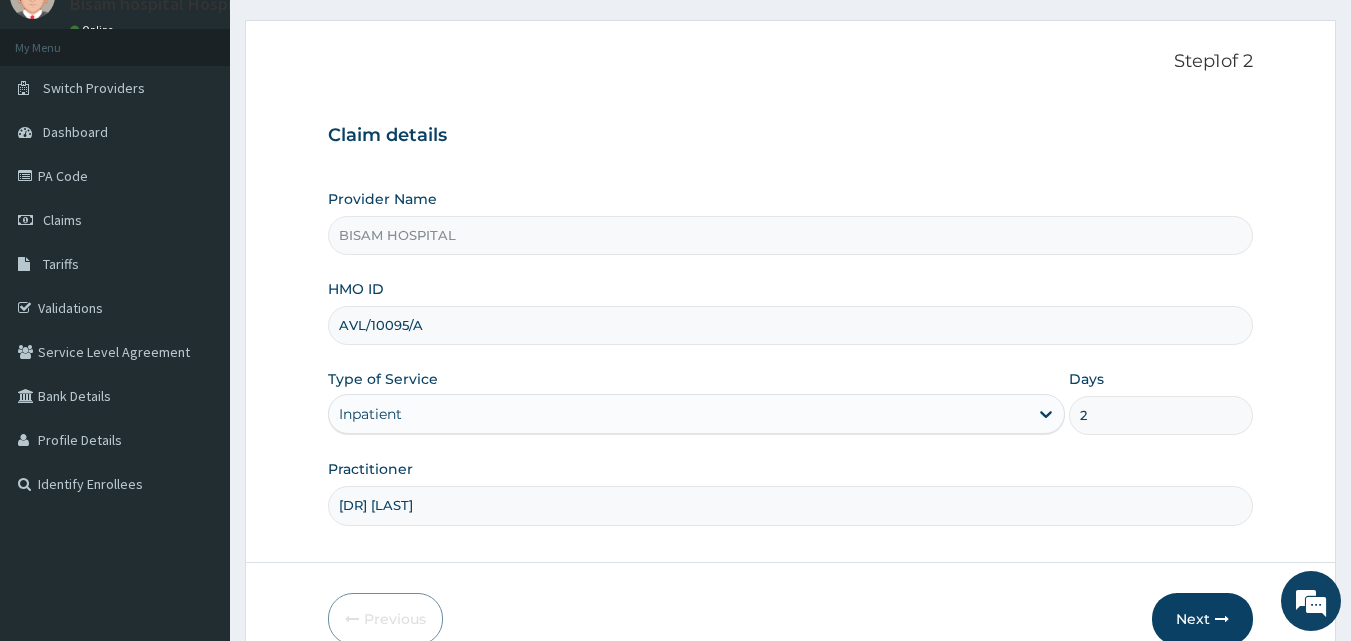 scroll, scrollTop: 93, scrollLeft: 0, axis: vertical 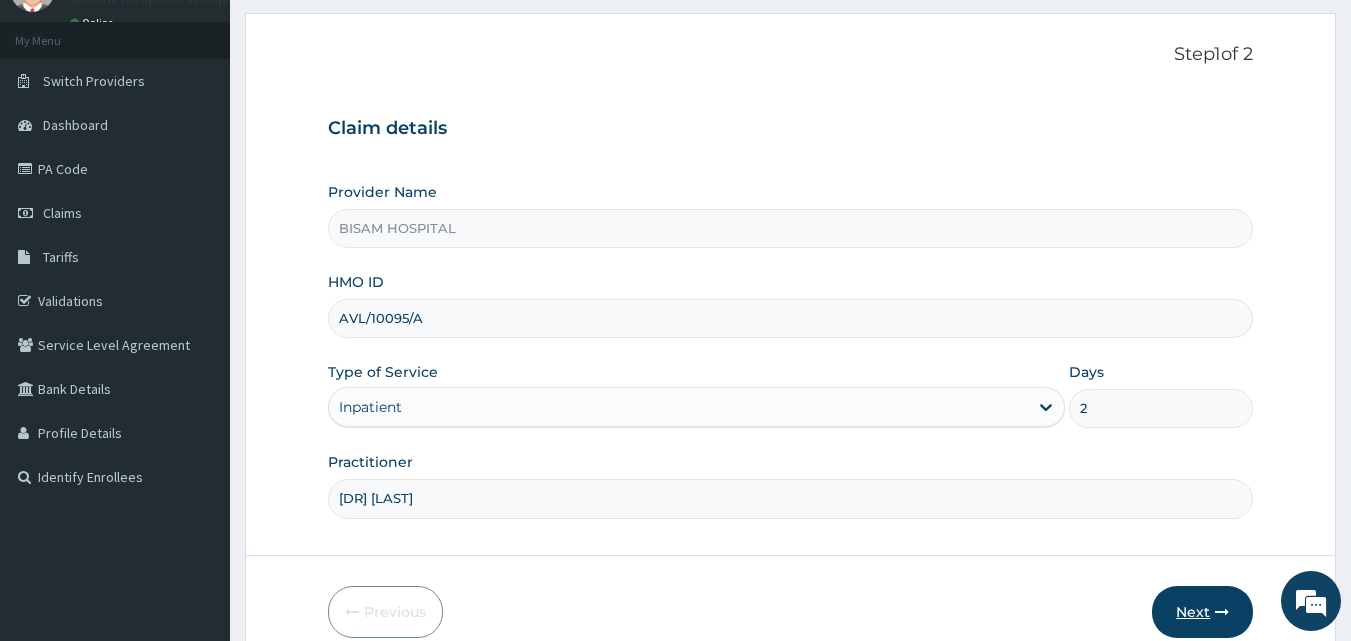 click on "Next" at bounding box center [1202, 612] 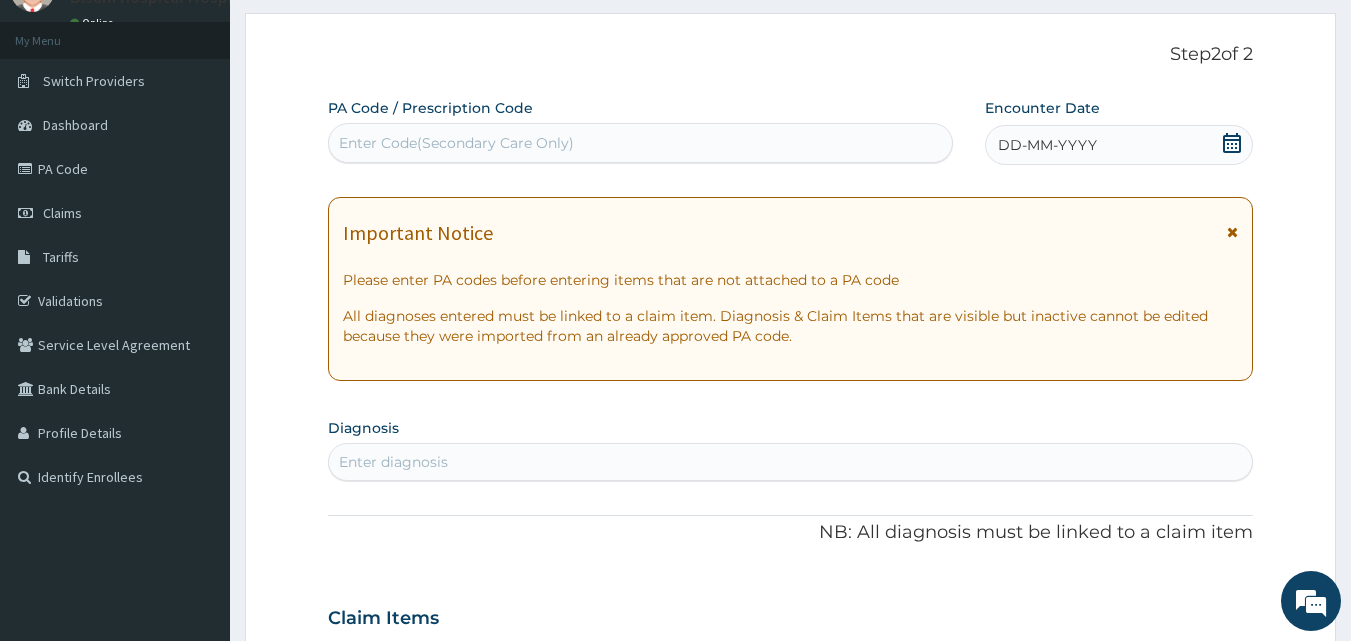 click 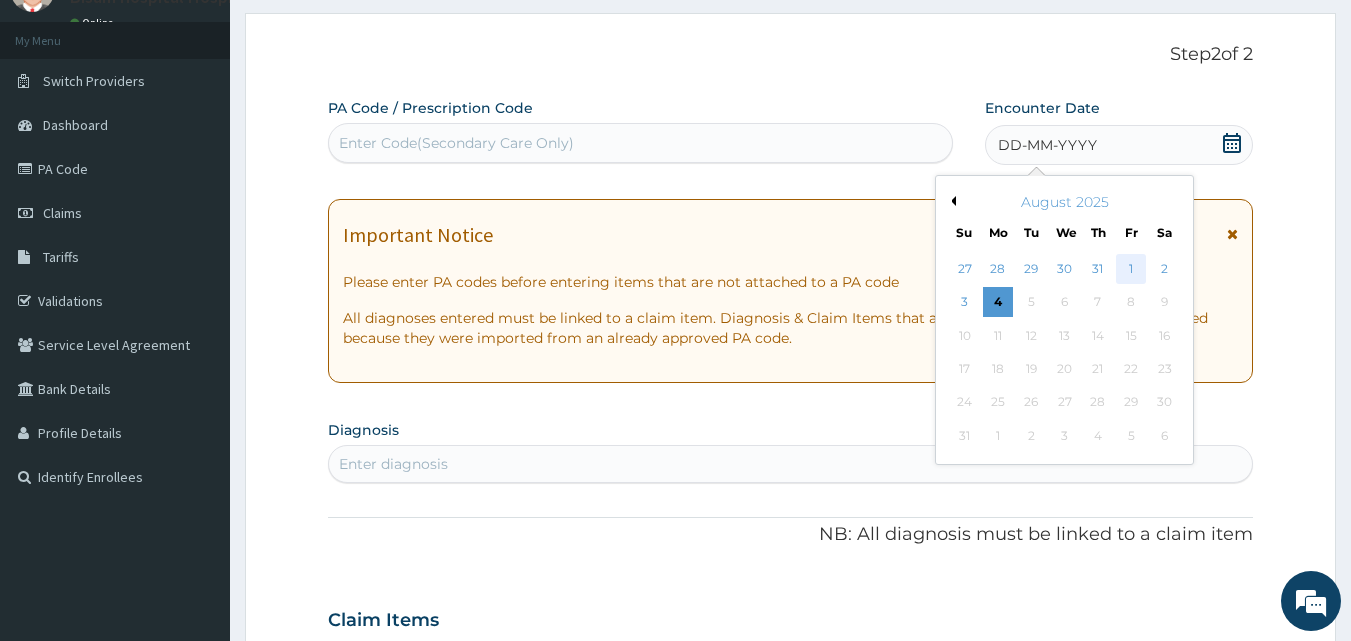 click on "1" at bounding box center [1131, 269] 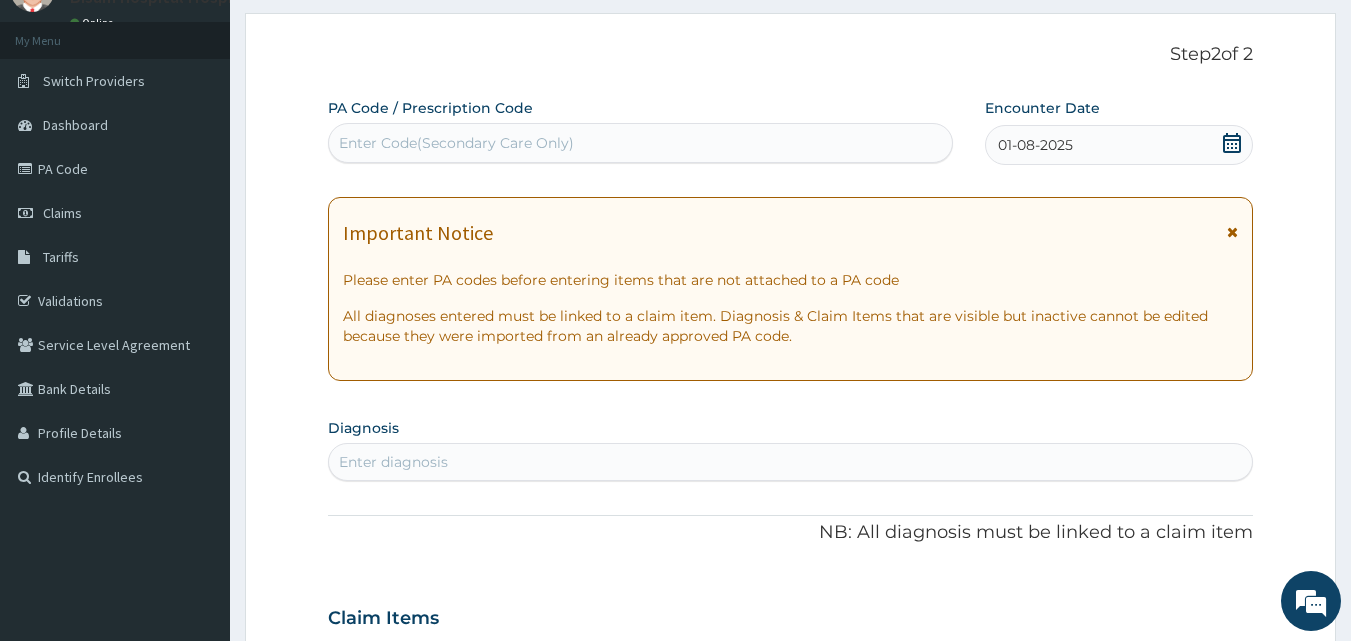 click on "Enter Code(Secondary Care Only)" at bounding box center [641, 143] 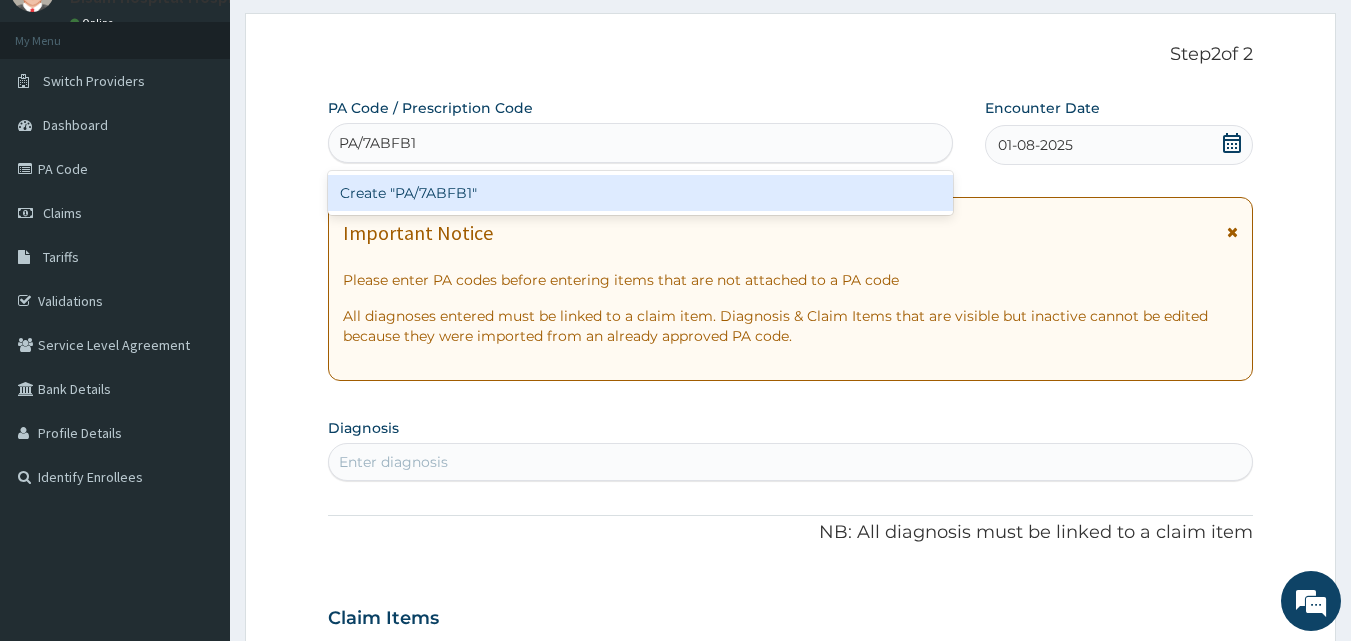 click on "Create "PA/7ABFB1"" at bounding box center [641, 193] 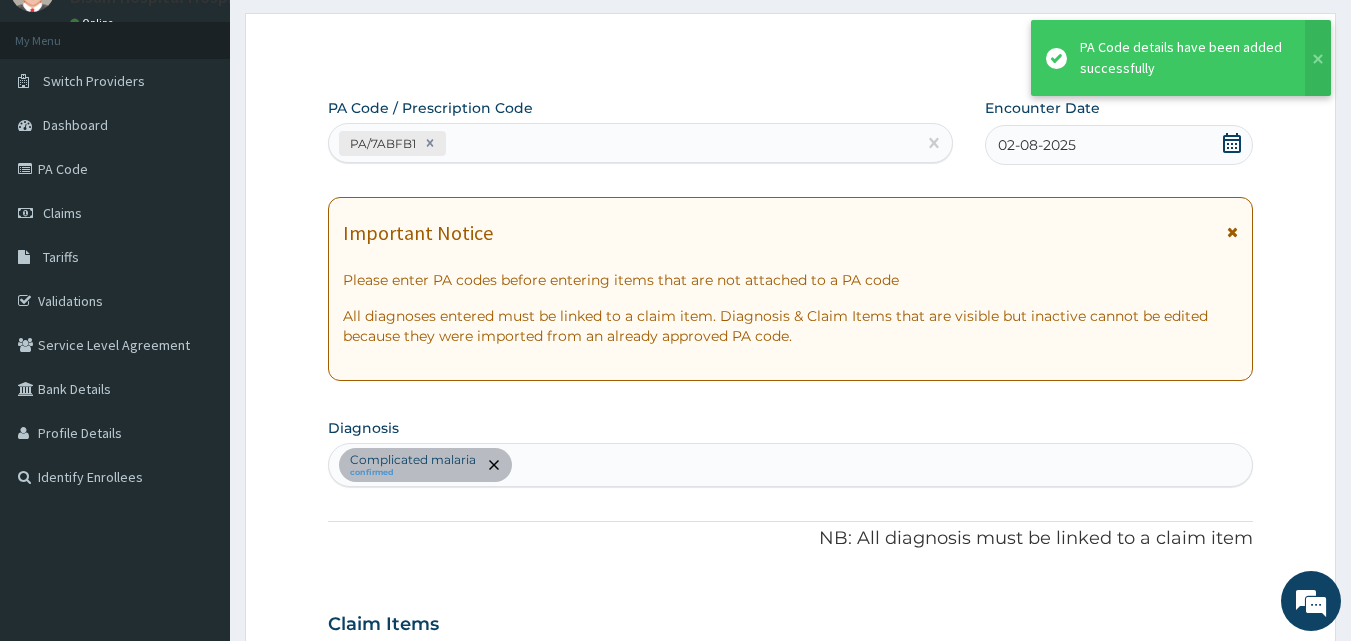 scroll, scrollTop: 512, scrollLeft: 0, axis: vertical 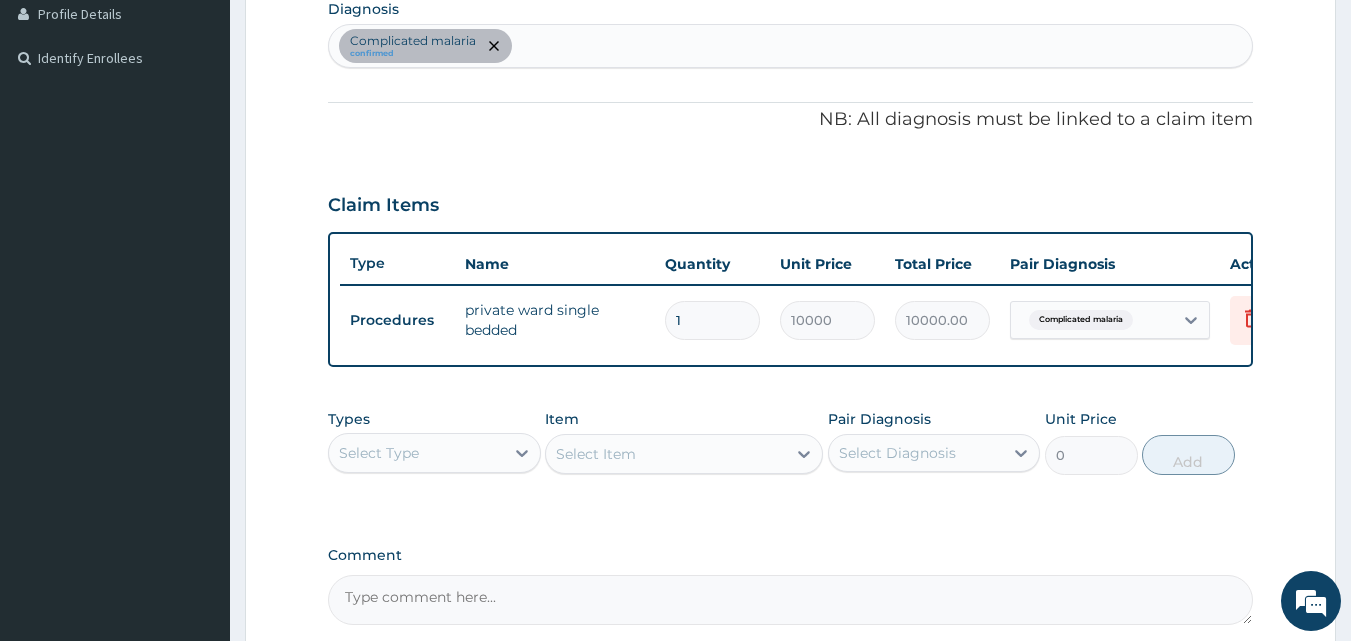 type 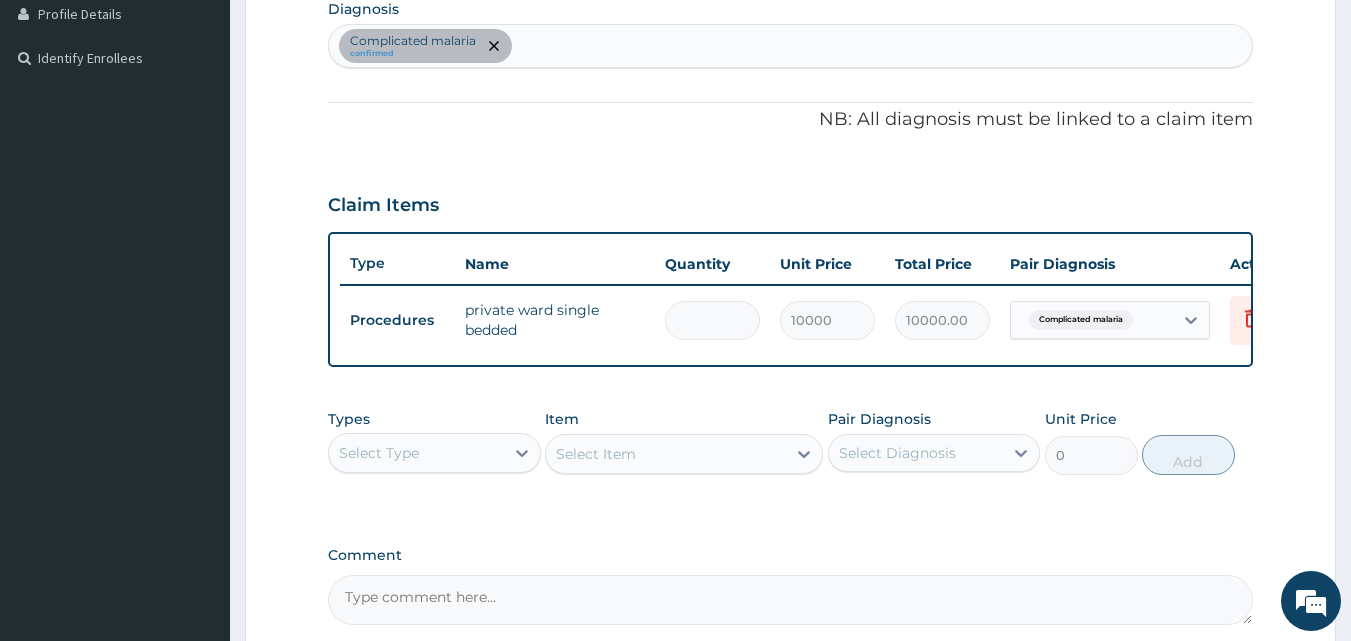 type on "0.00" 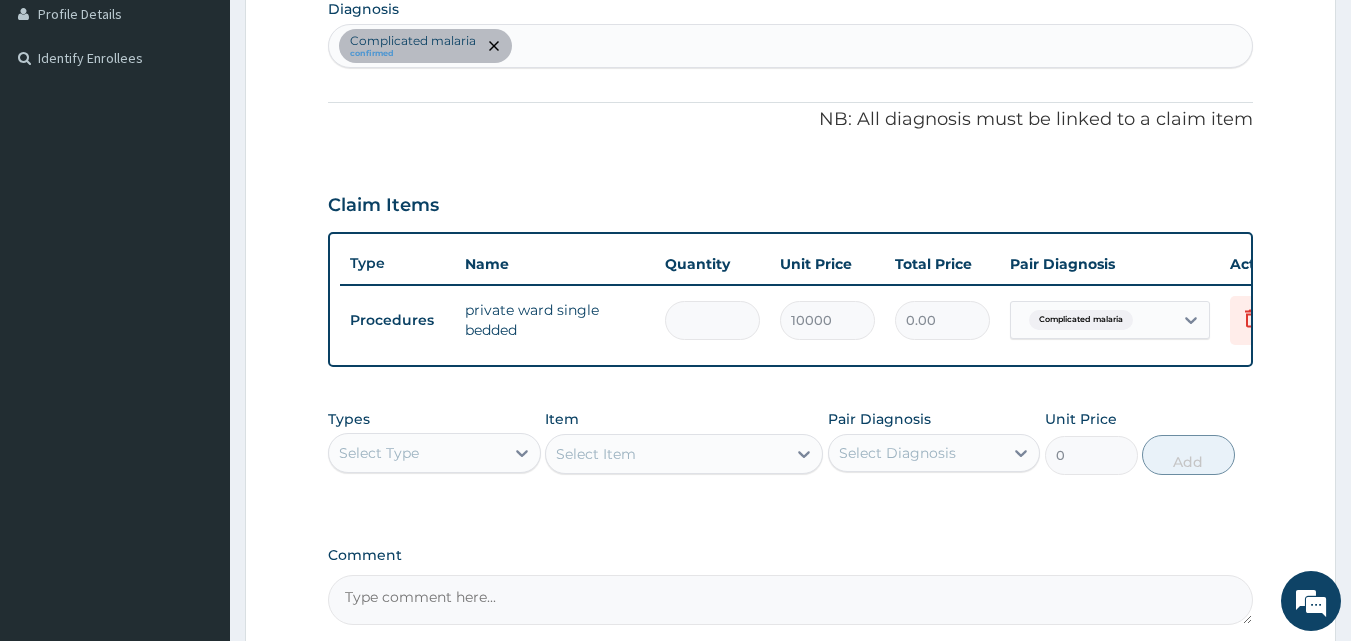 type on "2" 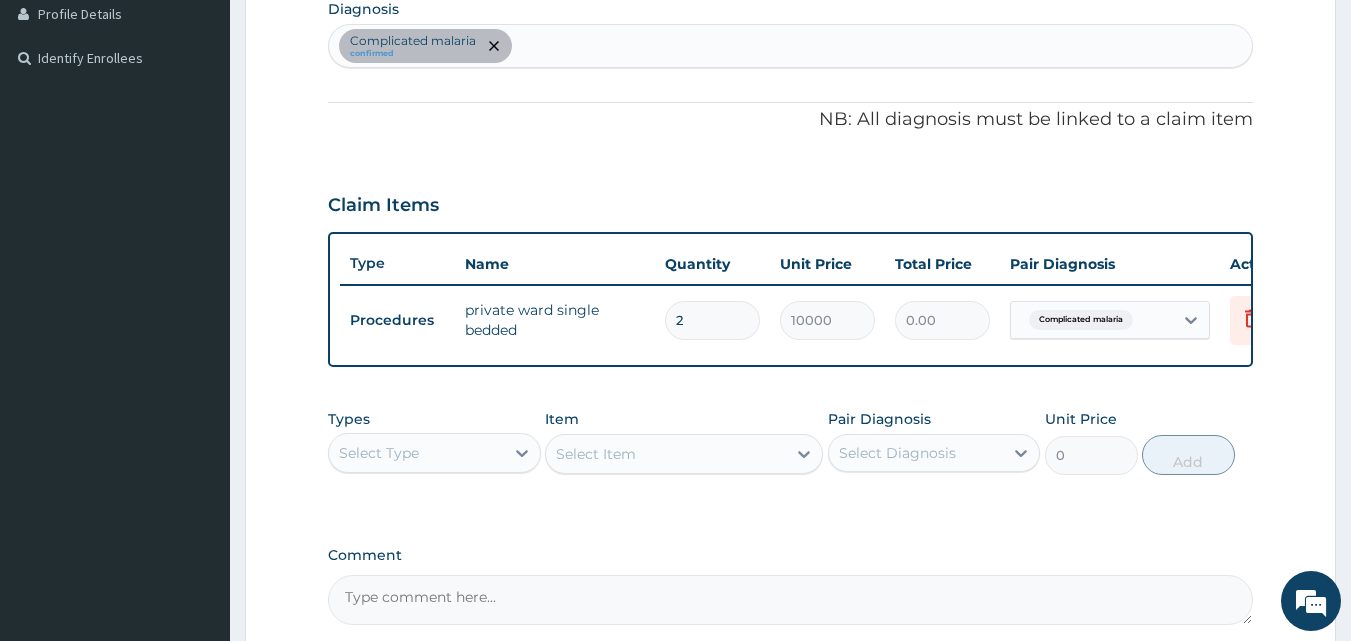 type on "20000.00" 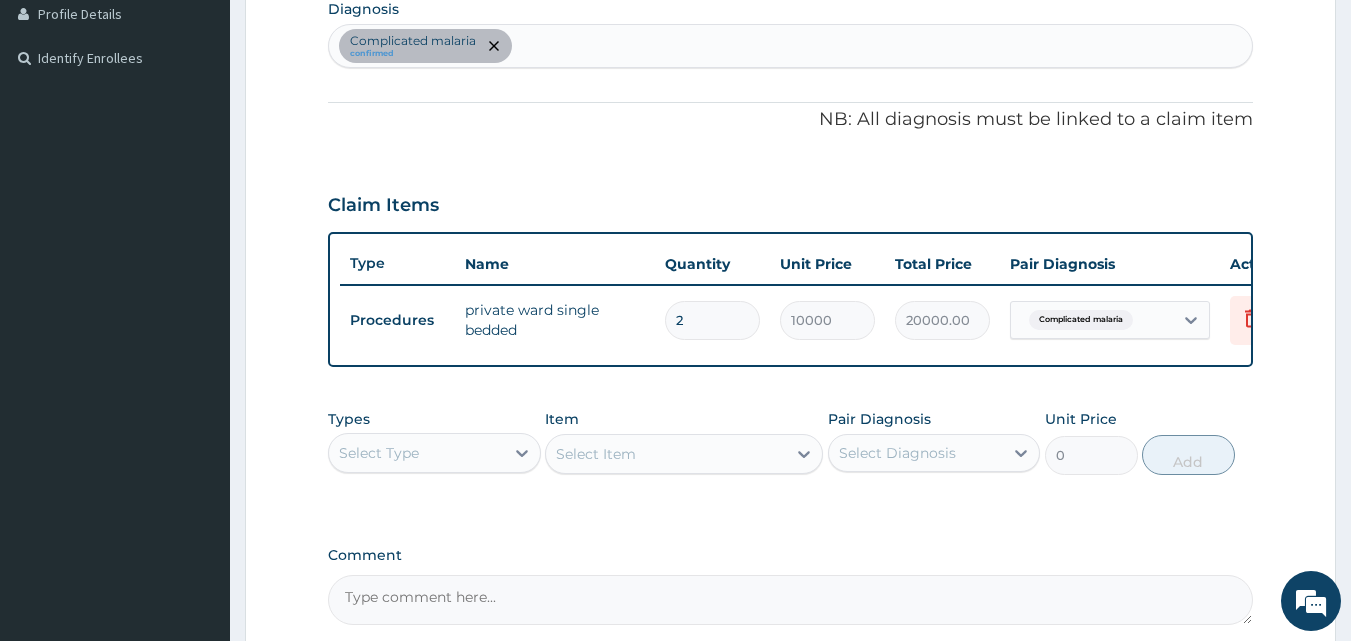 type on "2" 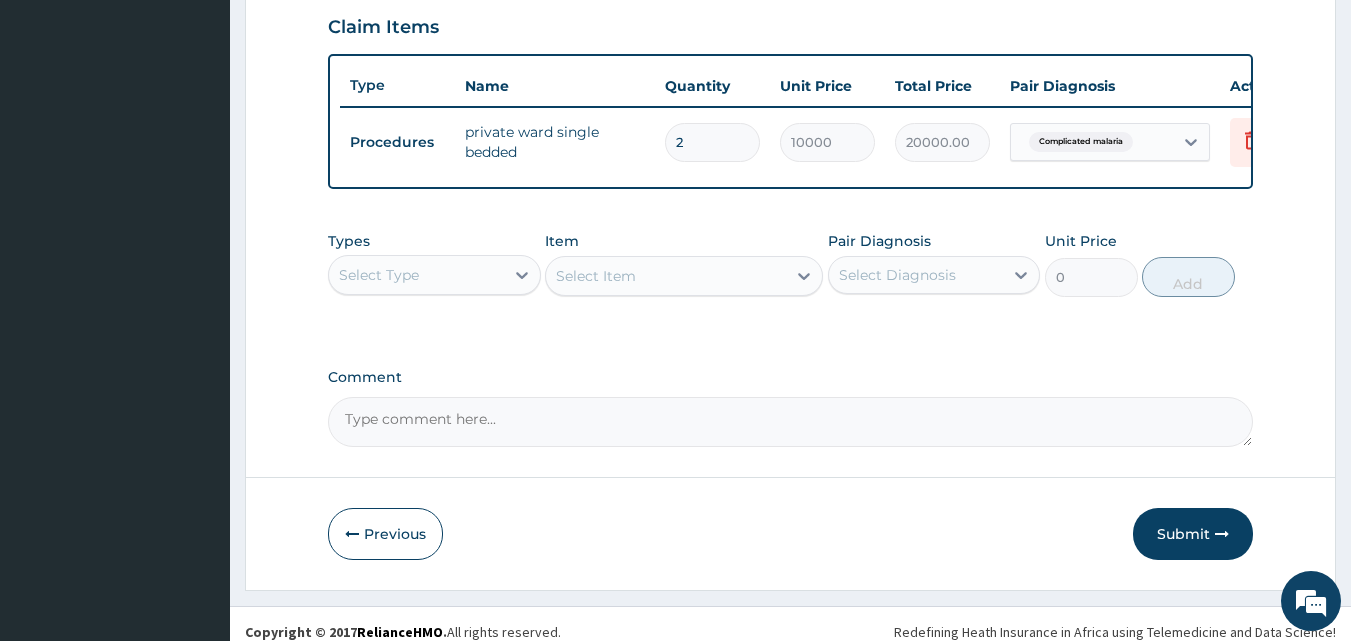 scroll, scrollTop: 721, scrollLeft: 0, axis: vertical 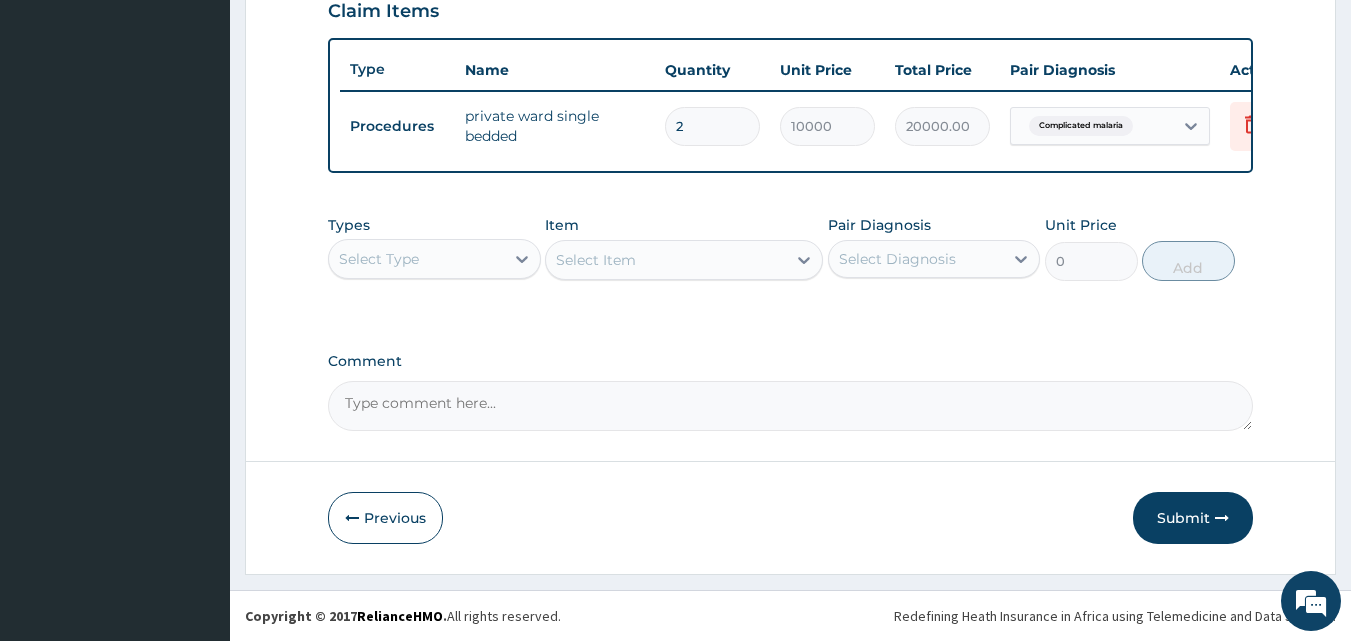 click on "Comment" at bounding box center [791, 406] 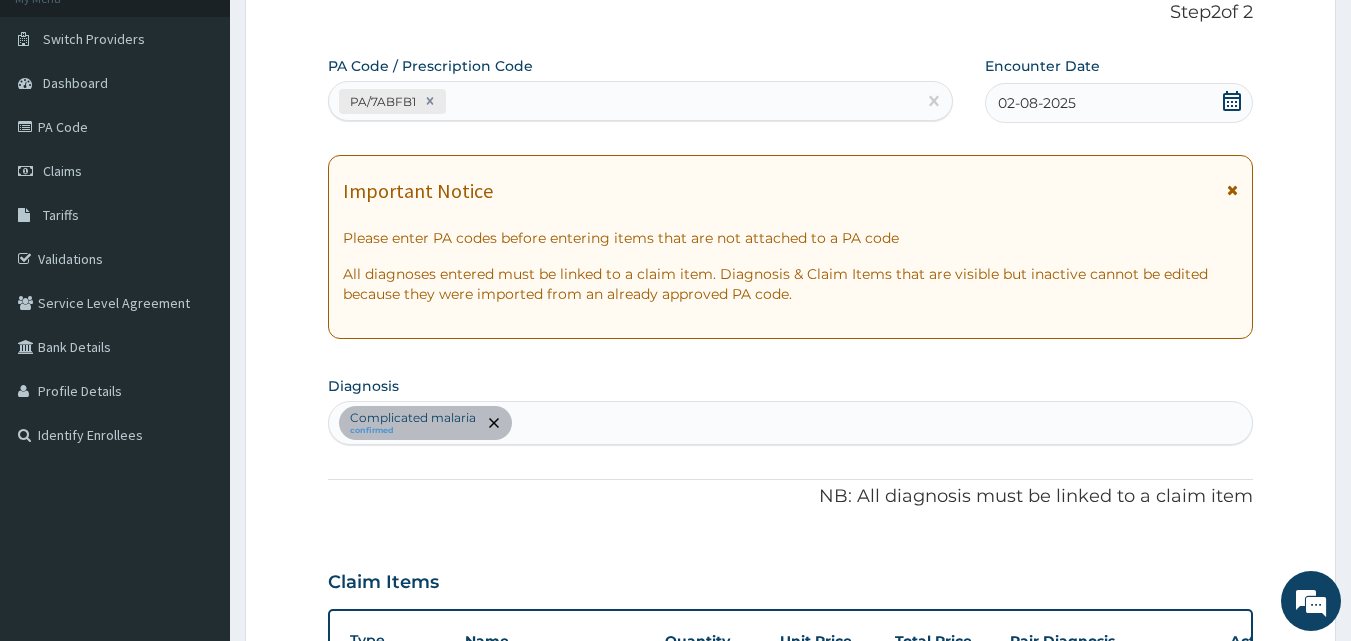 scroll, scrollTop: 142, scrollLeft: 0, axis: vertical 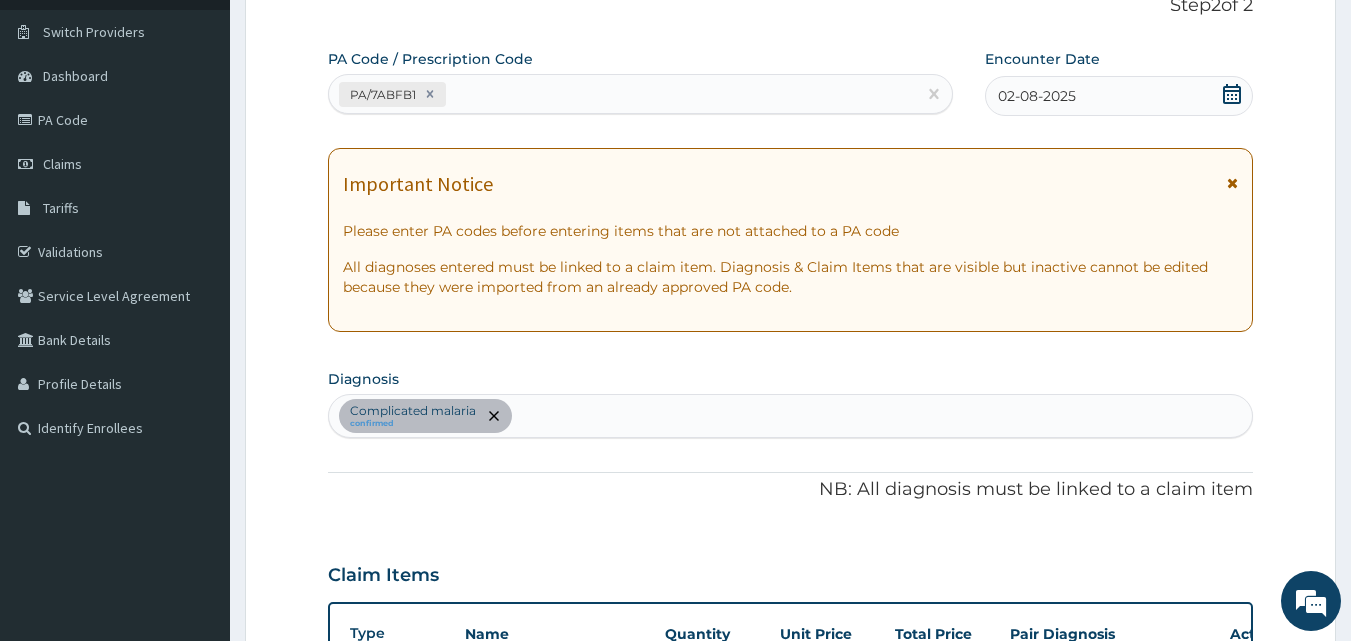 type on "General ward was approved for enrollee." 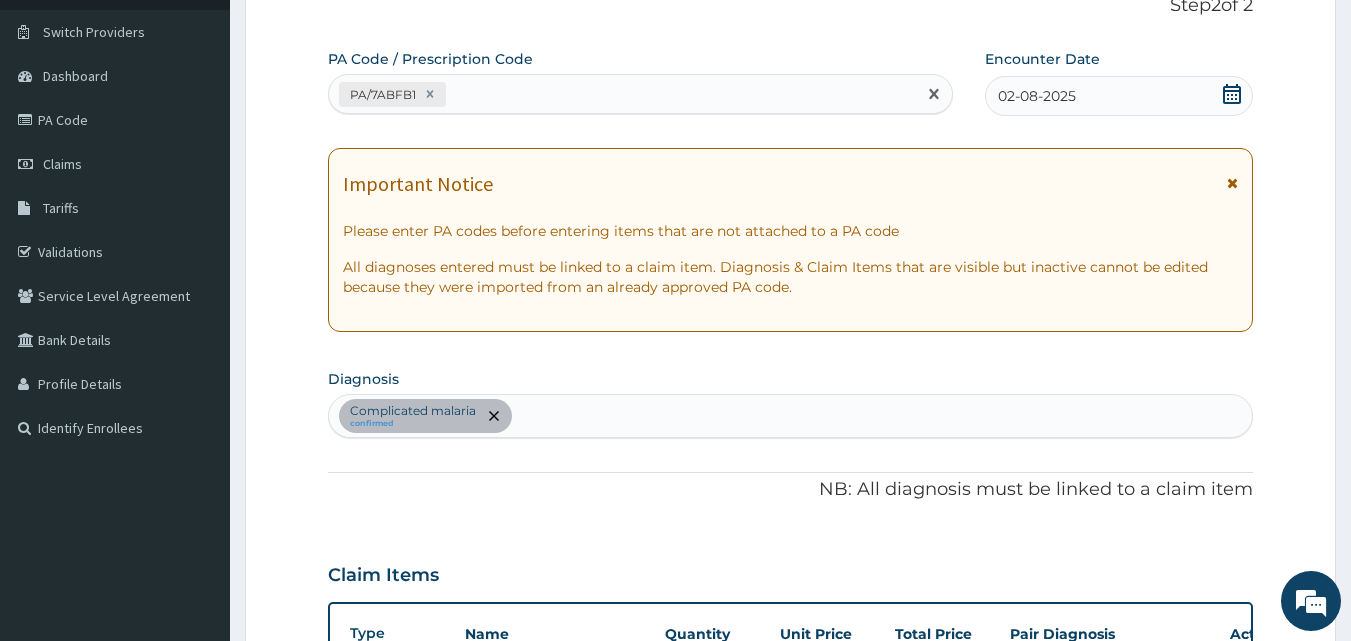 click on "PA/7ABFB1" at bounding box center (623, 94) 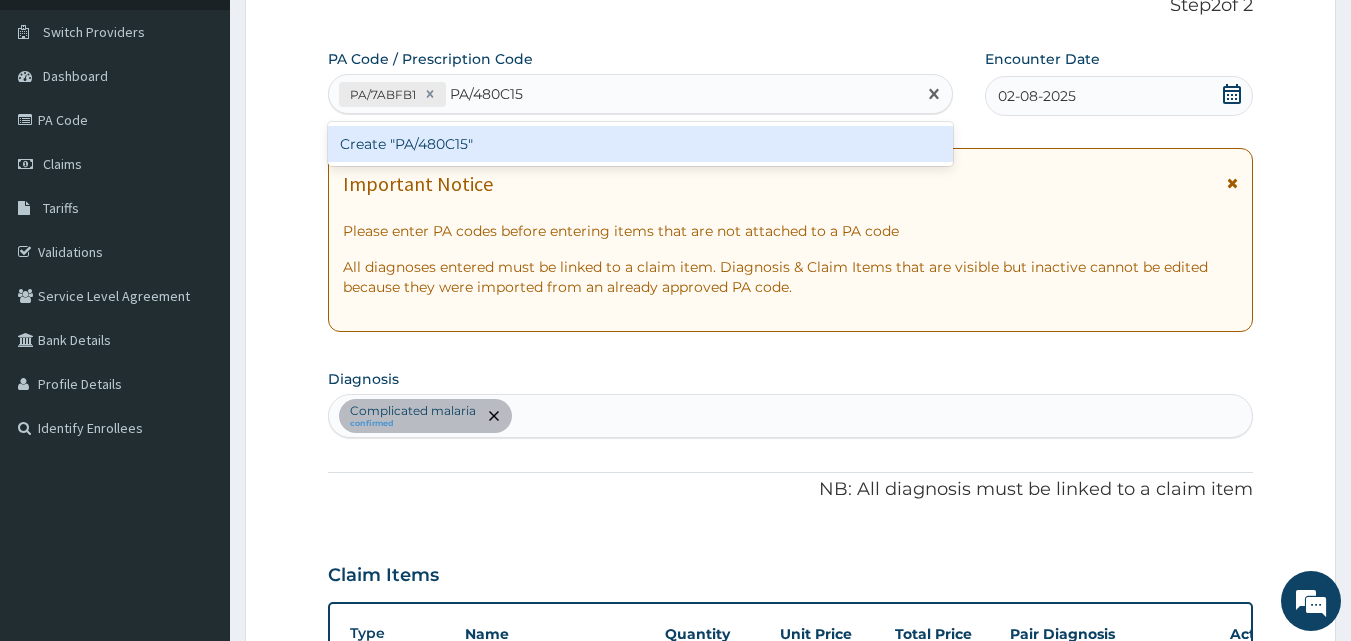 click at bounding box center [430, 94] 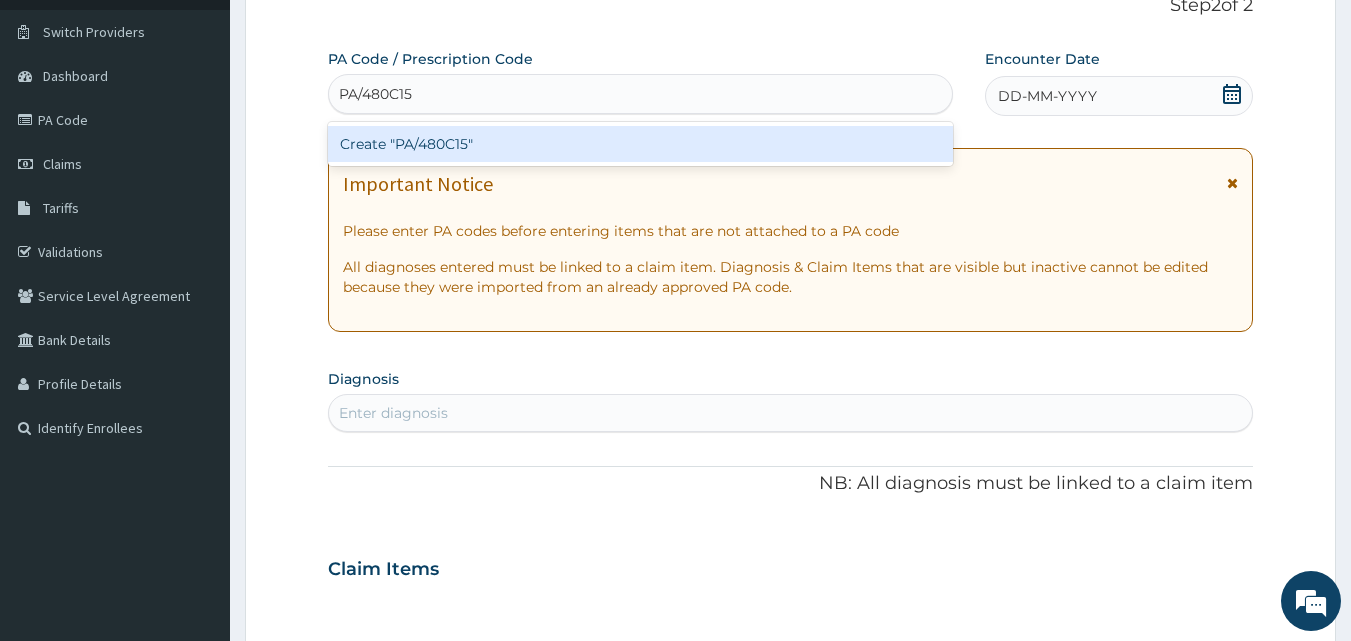 scroll, scrollTop: 140, scrollLeft: 0, axis: vertical 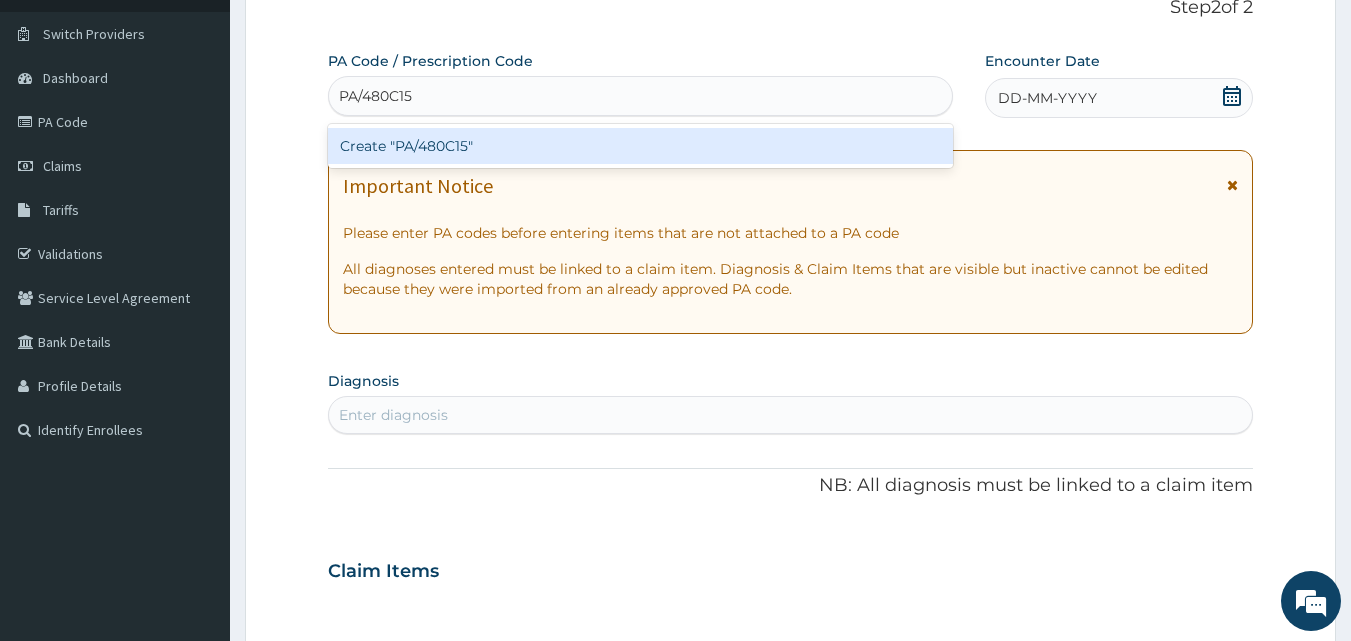 type on "PA/480C15" 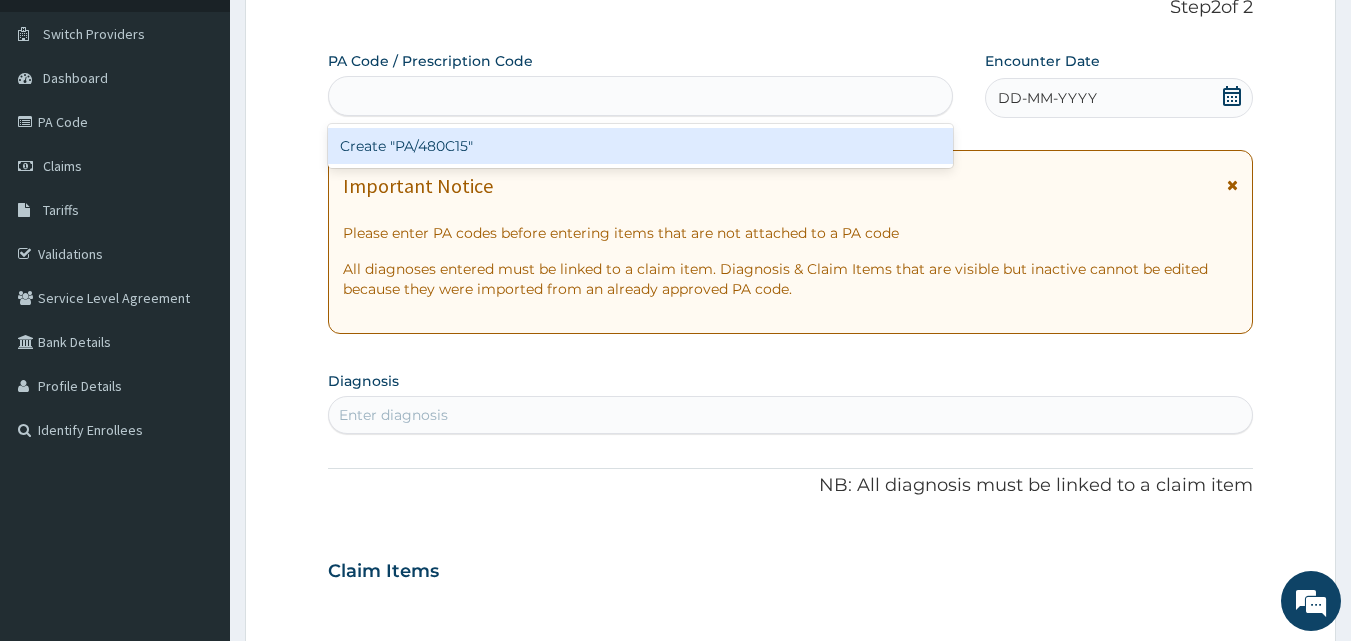 click on "PA Code / Prescription Code option PA/7ABFB1, deselected. option Create "PA/480C15" focused, 1 of 1. 1 result available for search term PA/480C15. Use Up and Down to choose options, press Enter to select the currently focused option, press Escape to exit the menu, press Tab to select the option and exit the menu. PA/480C15 Create "PA/480C15" Encounter Date DD-MM-YYYY Important Notice Please enter PA codes before entering items that are not attached to a PA code   All diagnoses entered must be linked to a claim item. Diagnosis & Claim Items that are visible but inactive cannot be edited because they were imported from an already approved PA code. Diagnosis Enter diagnosis NB: All diagnosis must be linked to a claim item Claim Items No claim item Types Select Type Item Select Item Pair Diagnosis Select Diagnosis Unit Price 0 Add Comment General ward was approved for enrollee." at bounding box center (791, 568) 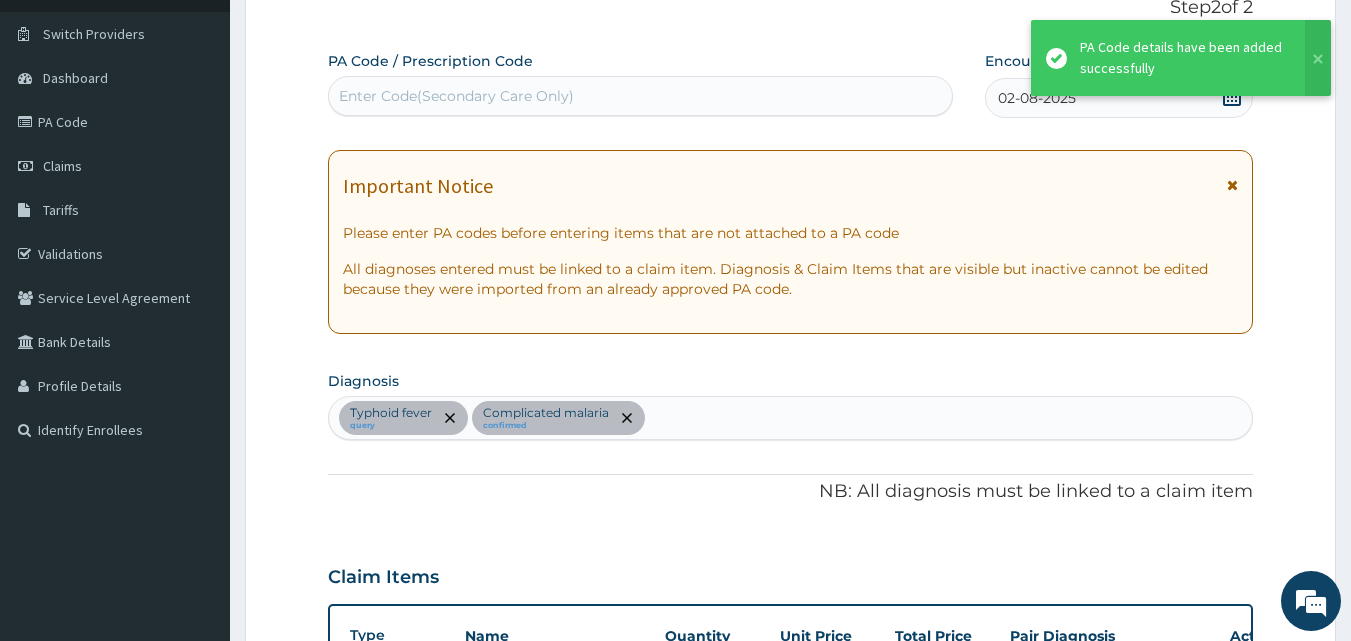 scroll, scrollTop: 727, scrollLeft: 0, axis: vertical 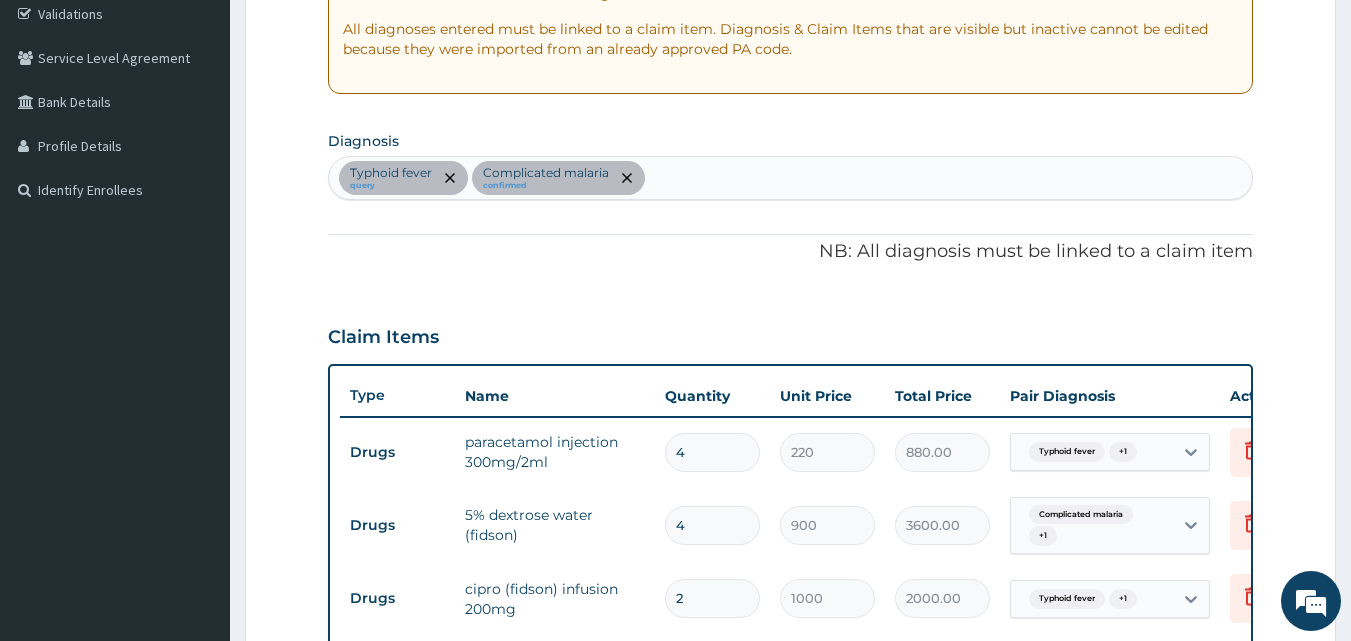 click 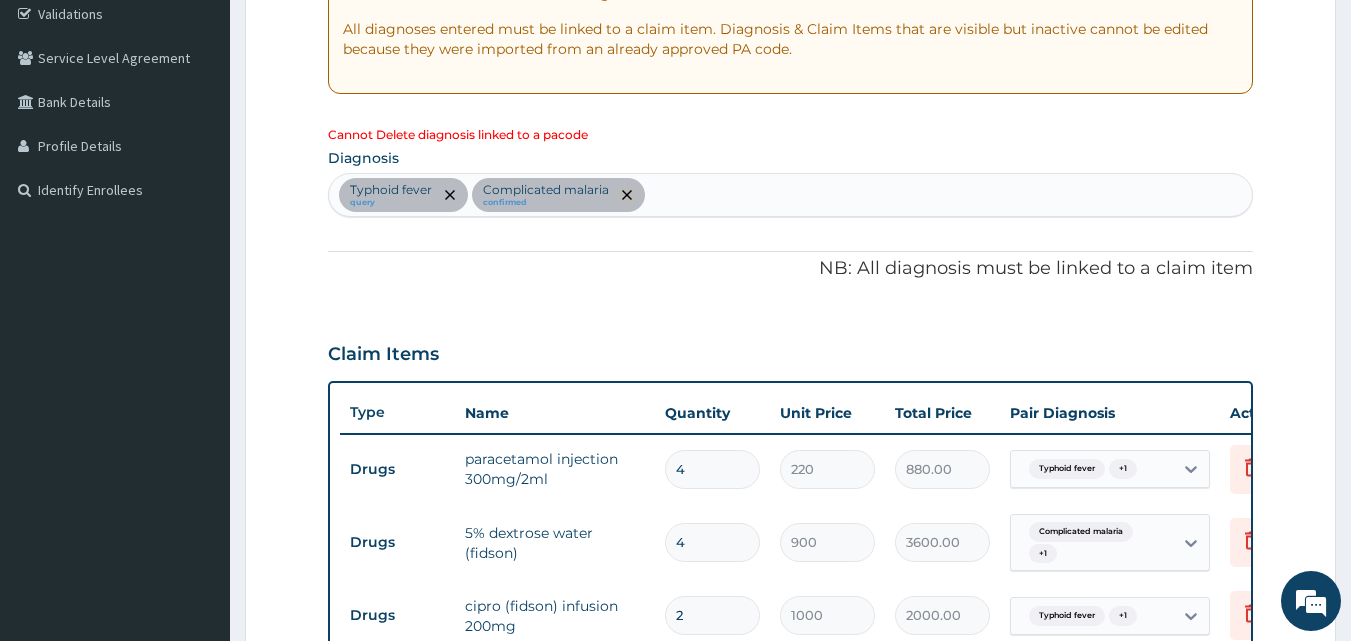 click 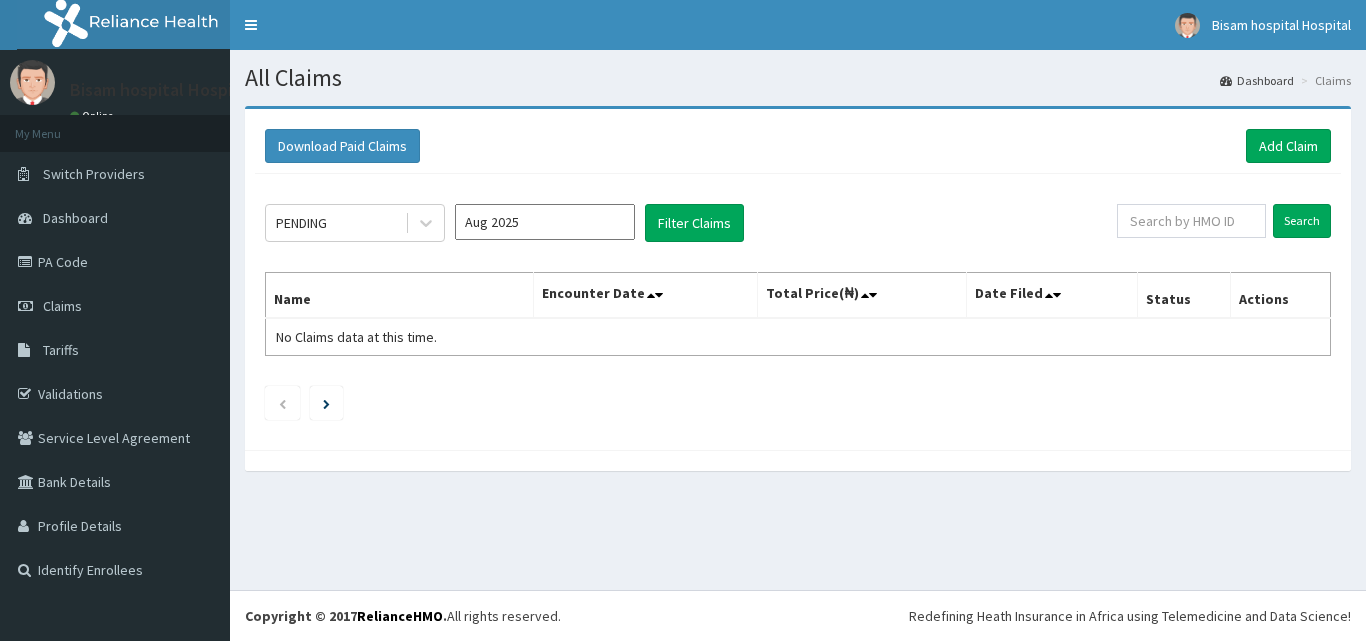 scroll, scrollTop: 0, scrollLeft: 0, axis: both 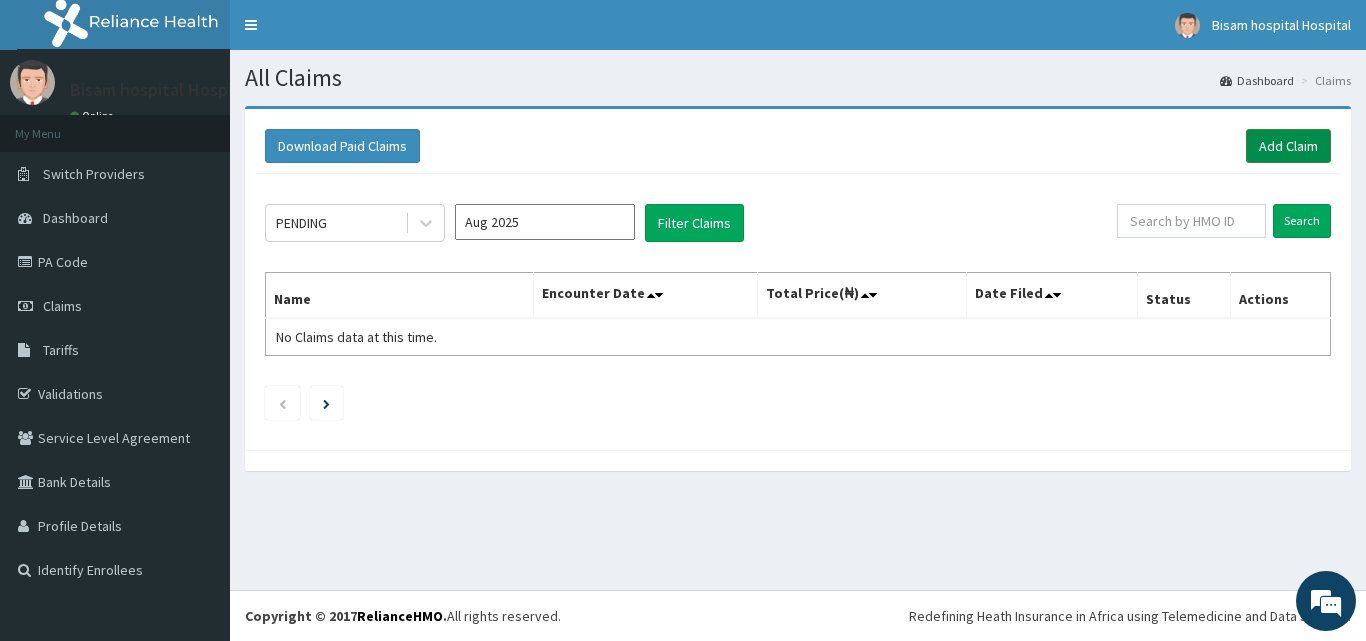 click on "Add Claim" at bounding box center [1288, 146] 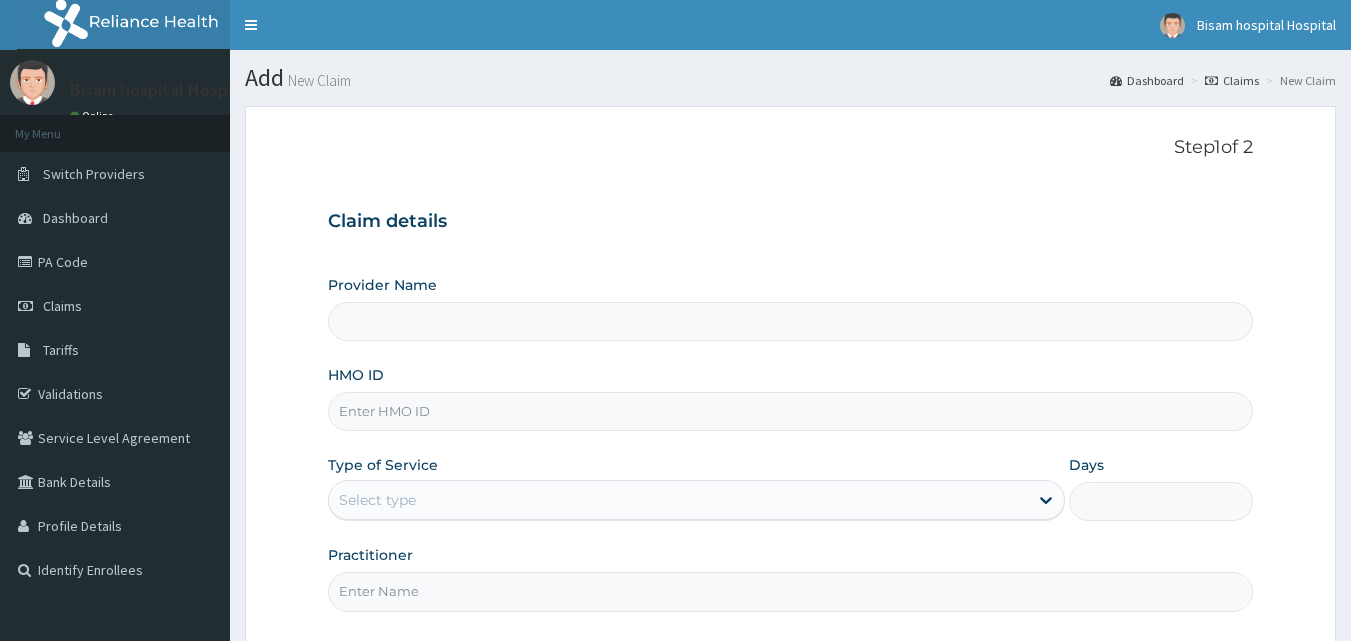 scroll, scrollTop: 0, scrollLeft: 0, axis: both 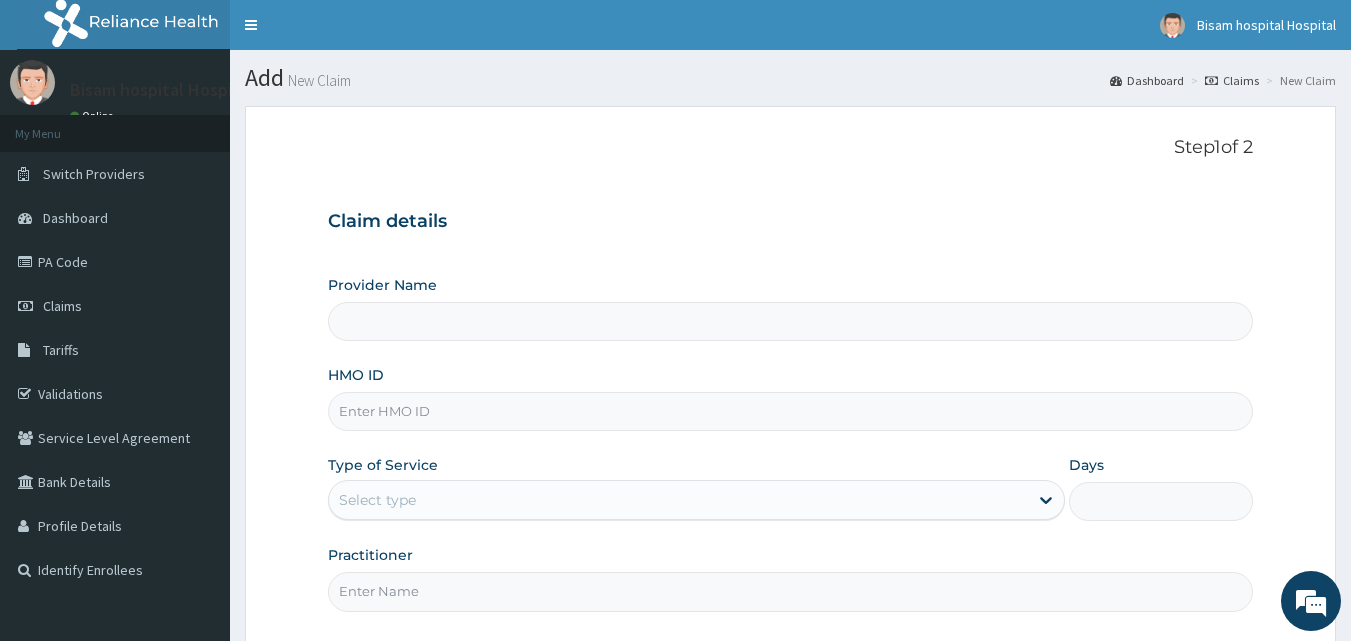 click on "Provider Name" at bounding box center [791, 321] 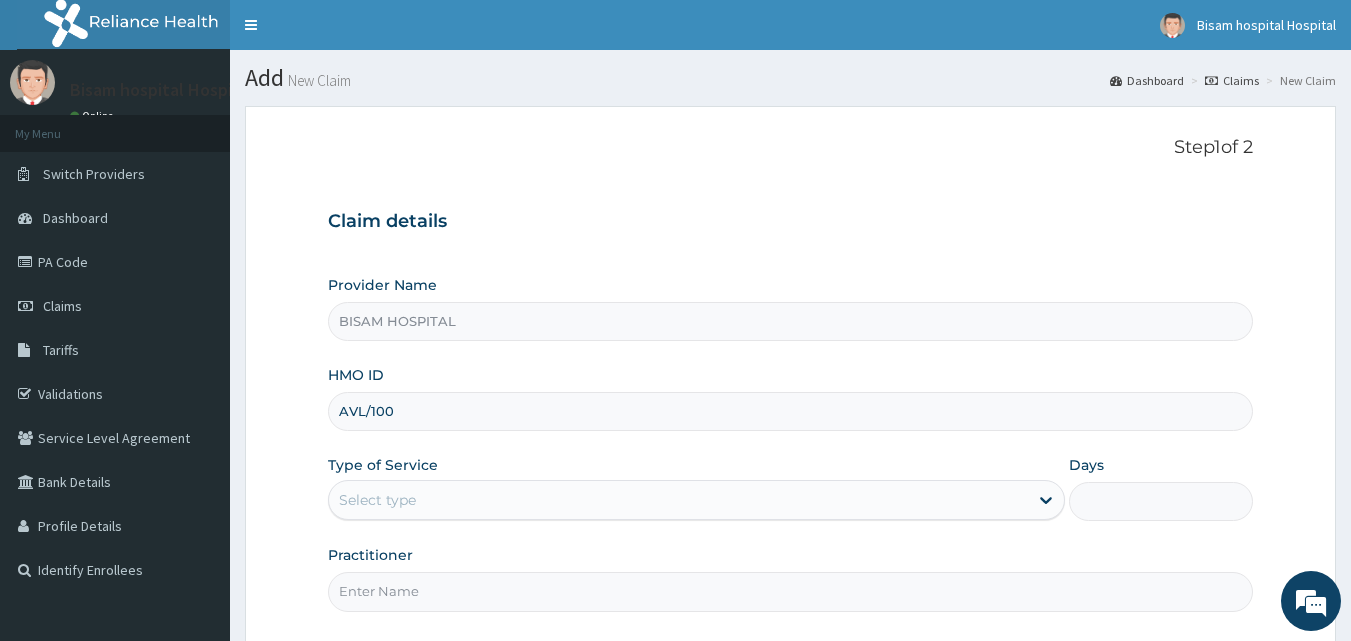 scroll, scrollTop: 0, scrollLeft: 0, axis: both 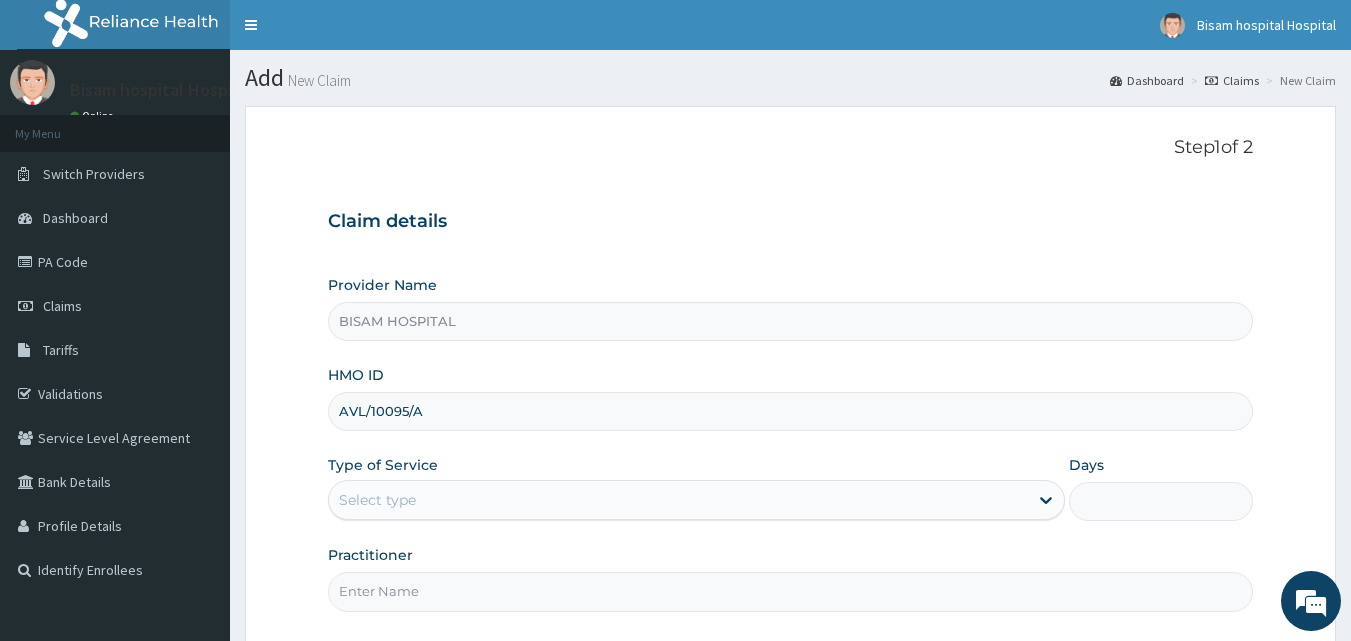 type on "AVL/10095/A" 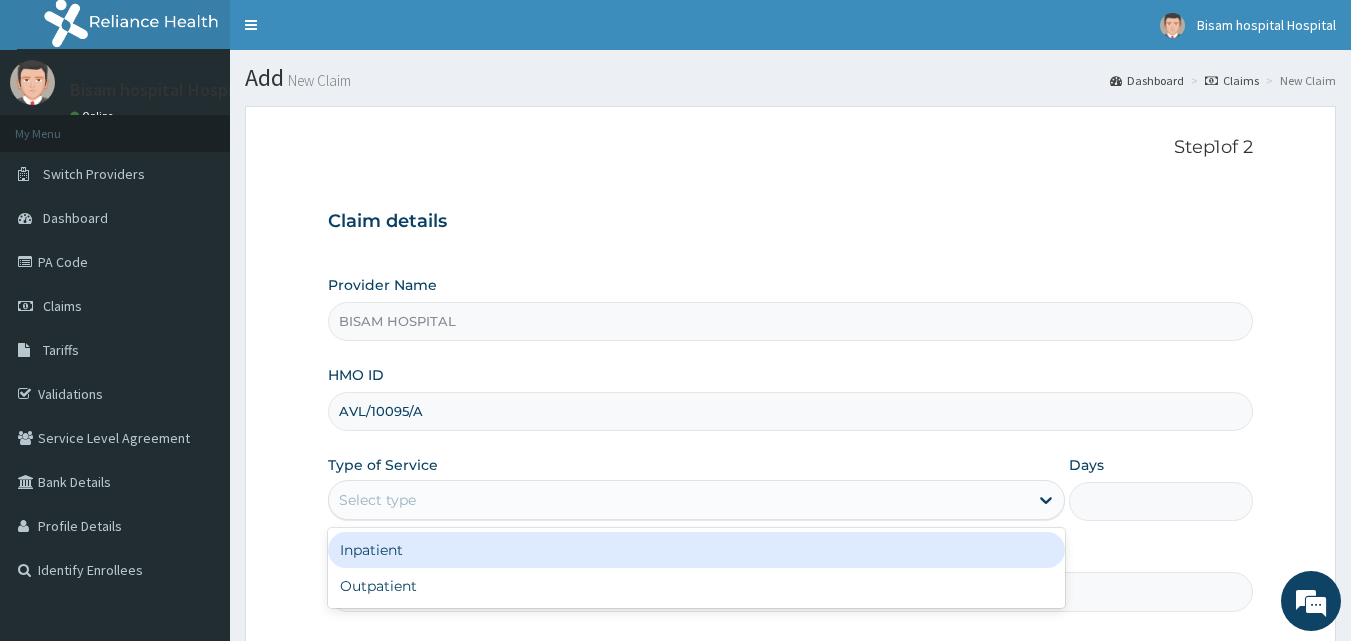 click on "Select type" at bounding box center (377, 500) 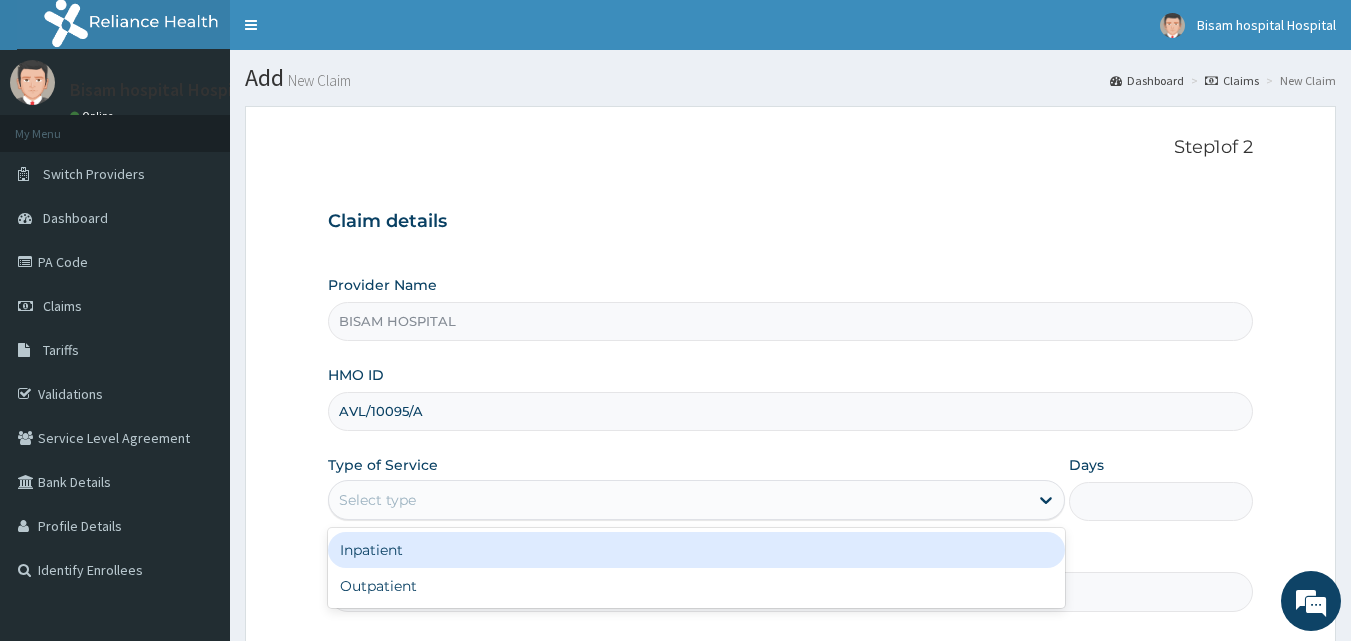 click on "Inpatient" at bounding box center [696, 550] 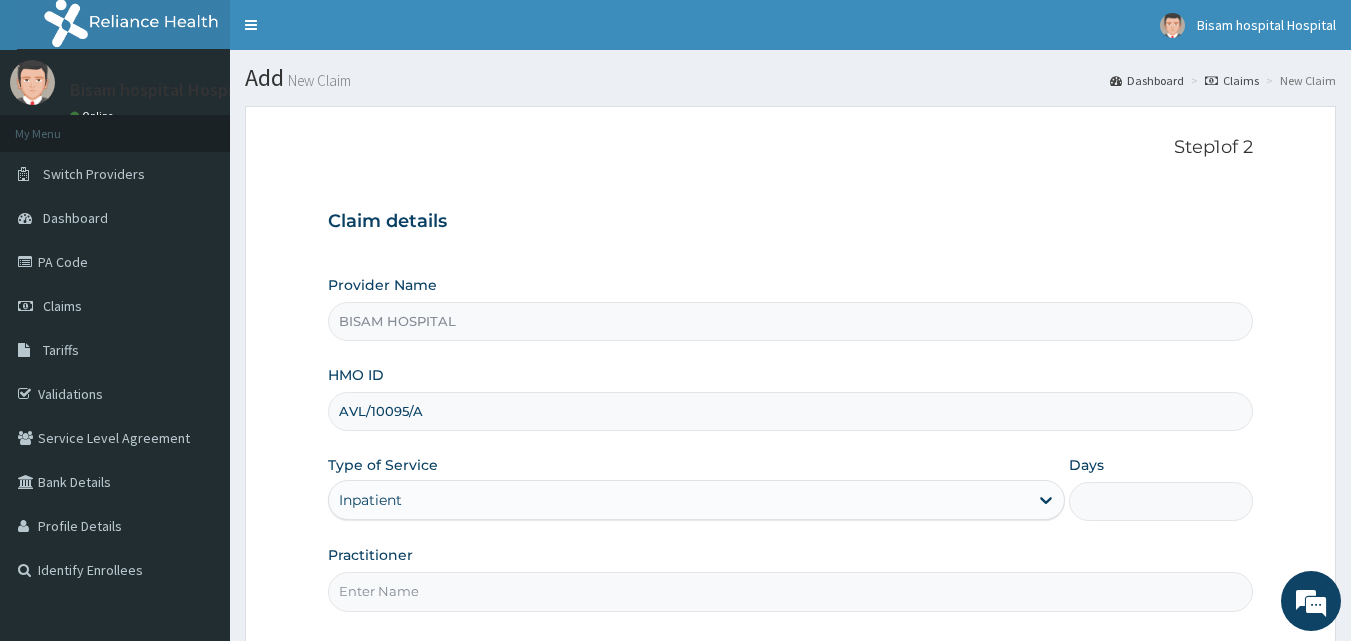 click on "Days" at bounding box center [1161, 501] 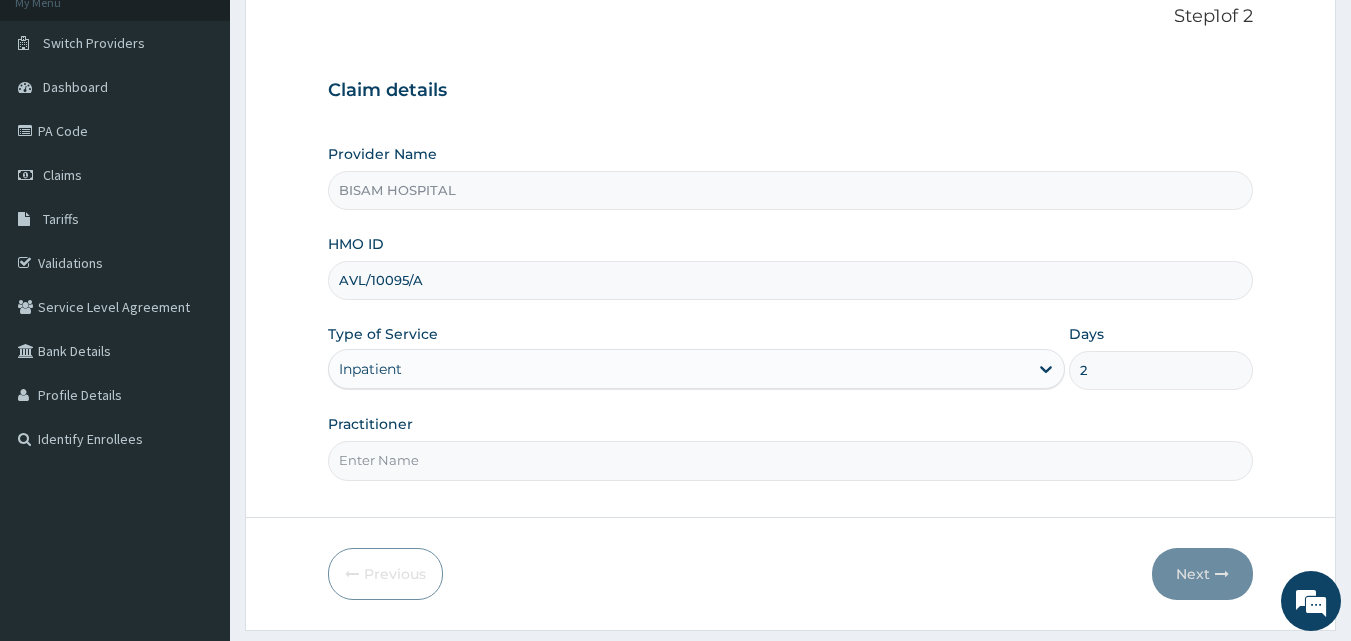 scroll, scrollTop: 169, scrollLeft: 0, axis: vertical 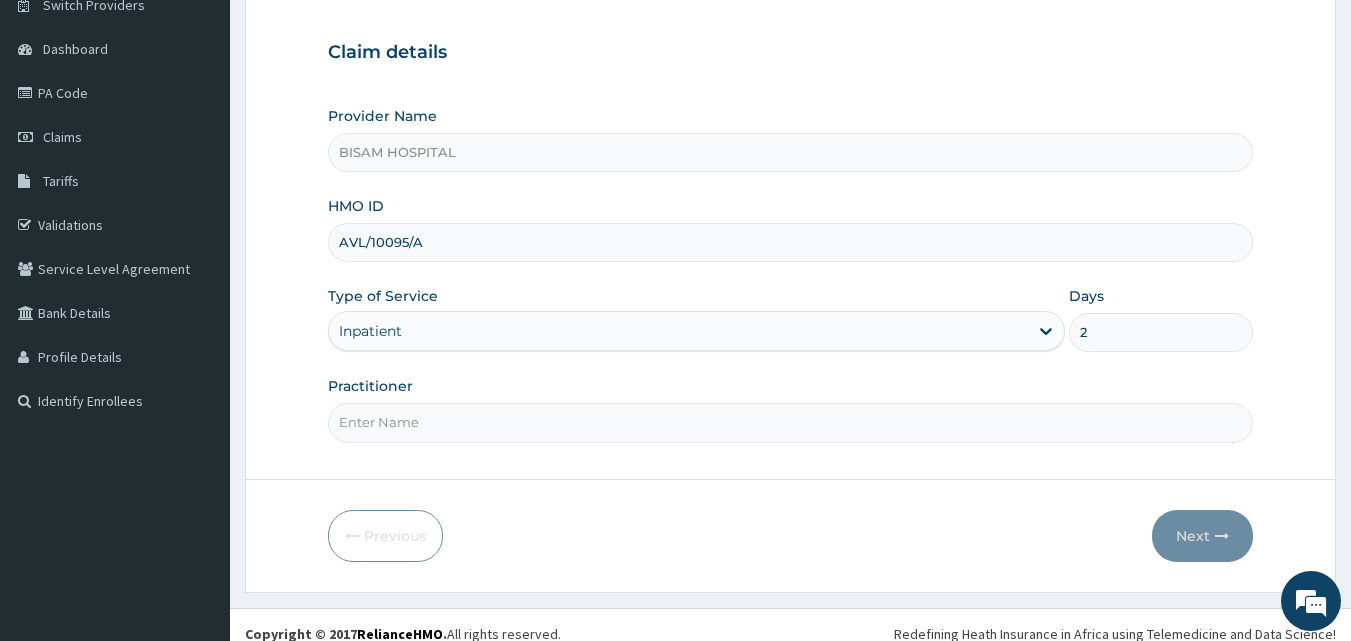 type on "2" 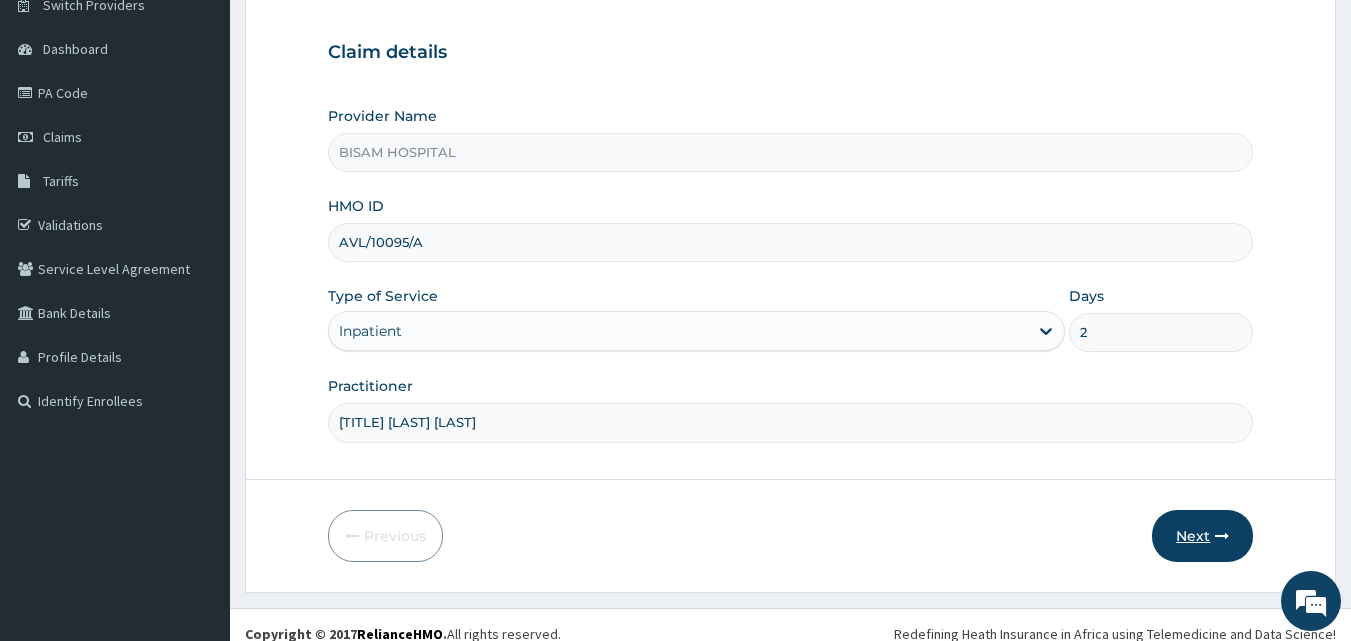 click on "Next" at bounding box center (1202, 536) 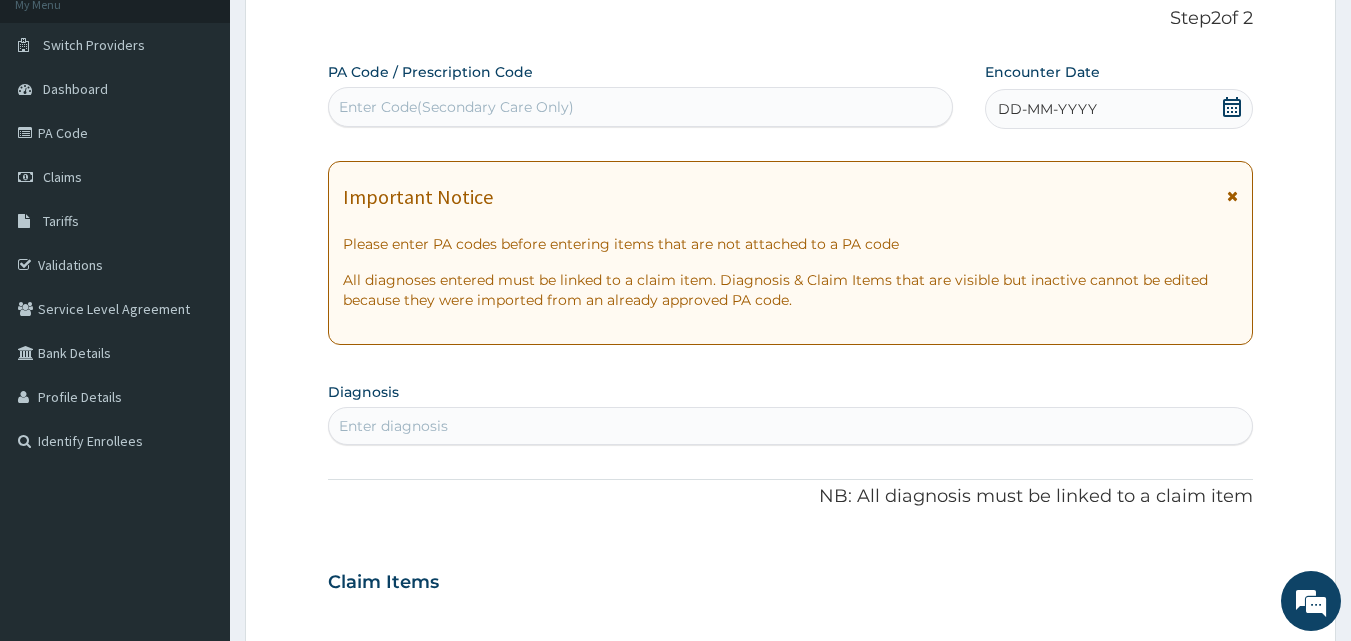 scroll, scrollTop: 96, scrollLeft: 0, axis: vertical 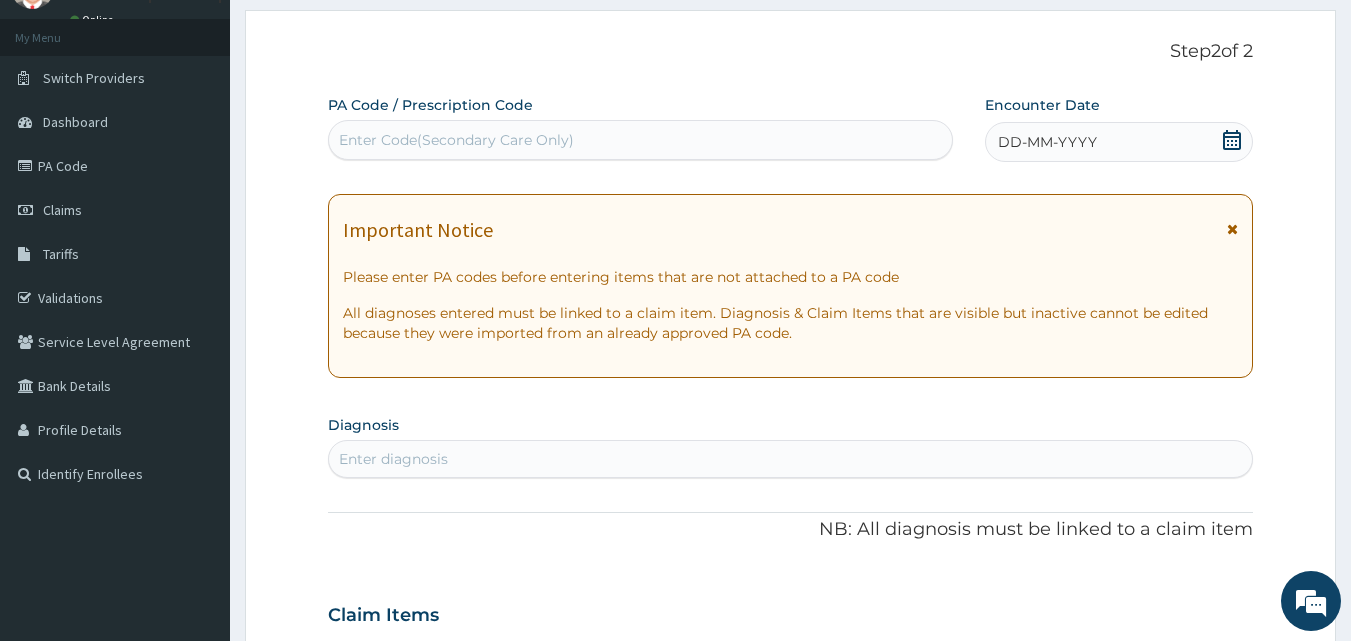 click 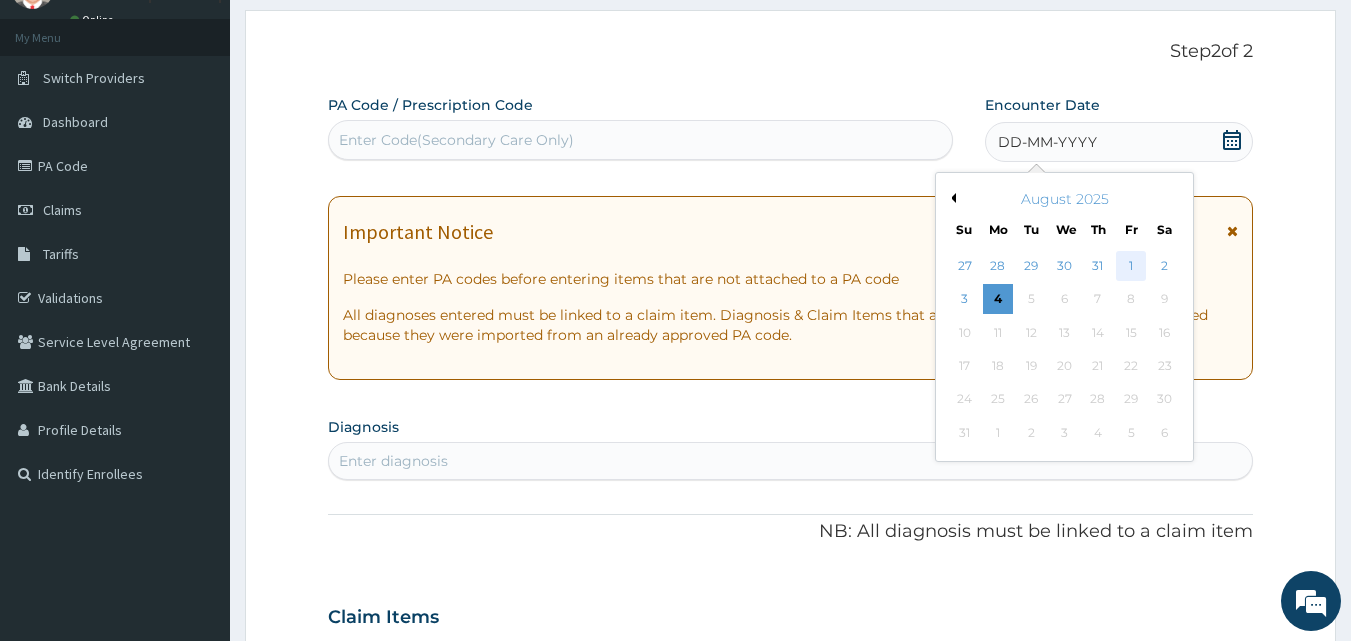 click on "1" at bounding box center [1131, 266] 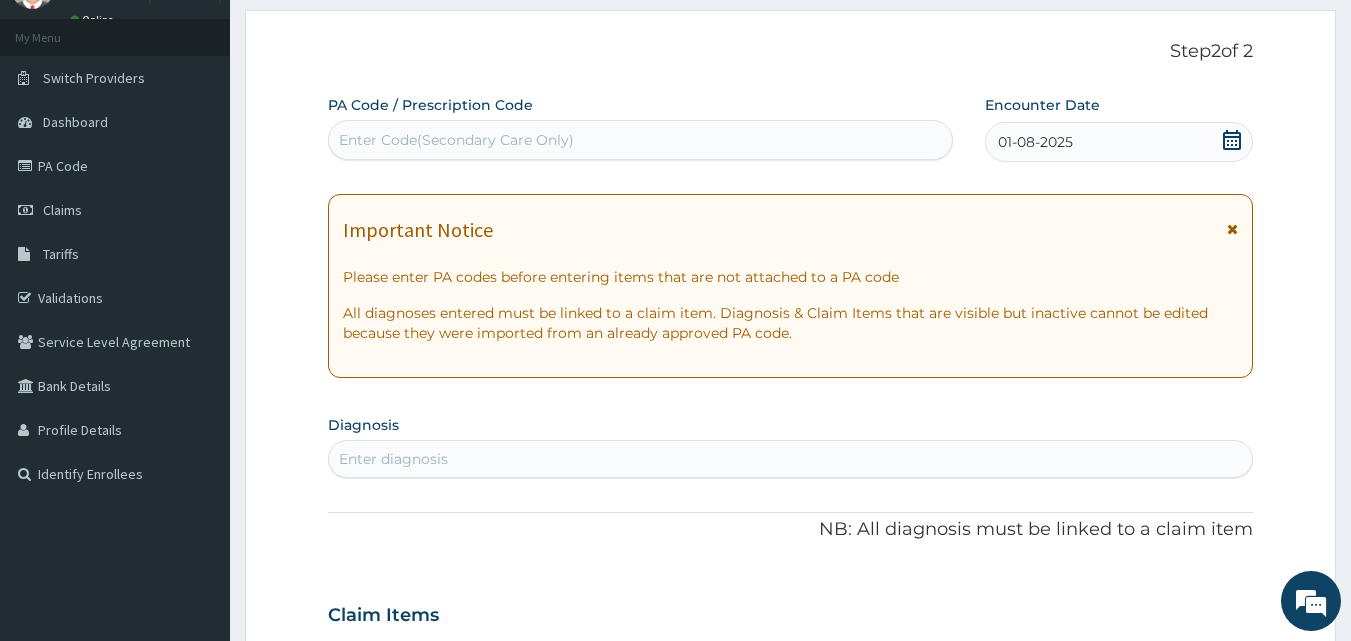 click 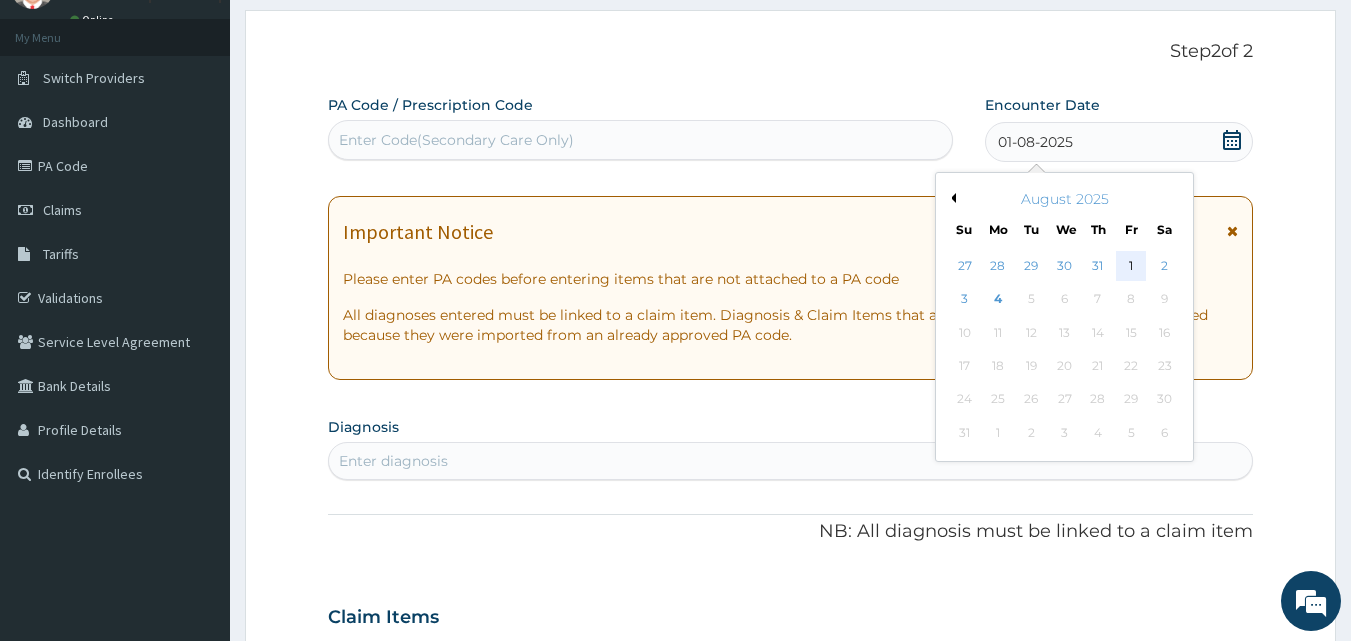 click on "1" at bounding box center [1131, 266] 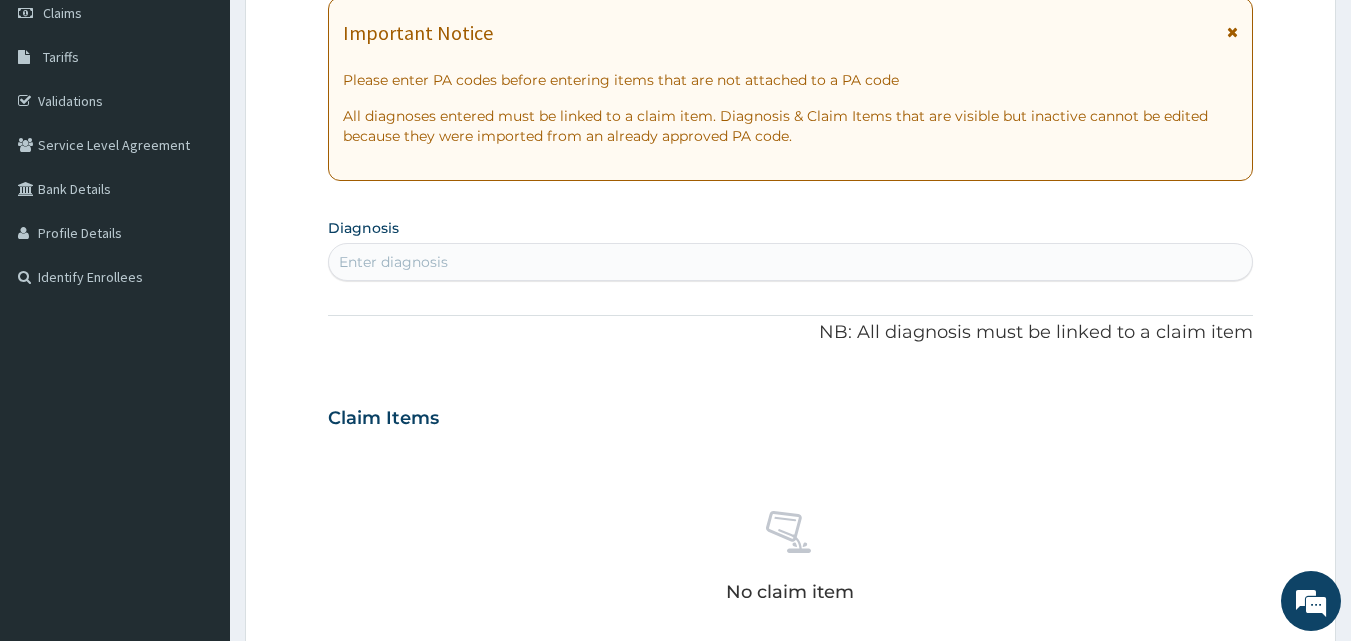 scroll, scrollTop: 314, scrollLeft: 0, axis: vertical 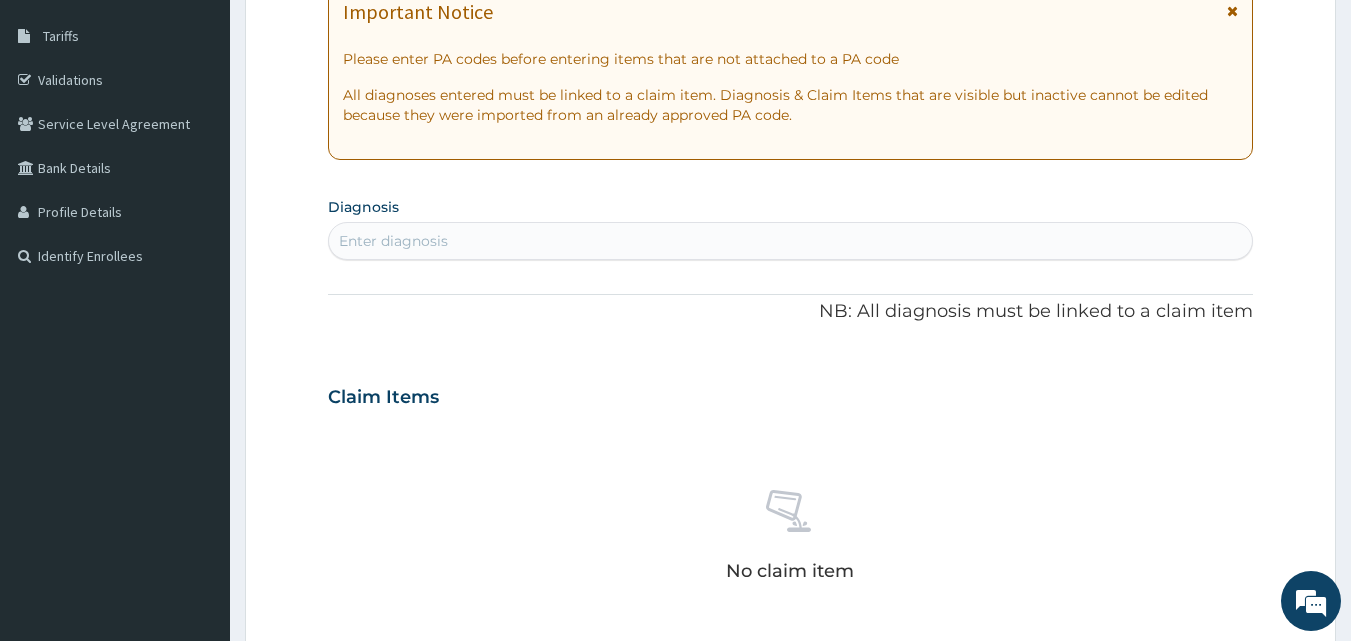 click on "Enter diagnosis" at bounding box center [791, 241] 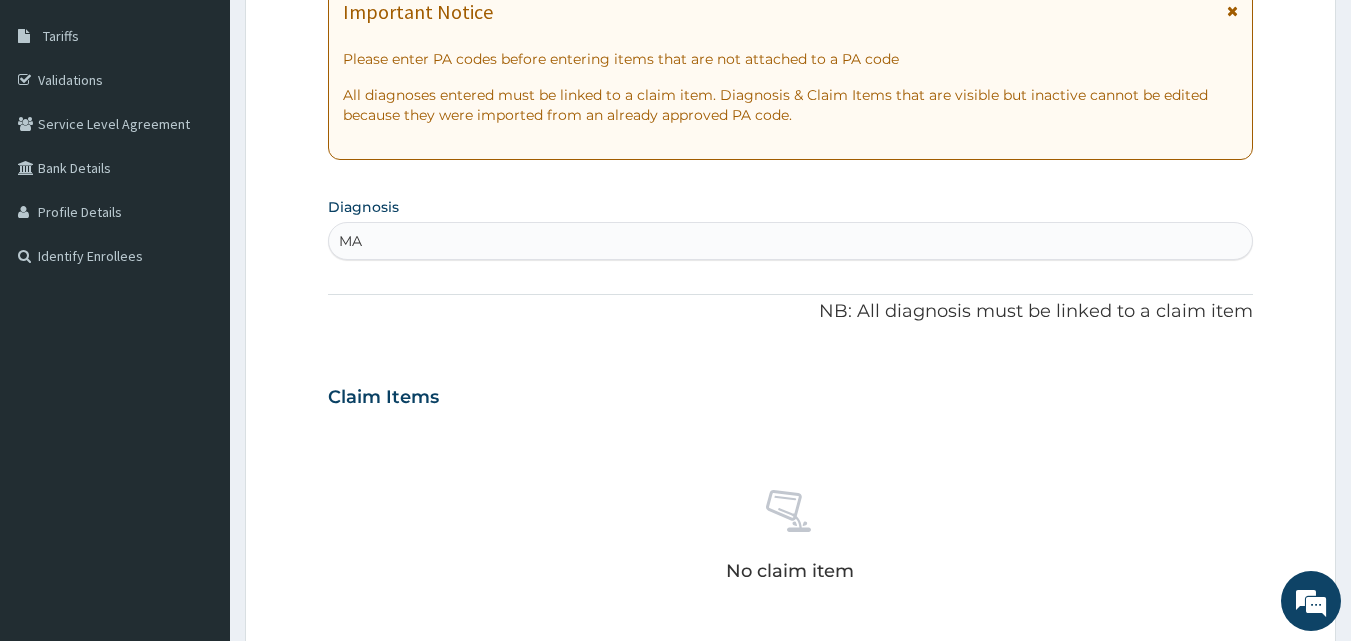 type on "M" 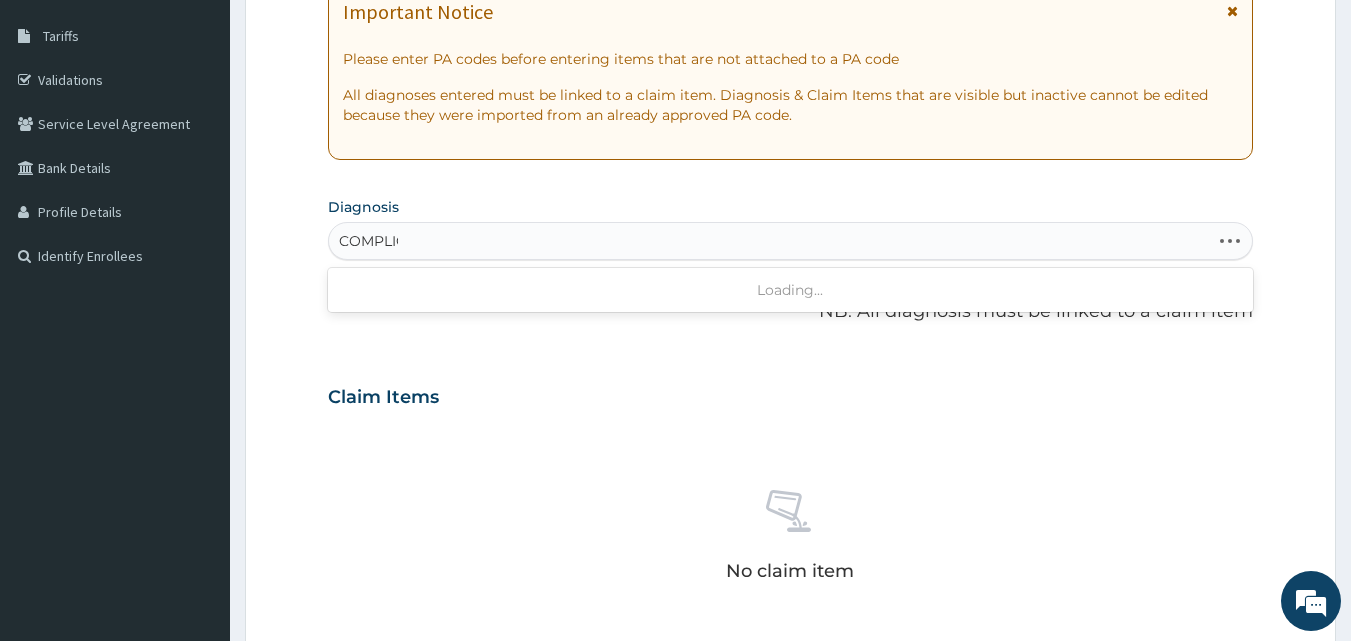 type on "COMPLICA" 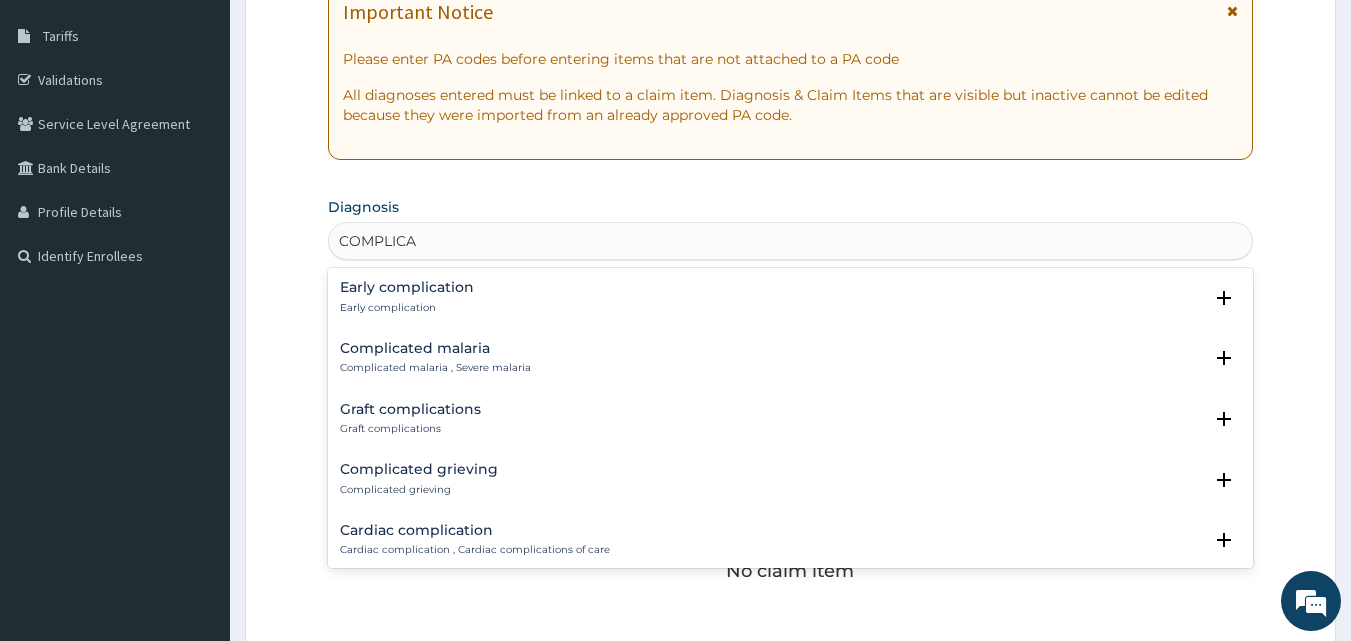 click on "Complicated malaria Complicated malaria , Severe malaria" at bounding box center (435, 358) 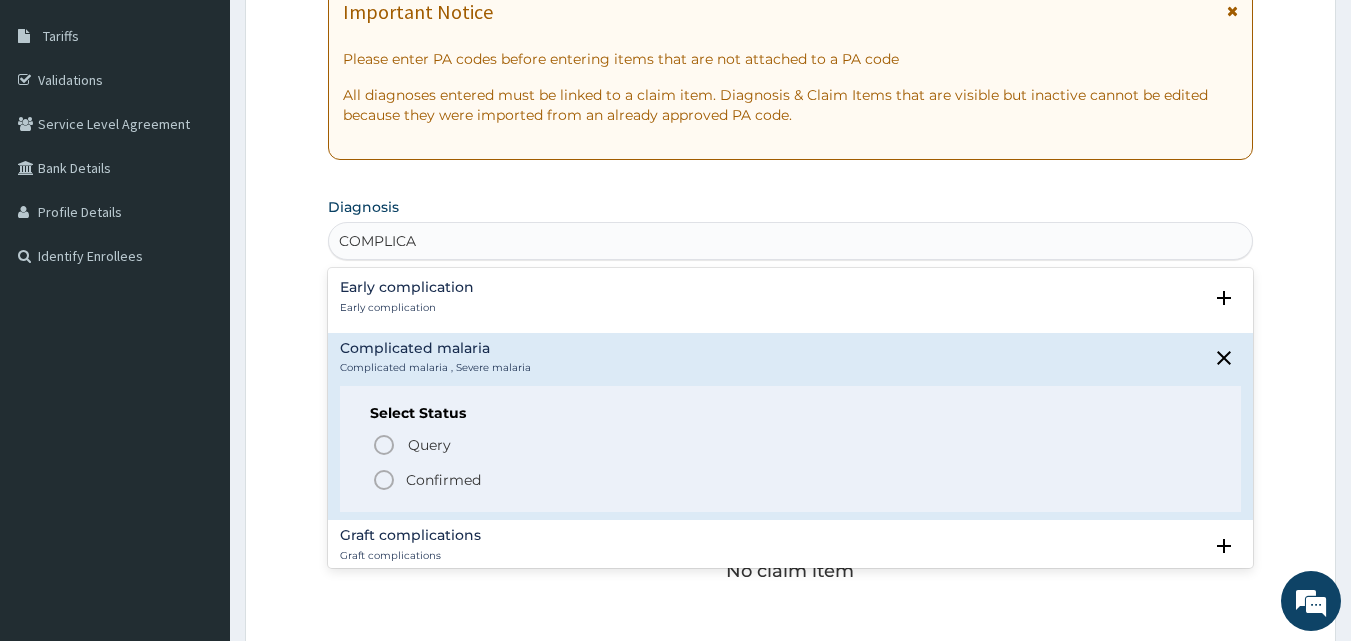 click 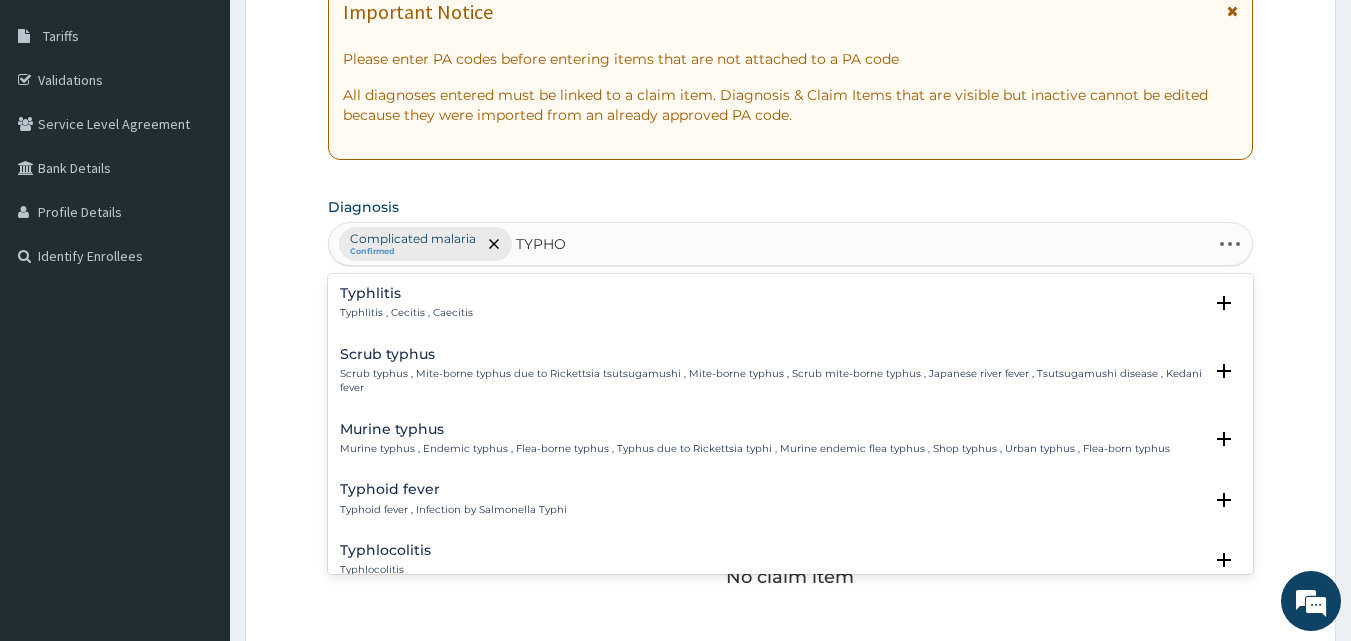 type on "TYPHOI" 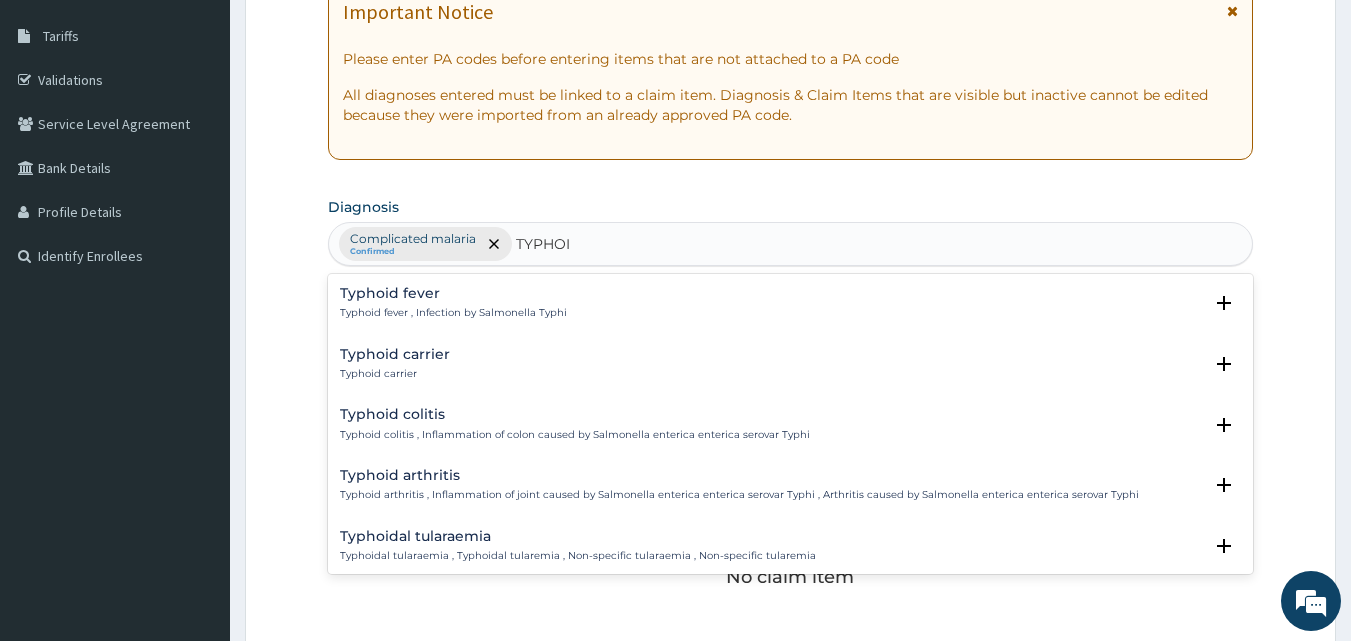 click on "Typhoid fever , Infection by Salmonella Typhi" at bounding box center (453, 313) 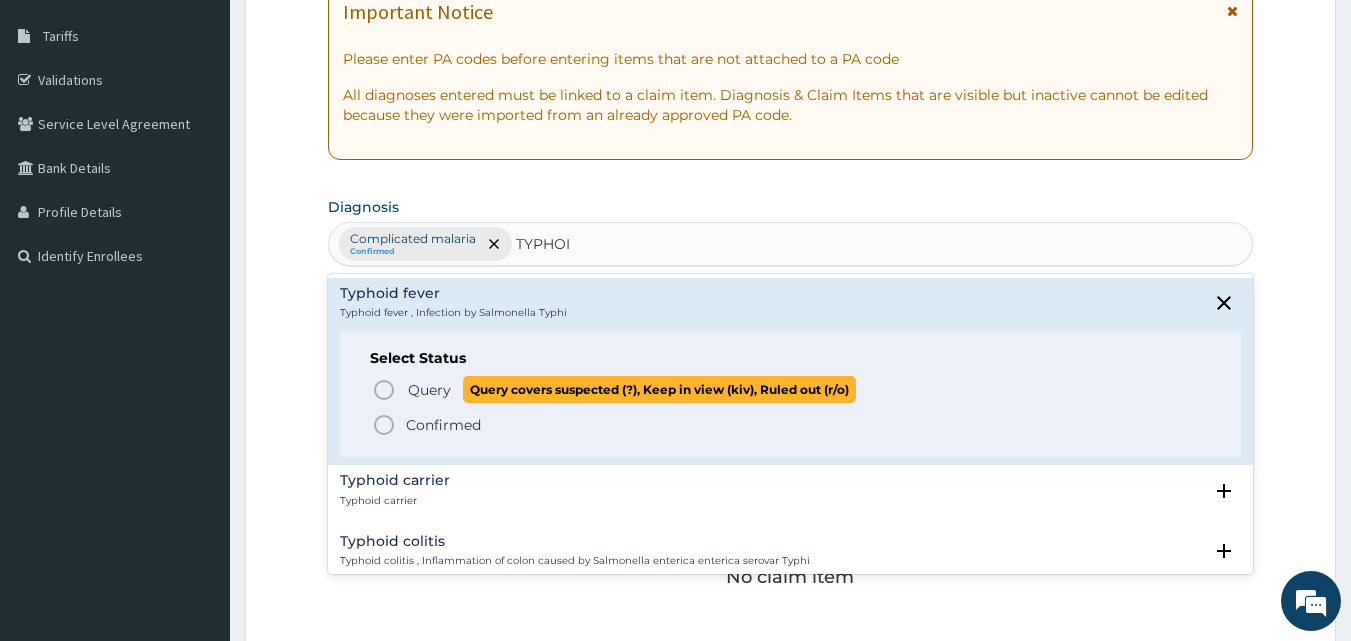 click 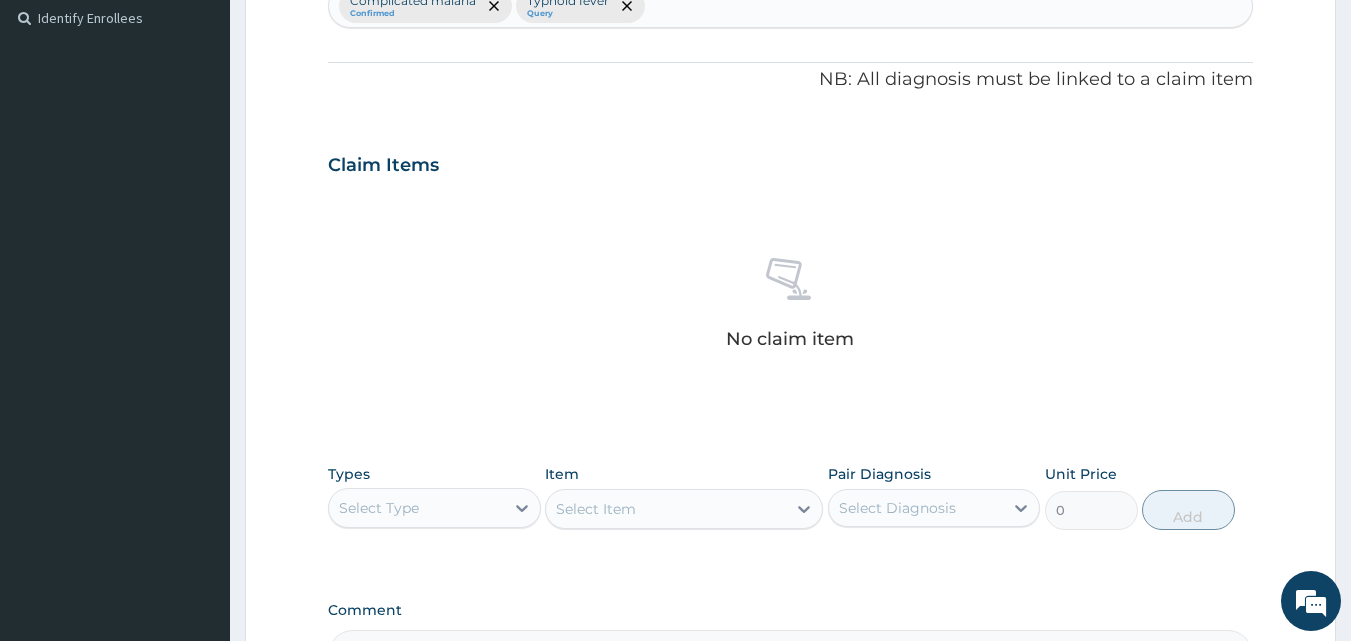 scroll, scrollTop: 610, scrollLeft: 0, axis: vertical 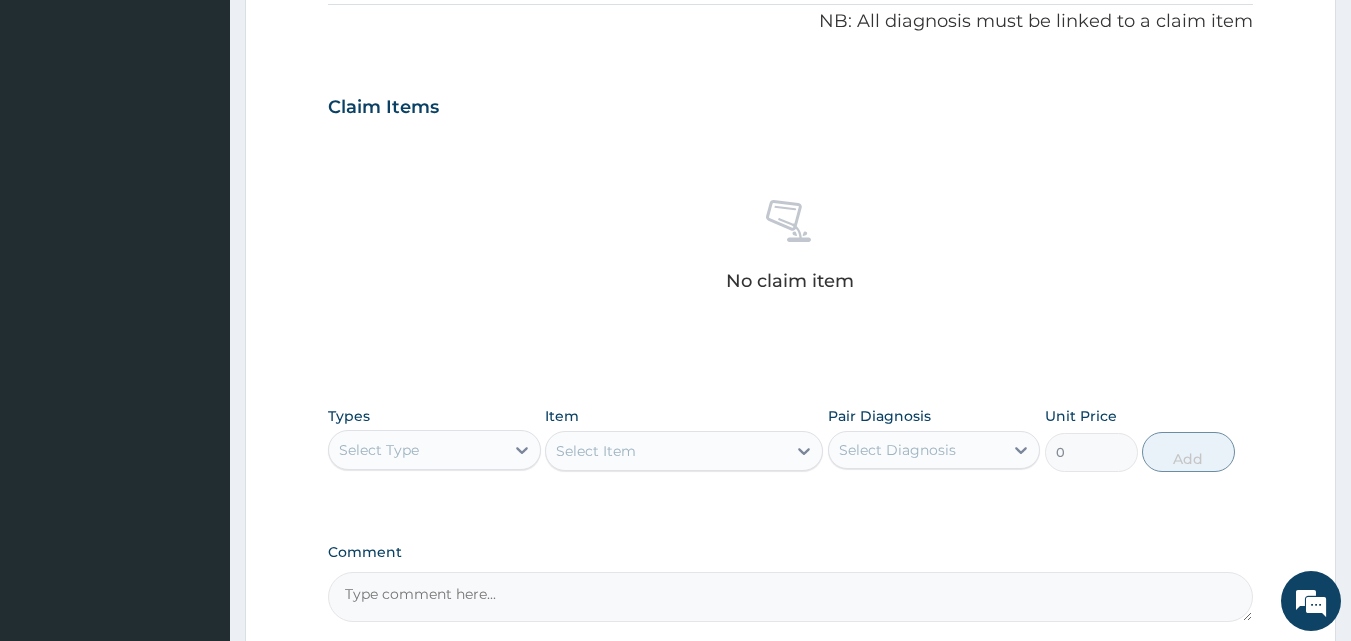 click on "Select Type" at bounding box center [416, 450] 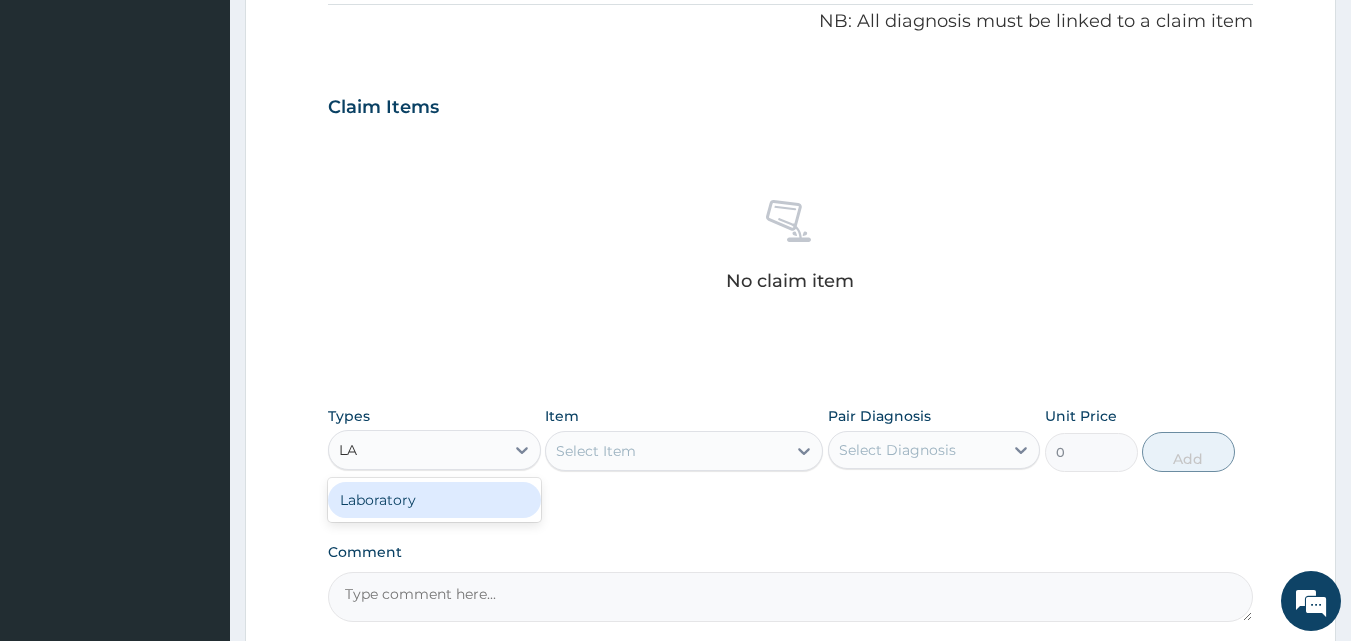 type on "LAB" 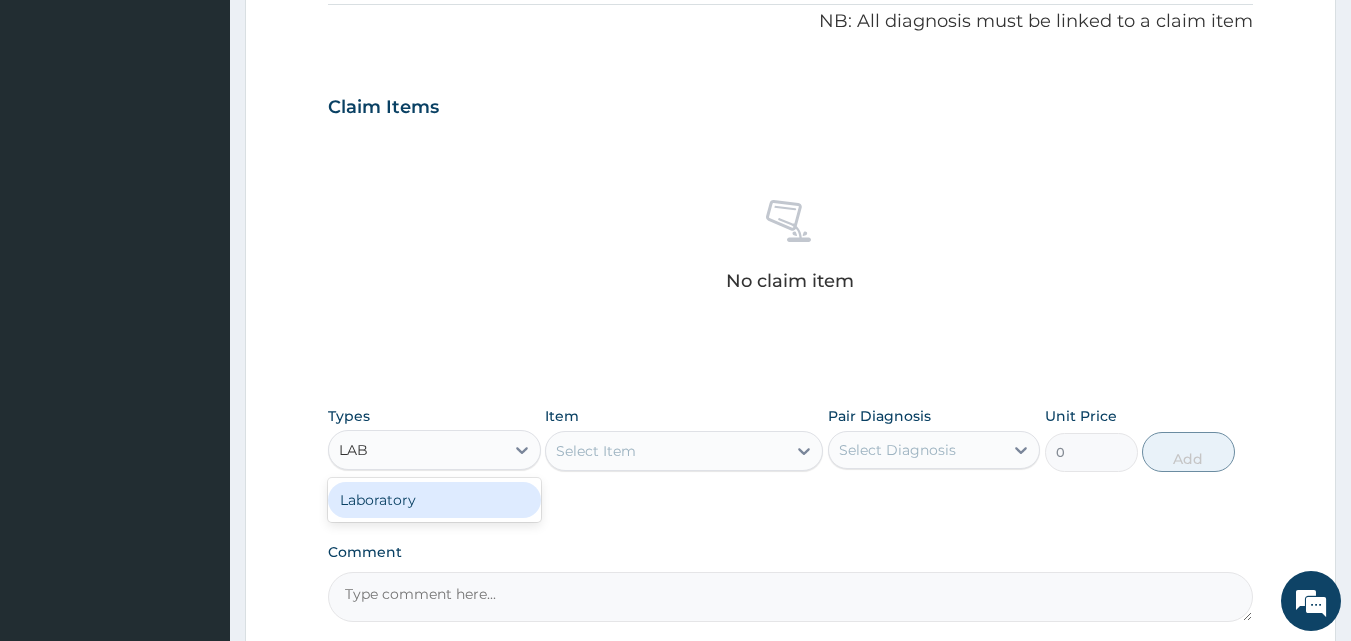 type 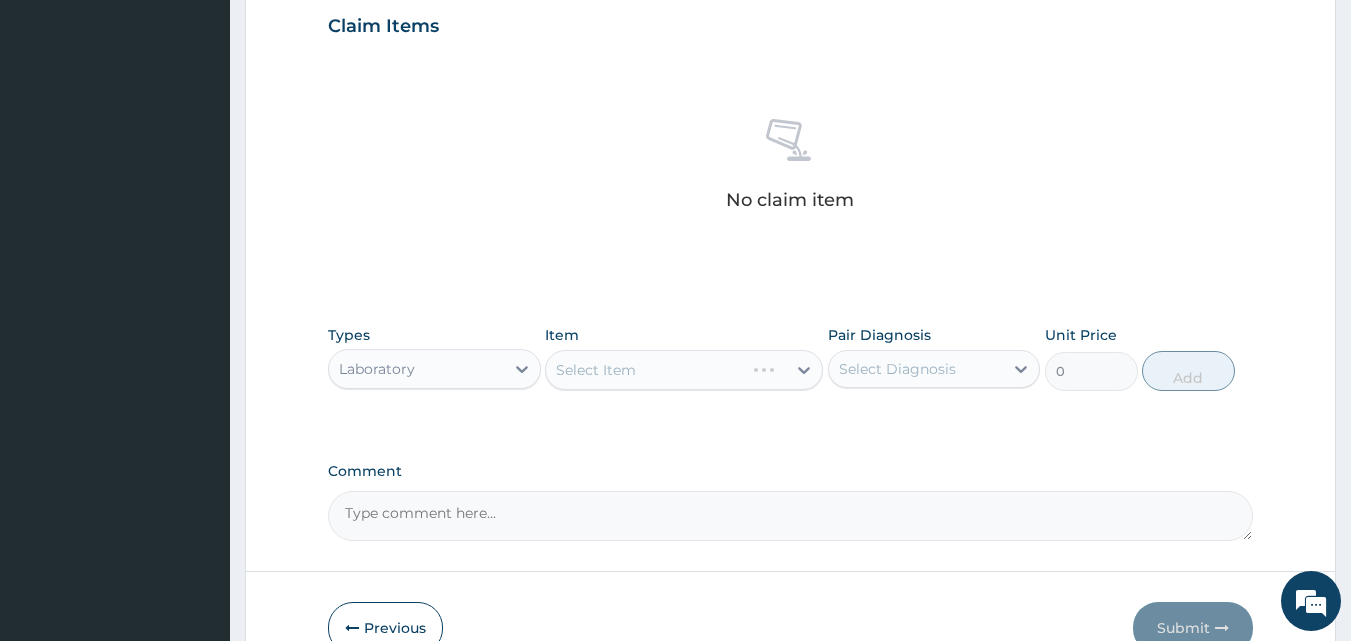 scroll, scrollTop: 769, scrollLeft: 0, axis: vertical 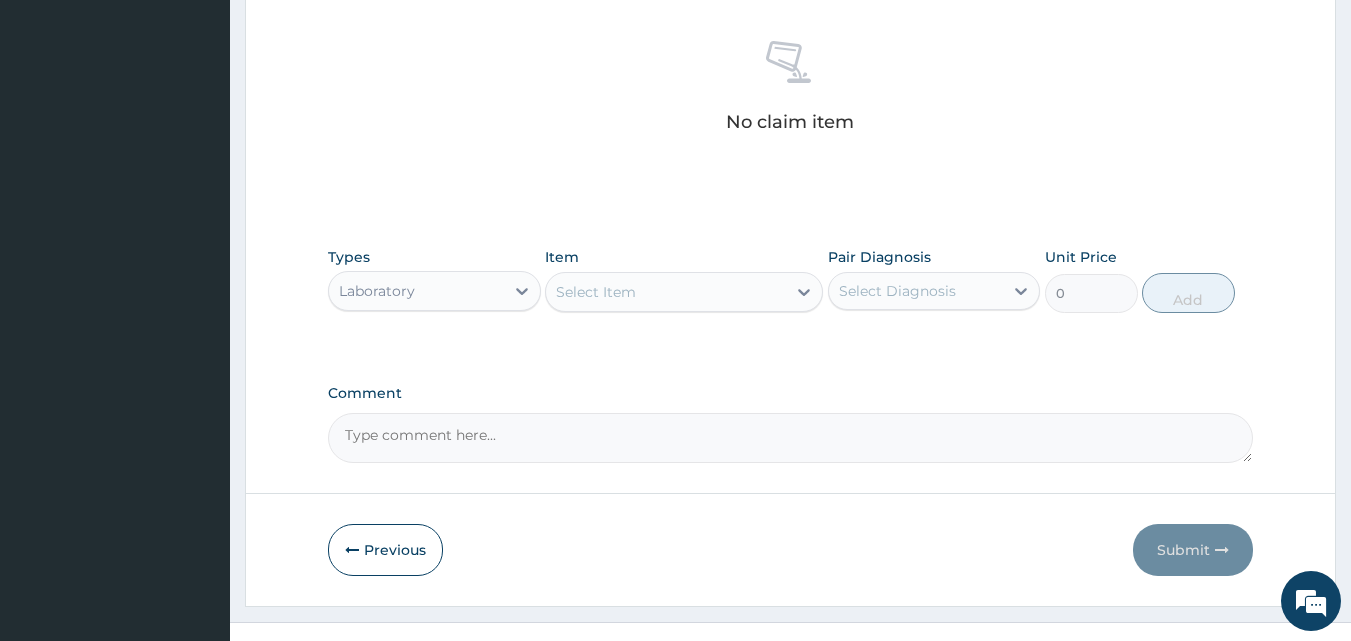 click on "Select Item" at bounding box center (666, 292) 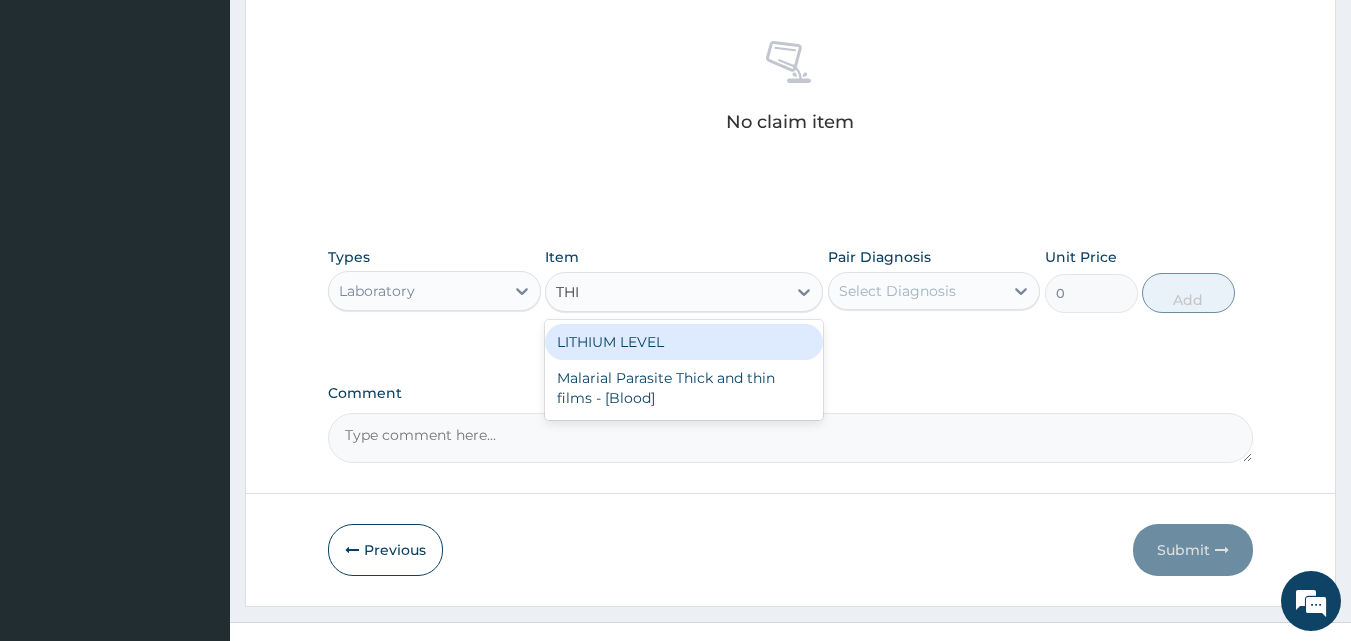 type on "THIN" 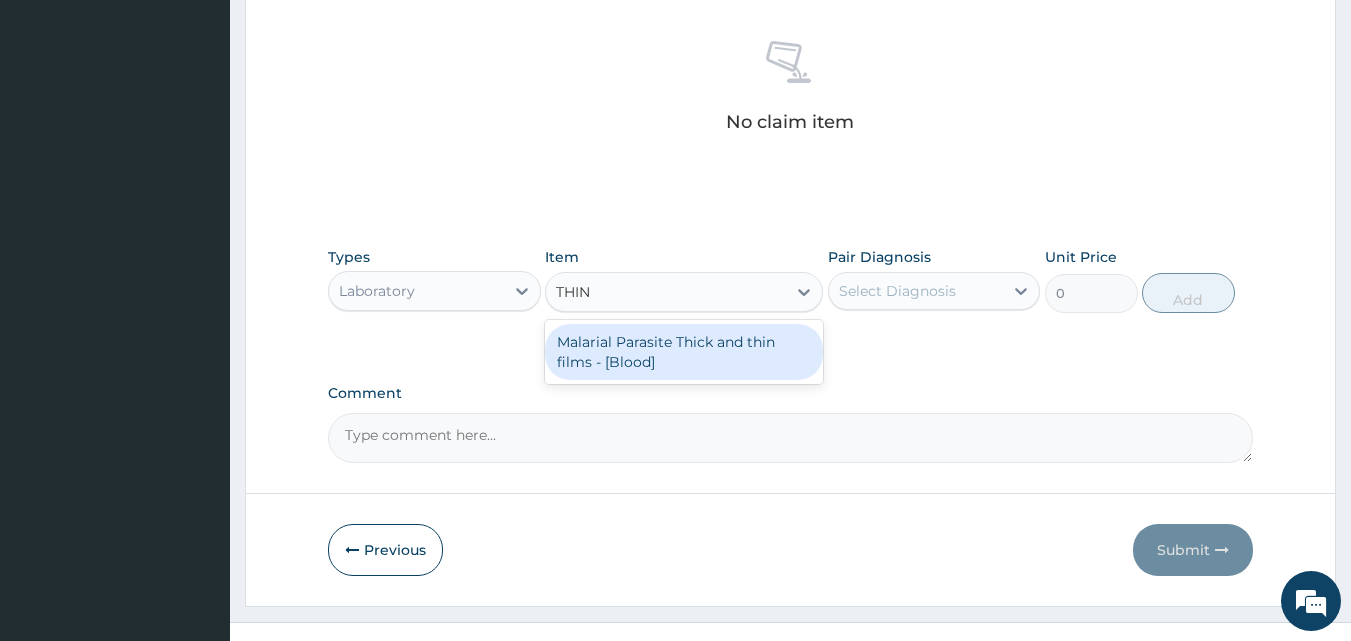 click on "Malarial Parasite Thick and thin films - [Blood]" at bounding box center (684, 352) 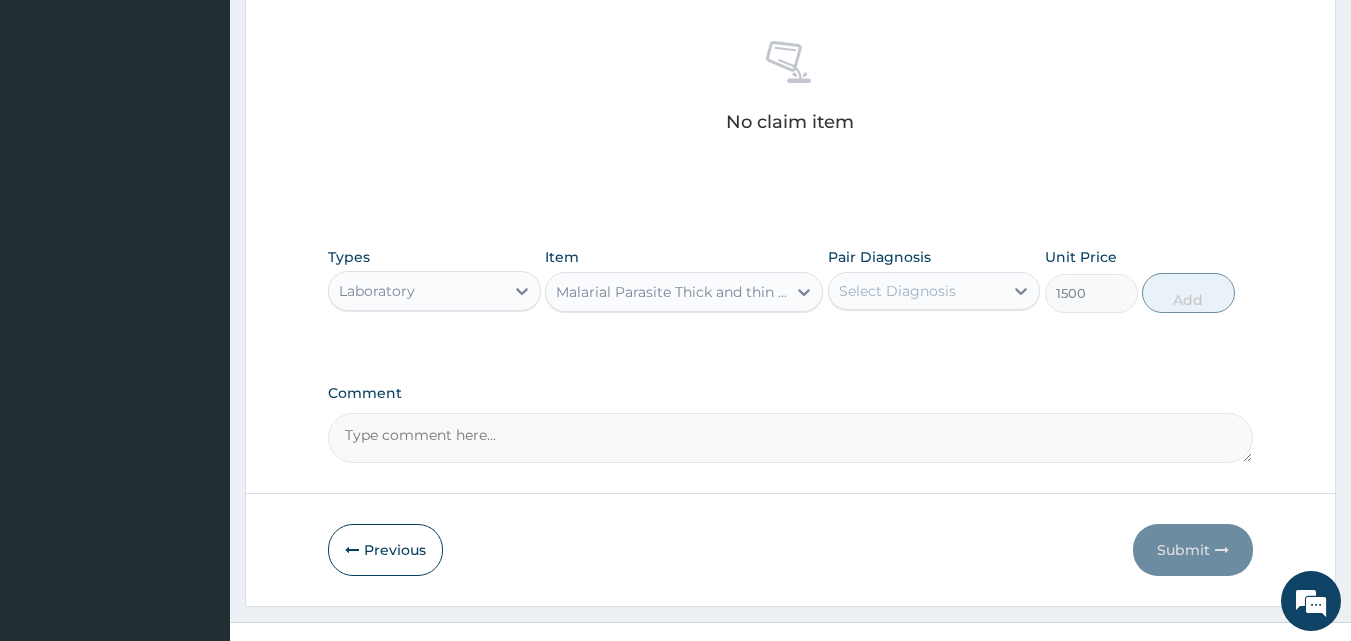 click on "Select Diagnosis" at bounding box center (916, 291) 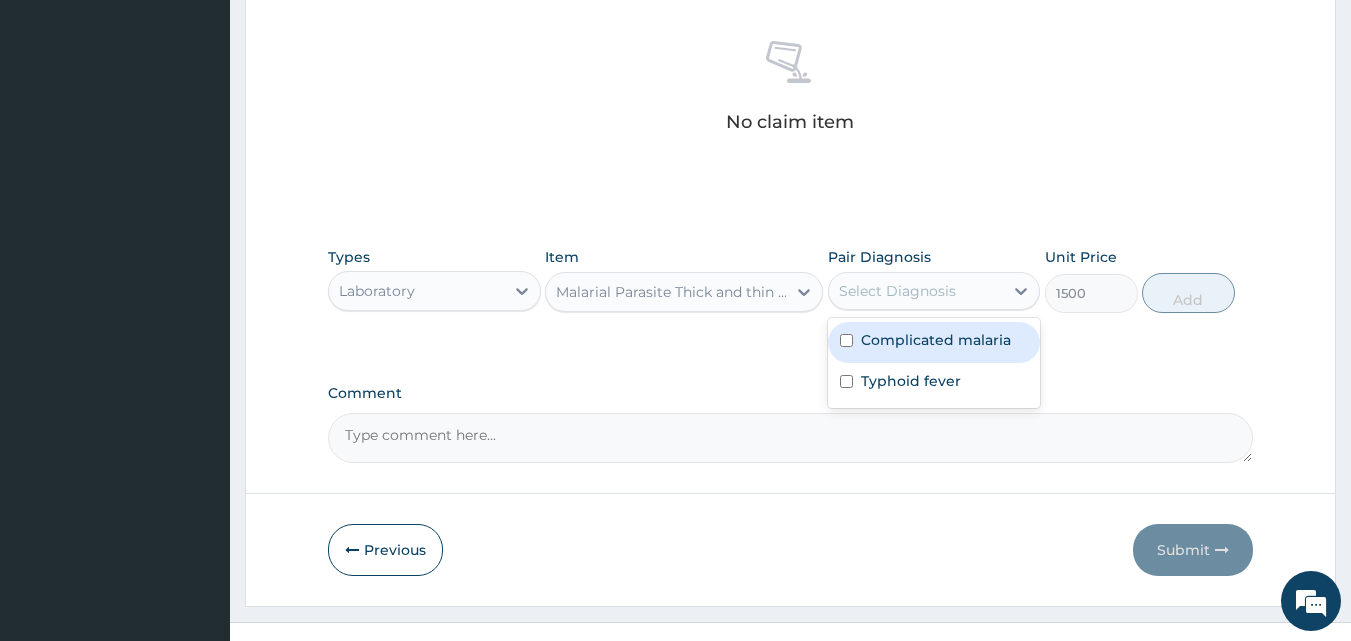 click on "Complicated malaria" at bounding box center (936, 340) 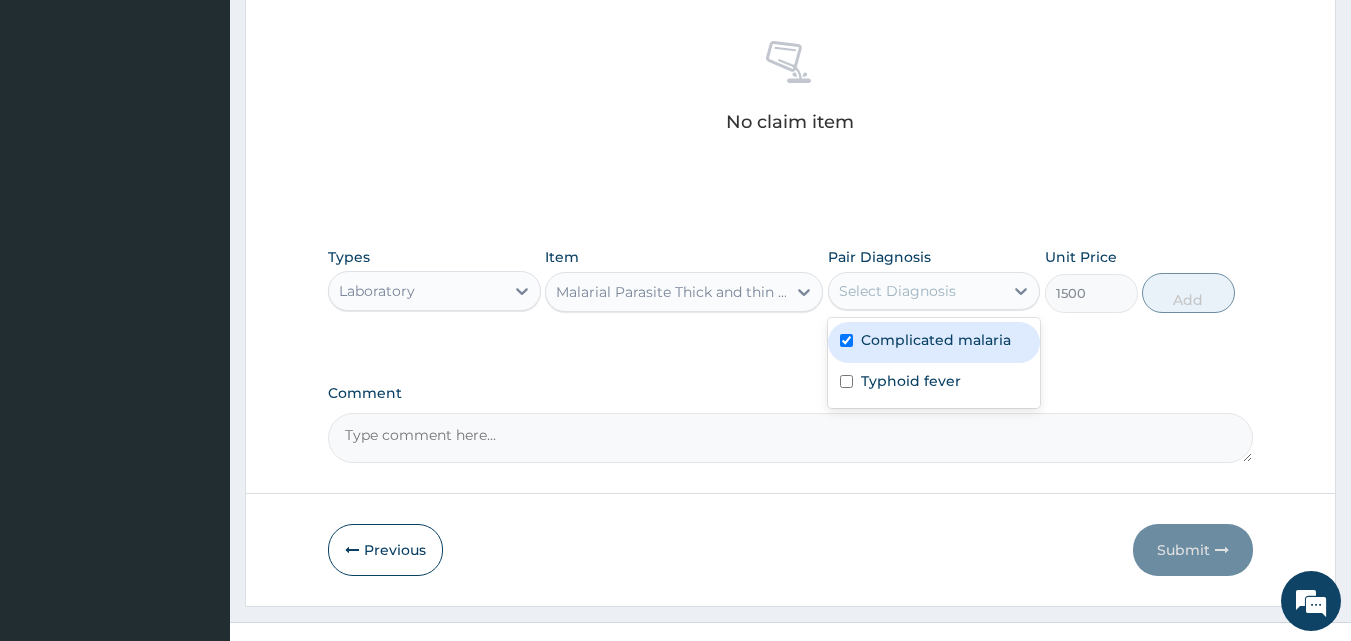 checkbox on "true" 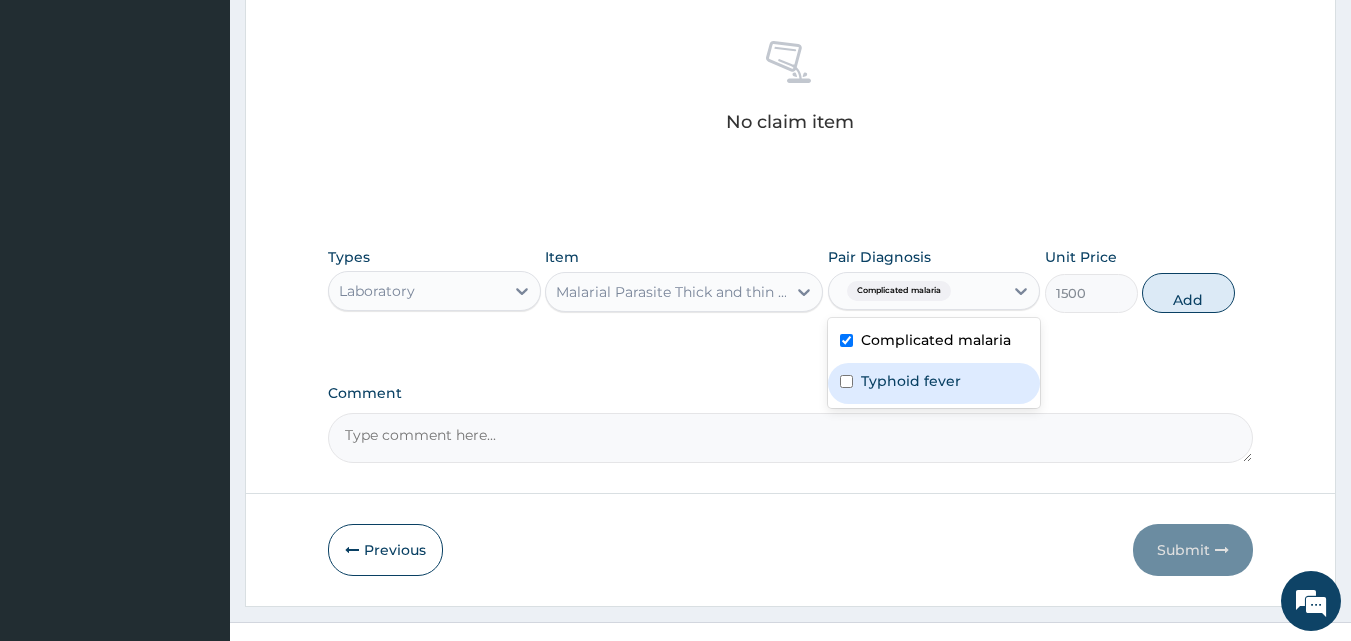 click on "Typhoid fever" at bounding box center [911, 381] 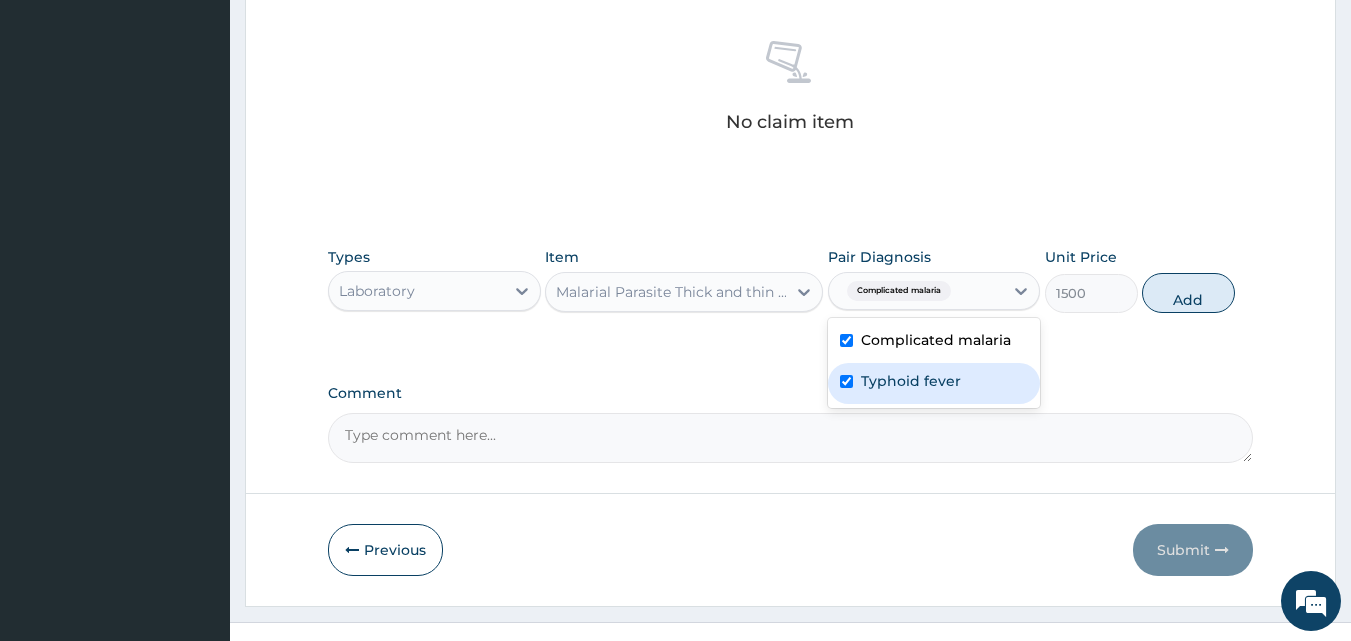 checkbox on "true" 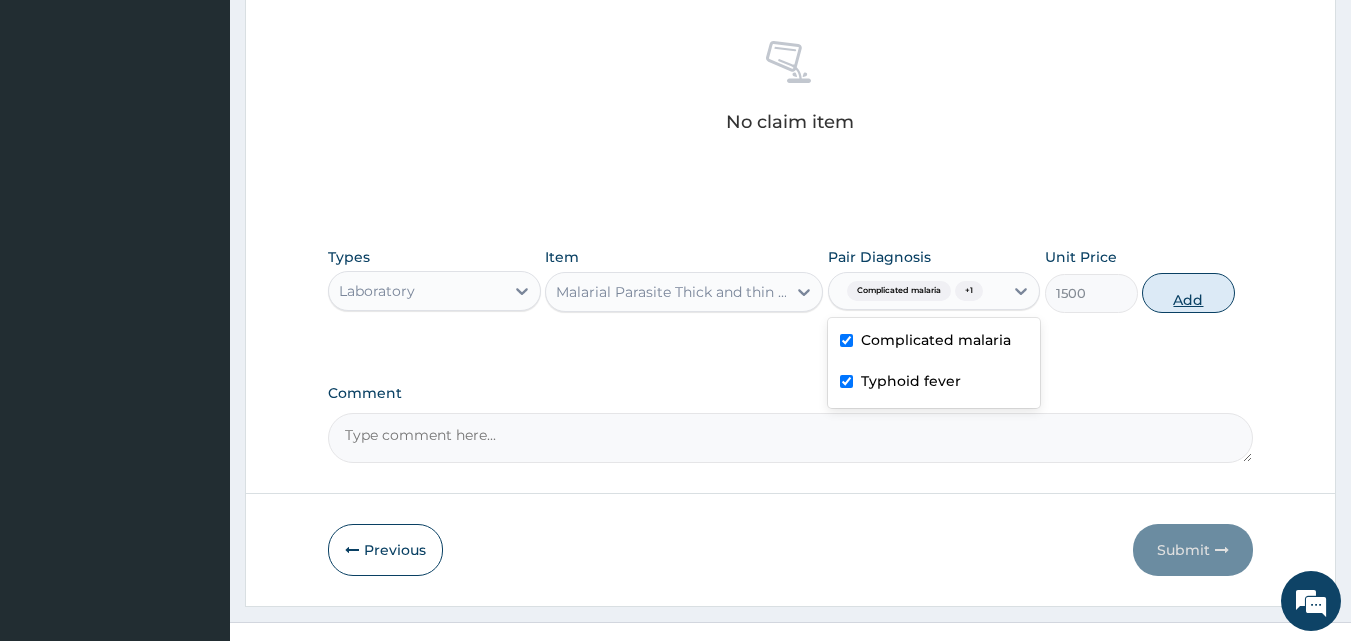 click on "Add" at bounding box center [1188, 293] 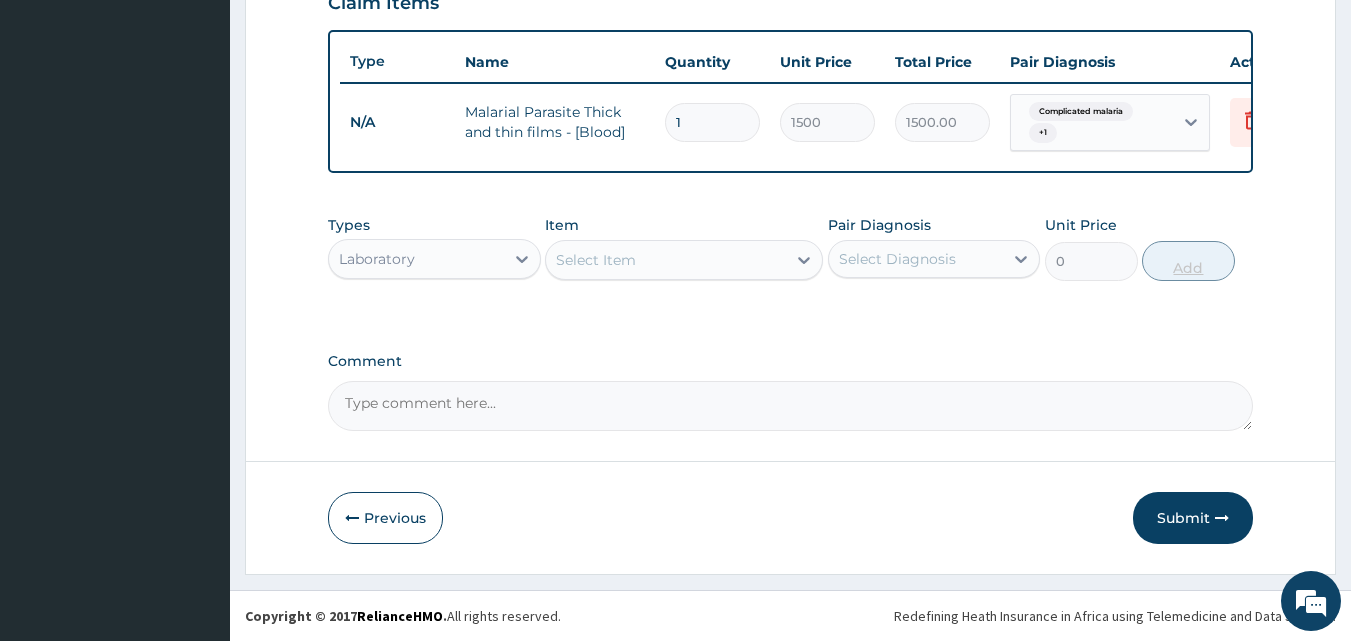 scroll, scrollTop: 729, scrollLeft: 0, axis: vertical 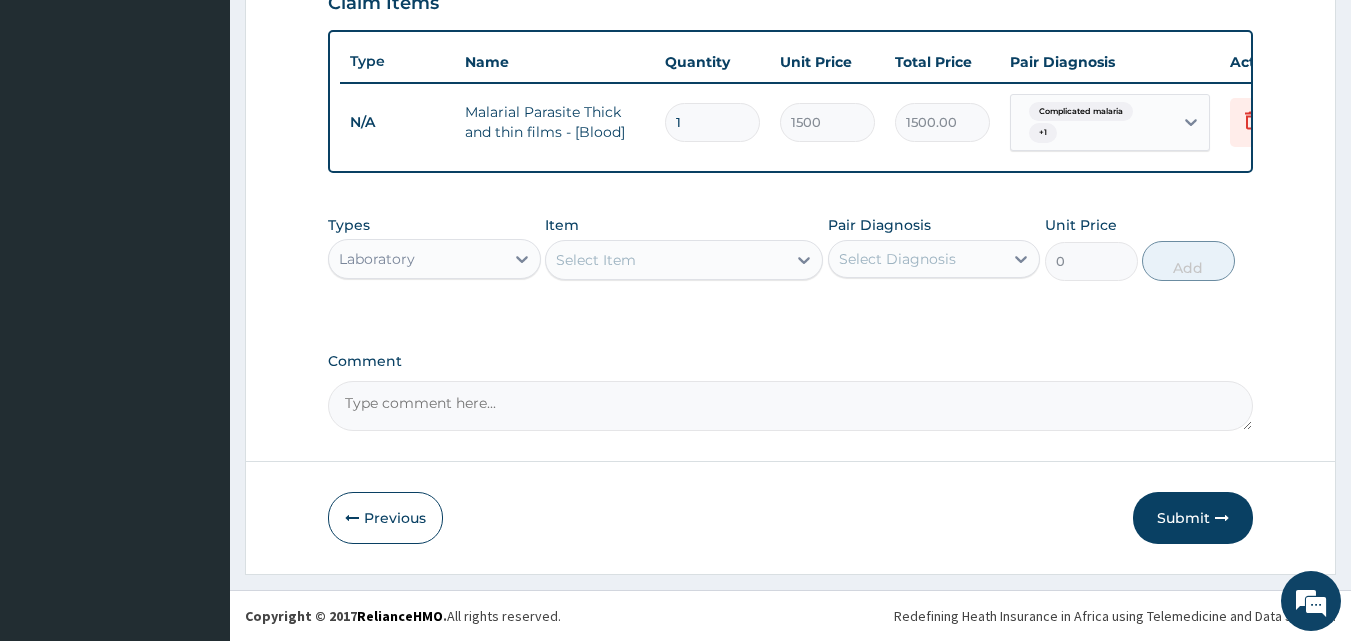 click on "Select Item" at bounding box center (666, 260) 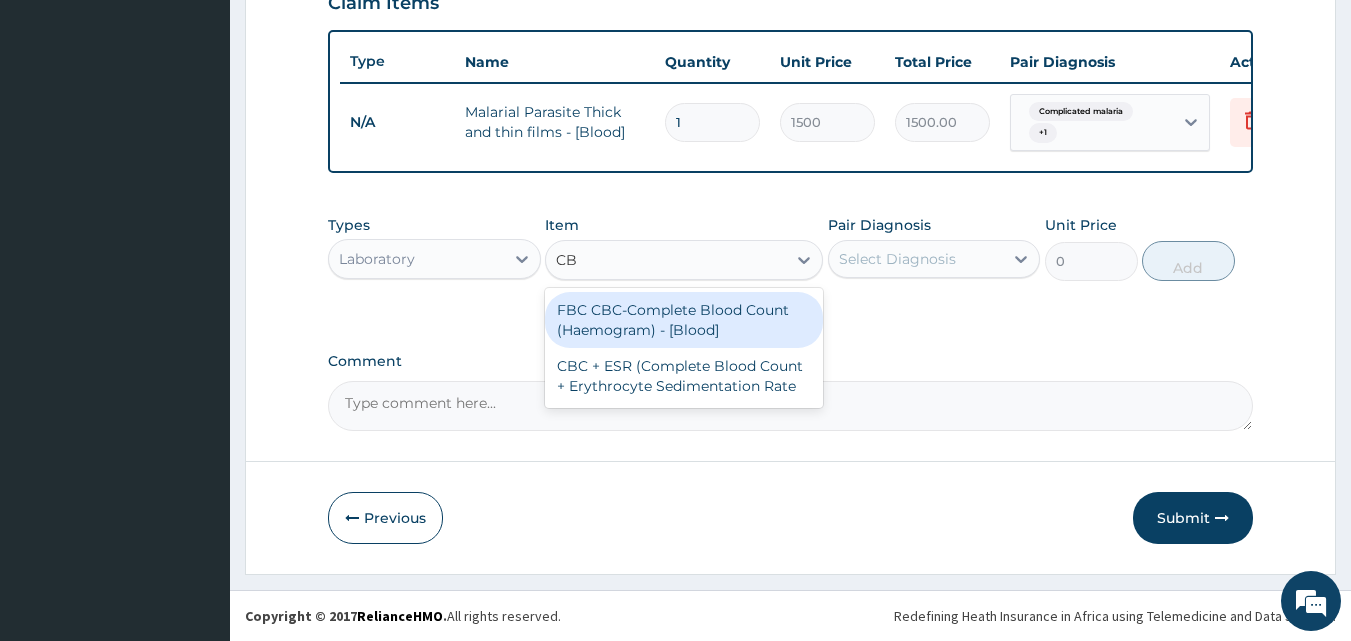 type on "CBC" 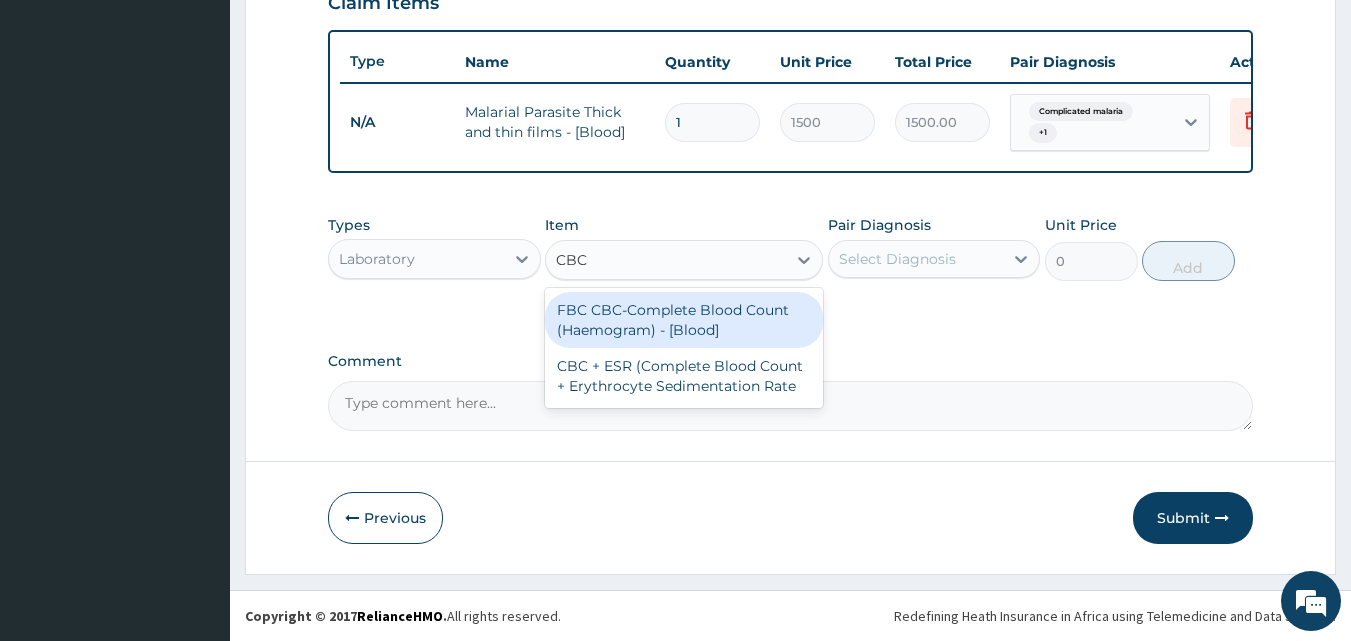 click on "FBC CBC-Complete Blood Count (Haemogram) - [Blood]" at bounding box center [684, 320] 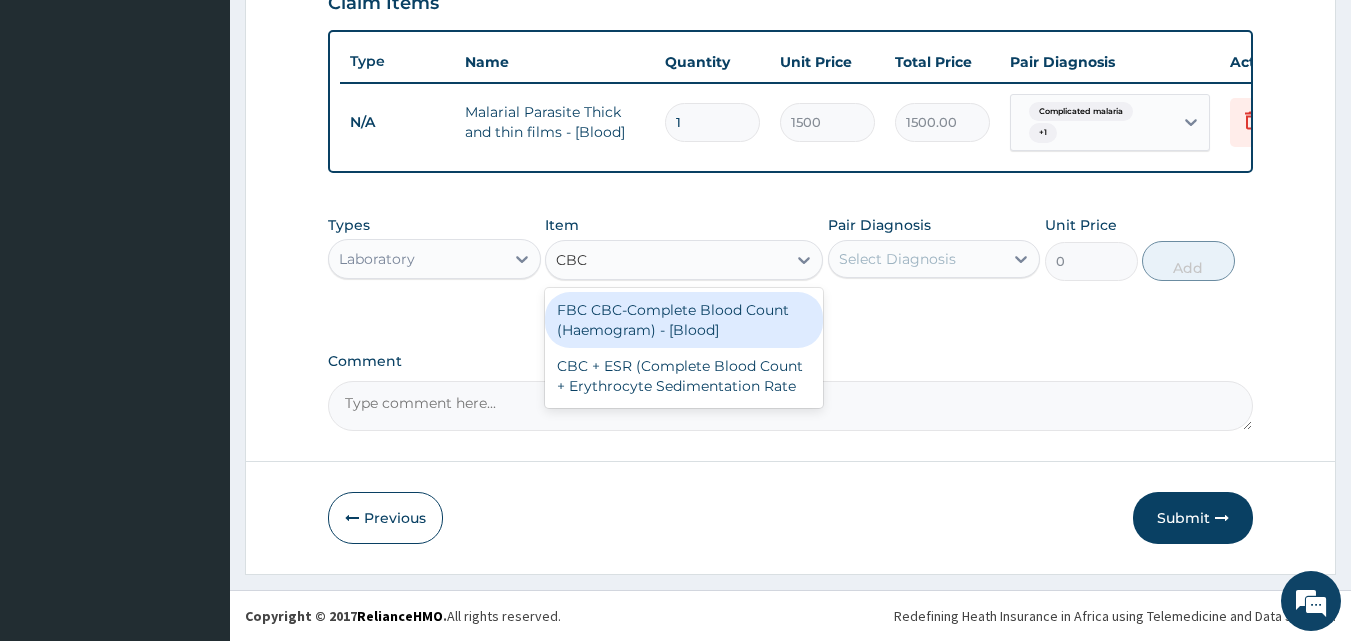 type 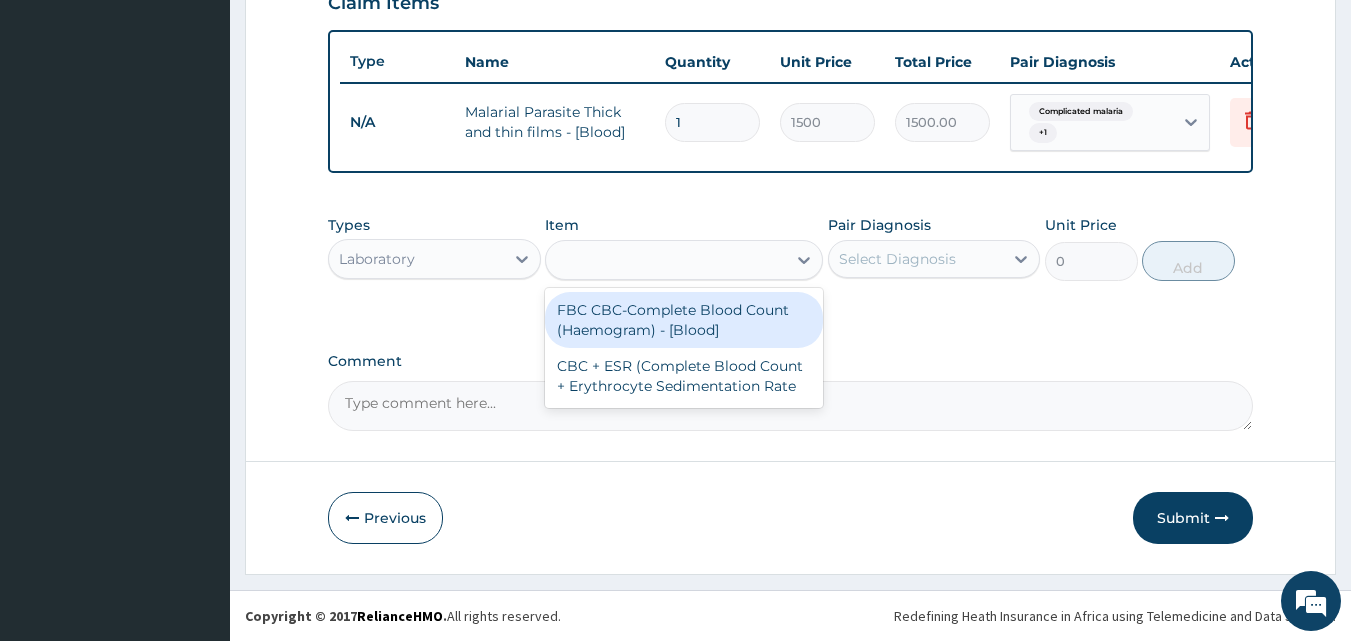 type on "3000" 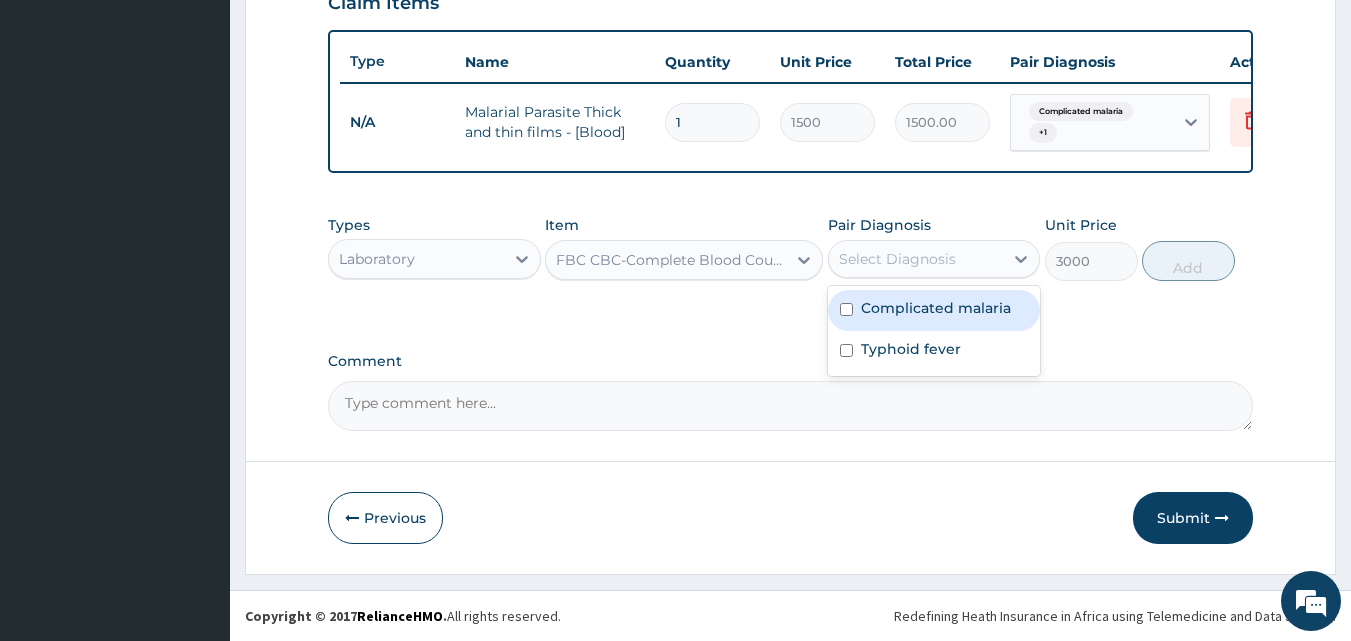 click on "Select Diagnosis" at bounding box center [897, 259] 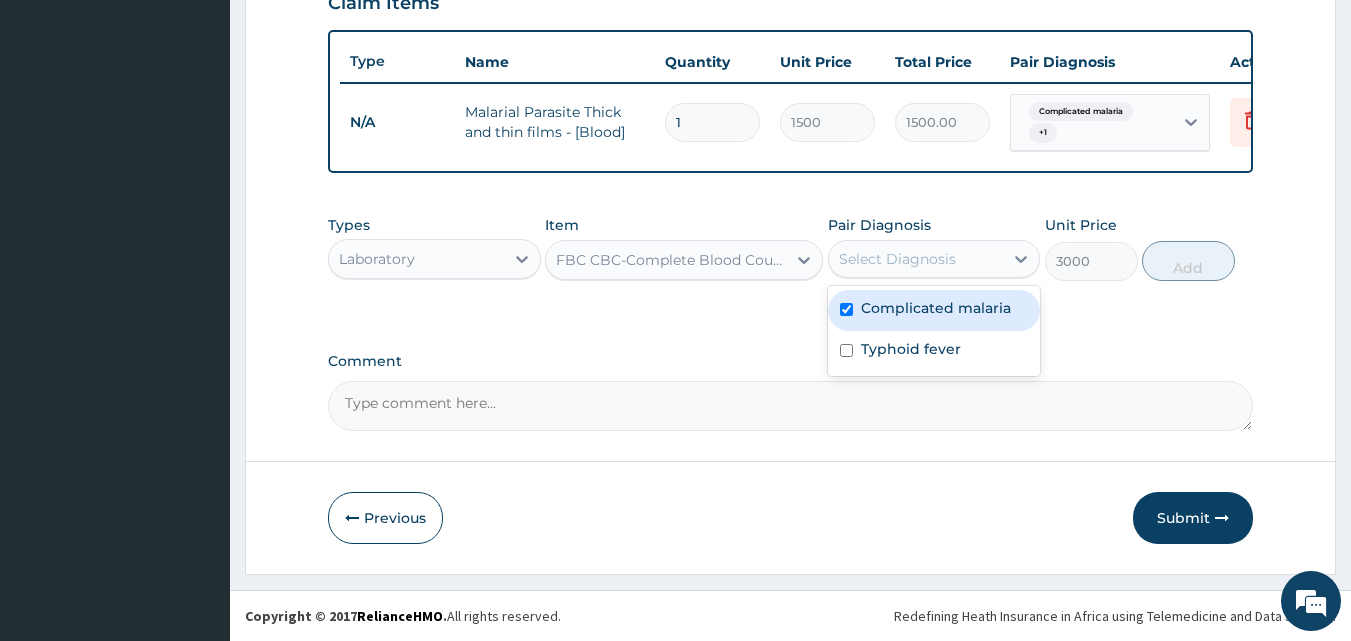checkbox on "true" 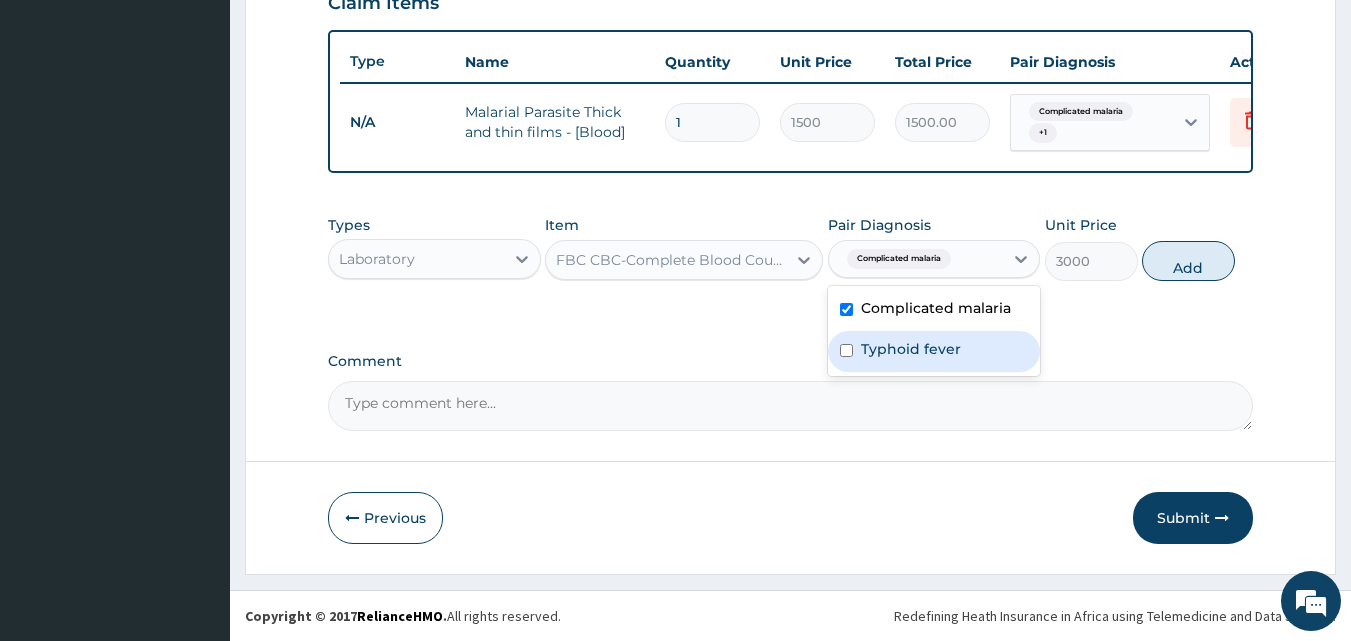 click on "Typhoid fever" at bounding box center (911, 349) 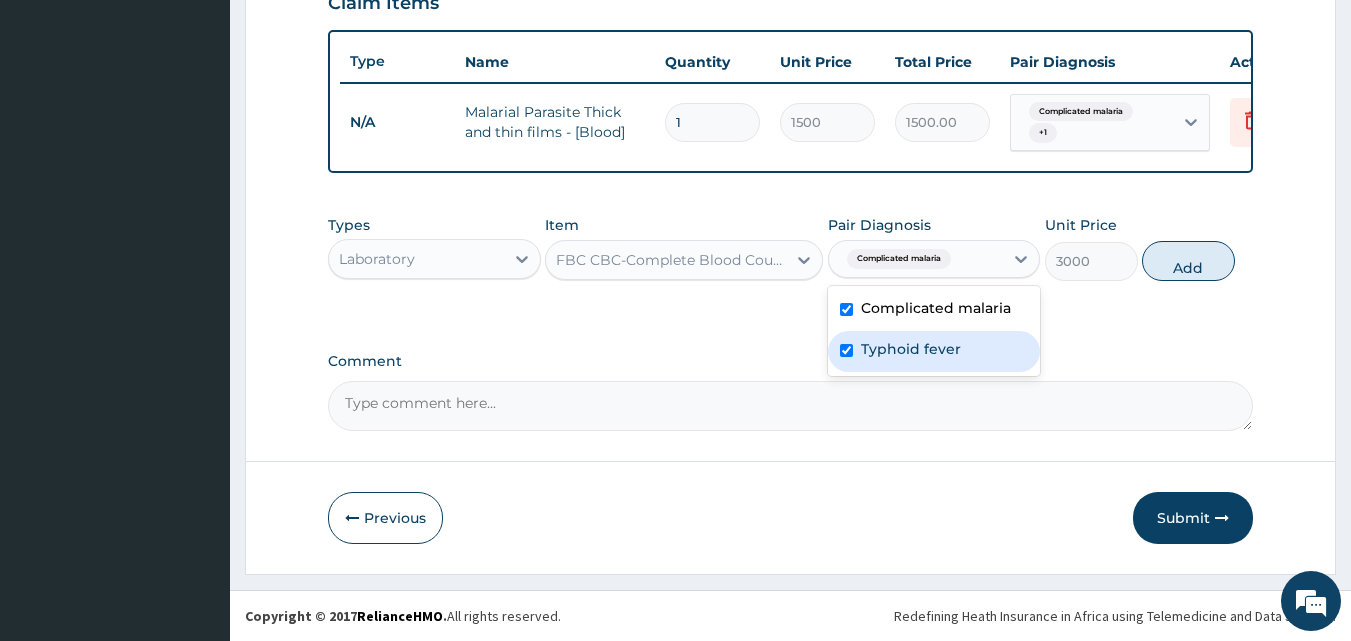 checkbox on "true" 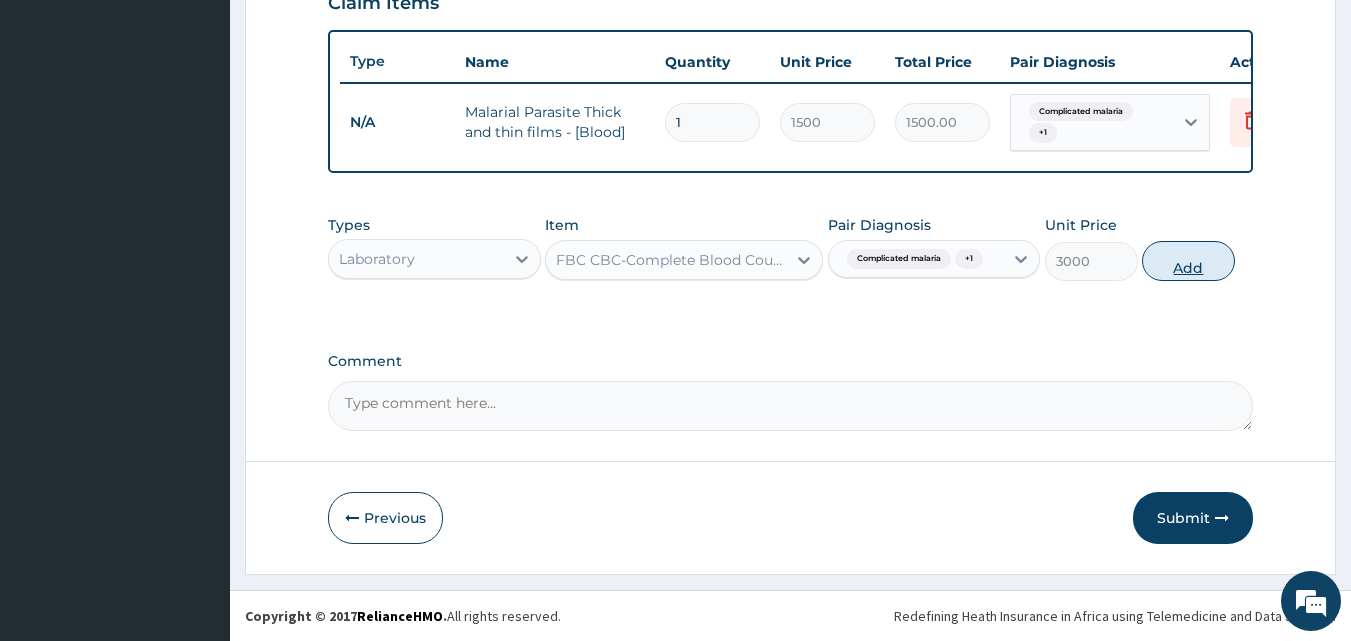 click on "Add" at bounding box center (1188, 261) 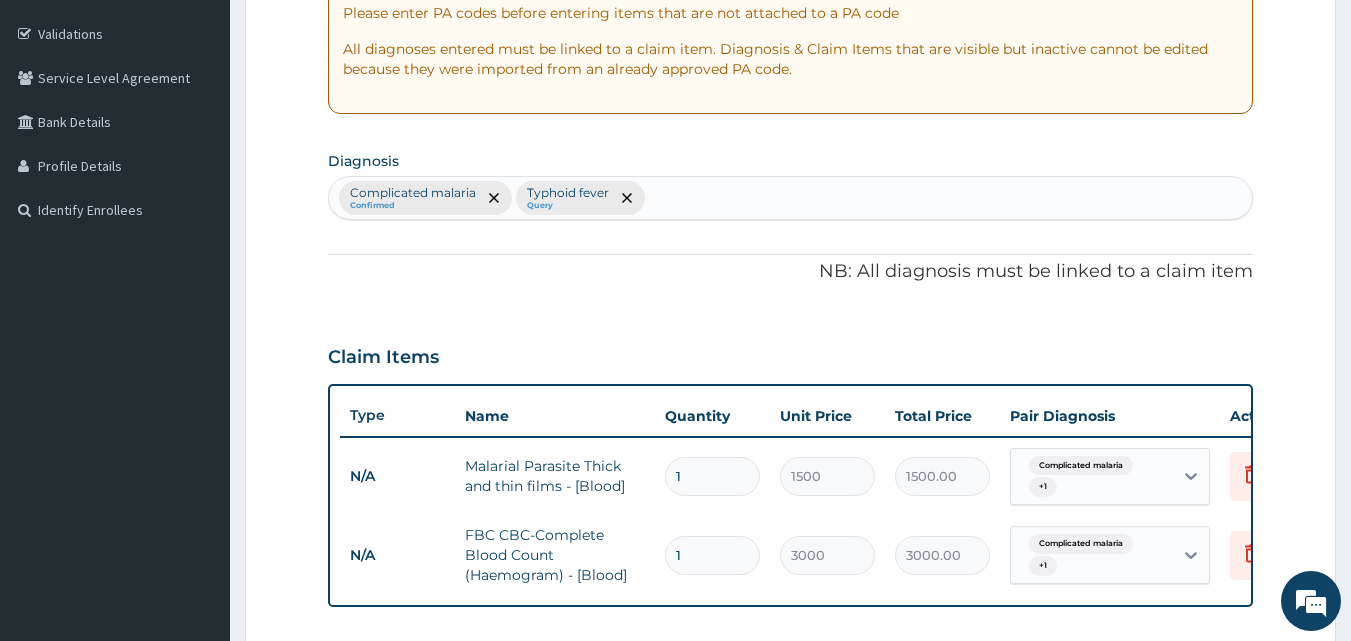 scroll, scrollTop: 92, scrollLeft: 0, axis: vertical 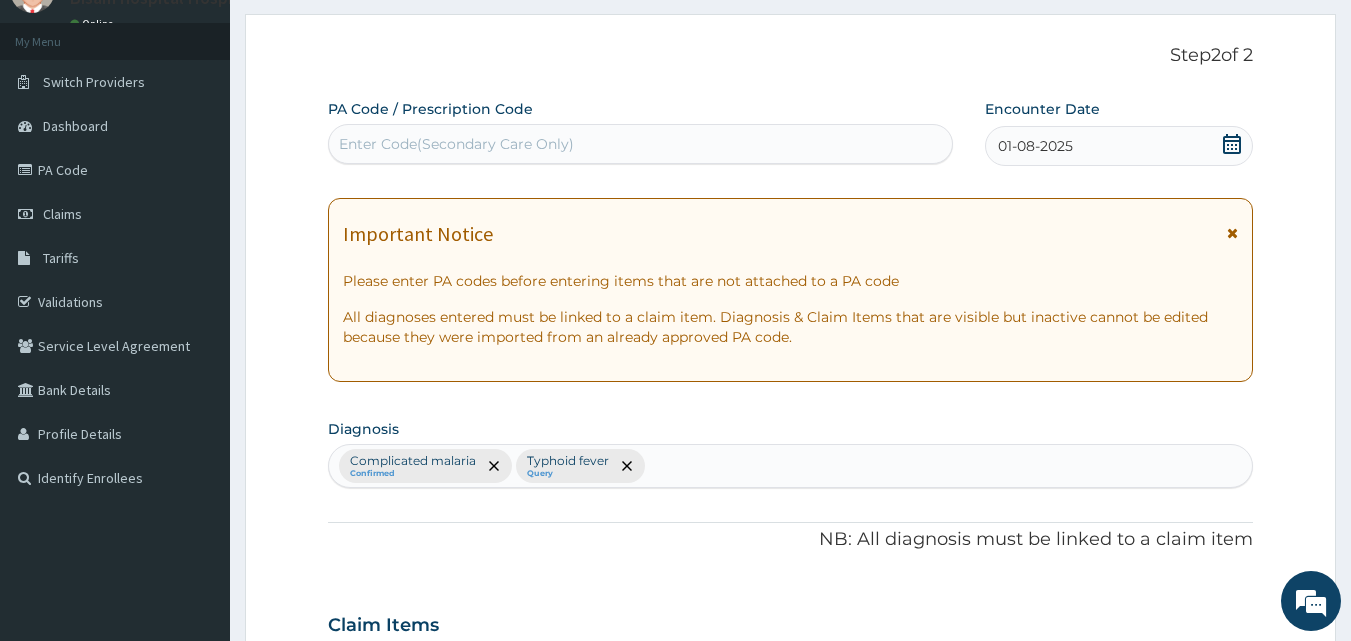click on "Enter Code(Secondary Care Only)" at bounding box center (641, 144) 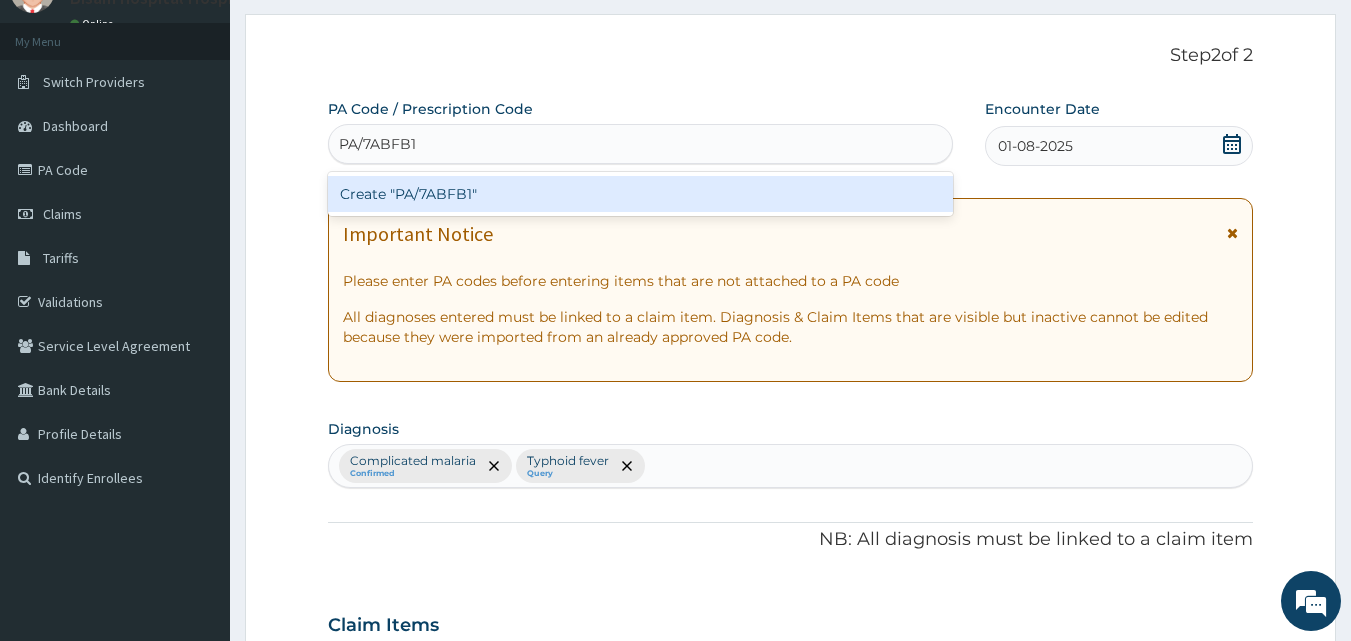 type 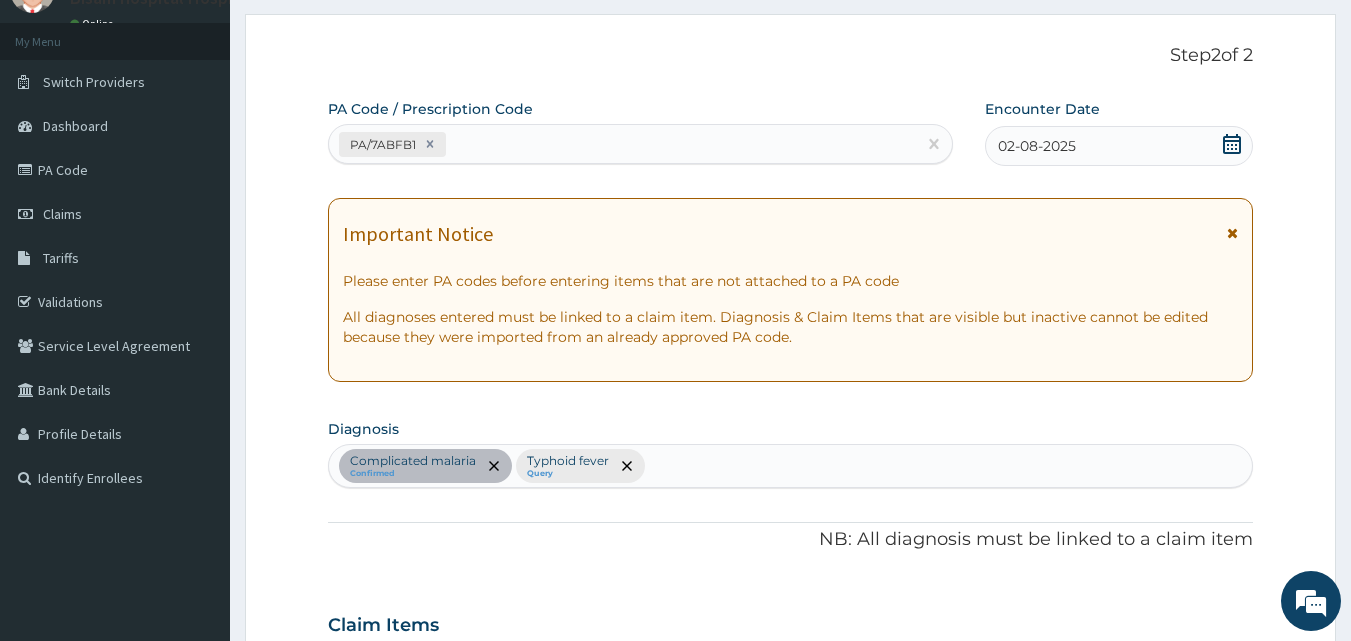scroll, scrollTop: 669, scrollLeft: 0, axis: vertical 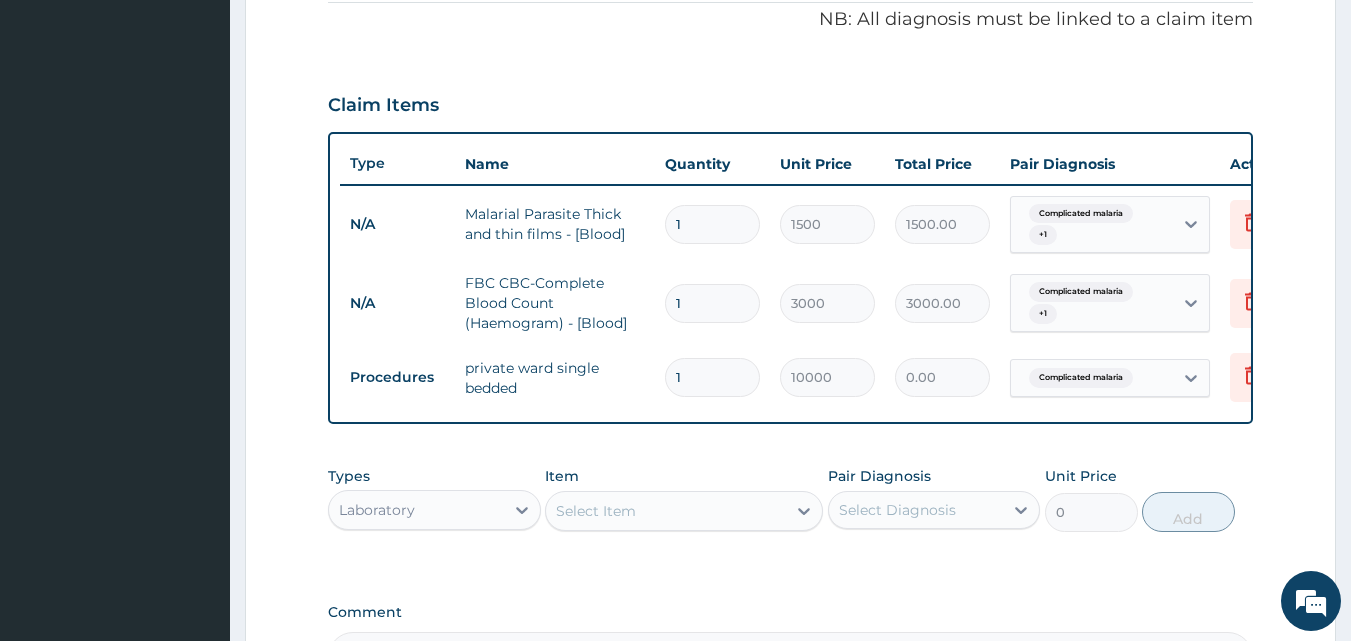 type 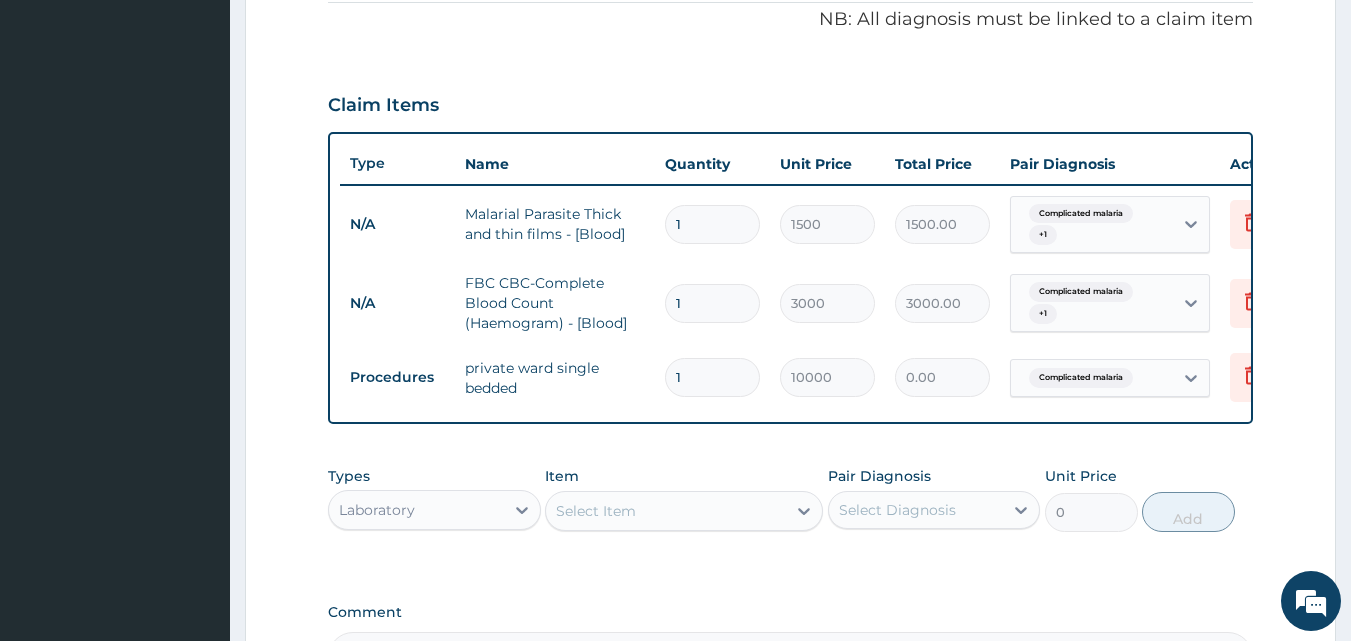 type on "0.00" 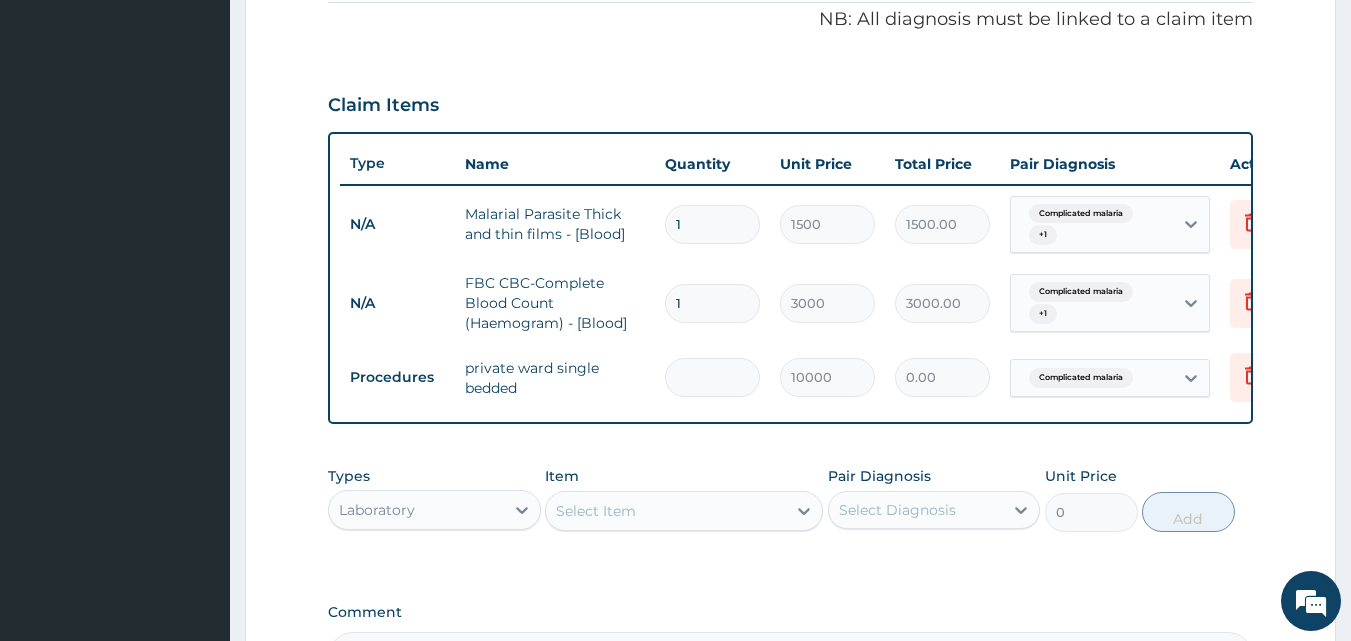 type on "2" 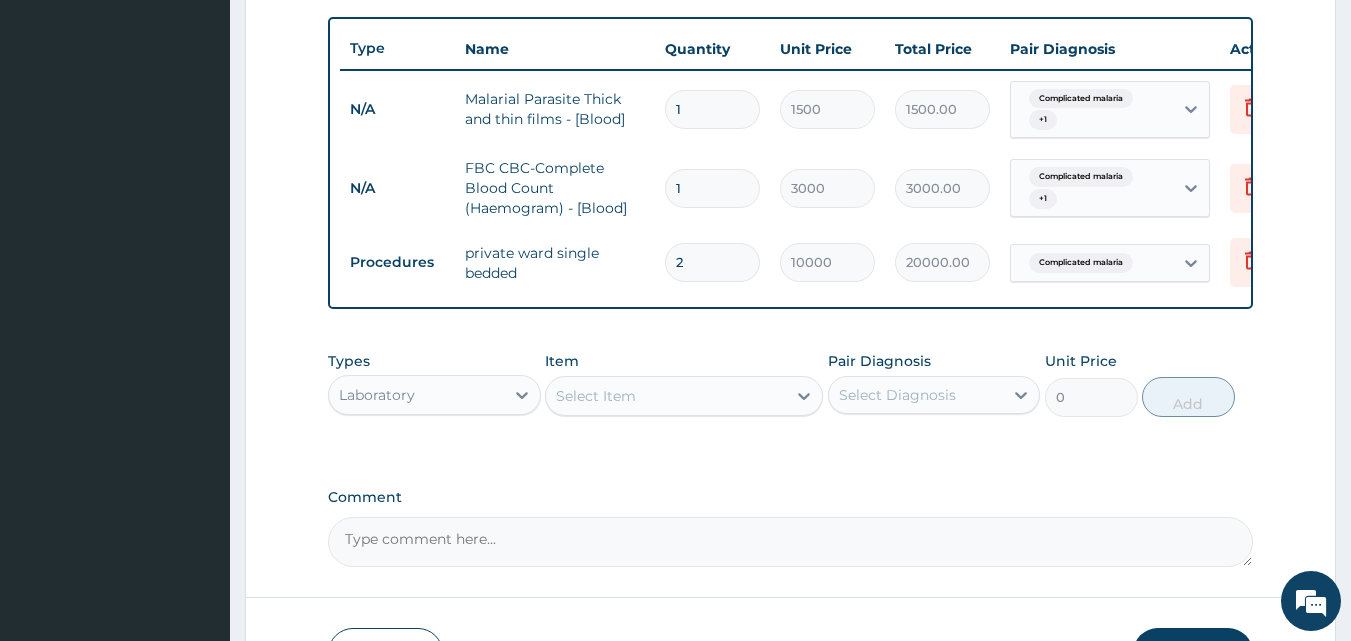 scroll, scrollTop: 878, scrollLeft: 0, axis: vertical 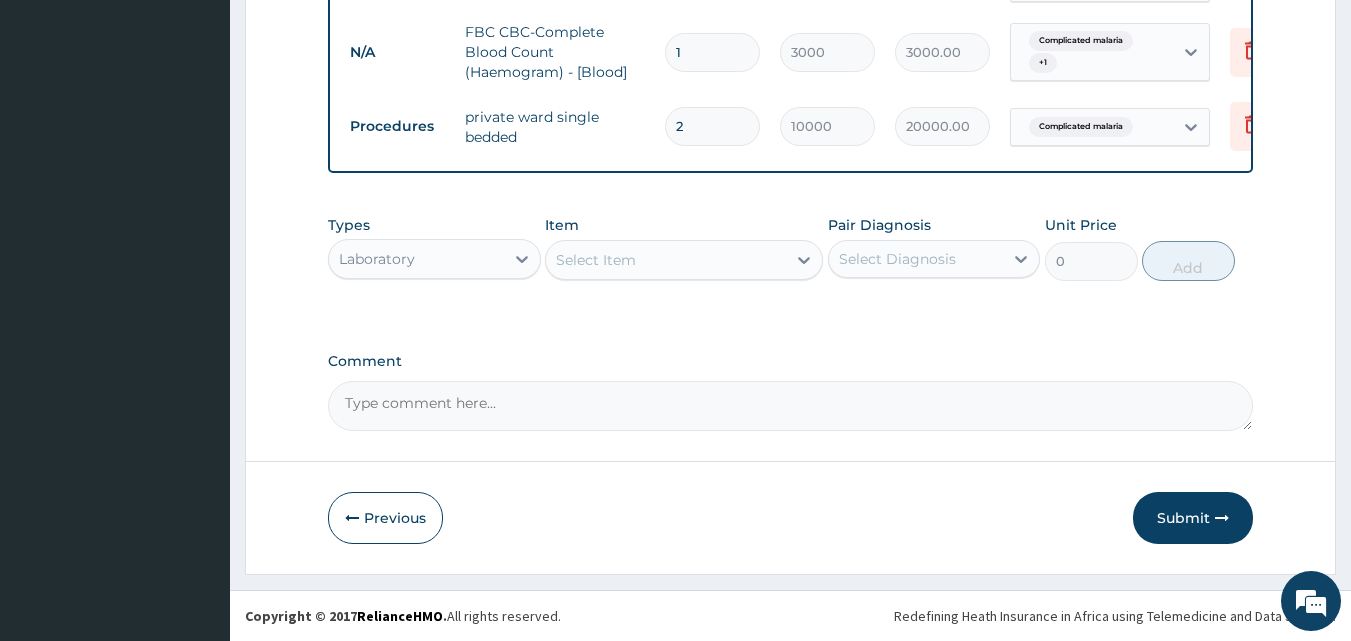type on "2" 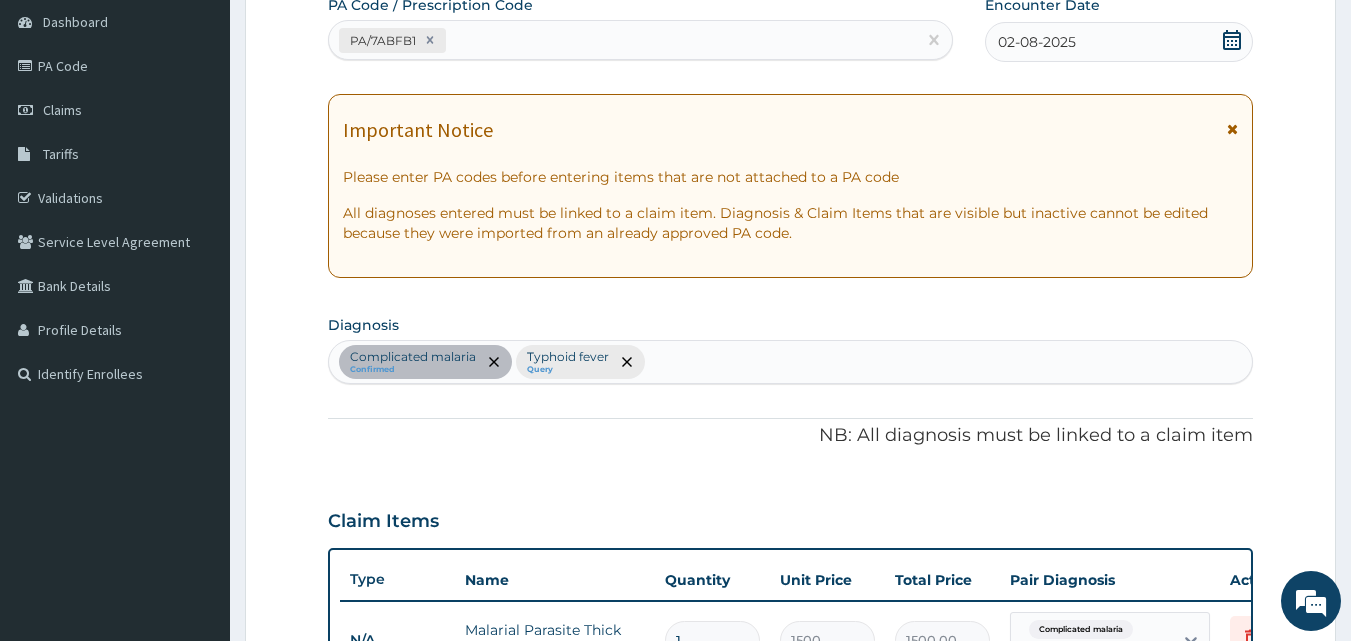 scroll, scrollTop: 176, scrollLeft: 0, axis: vertical 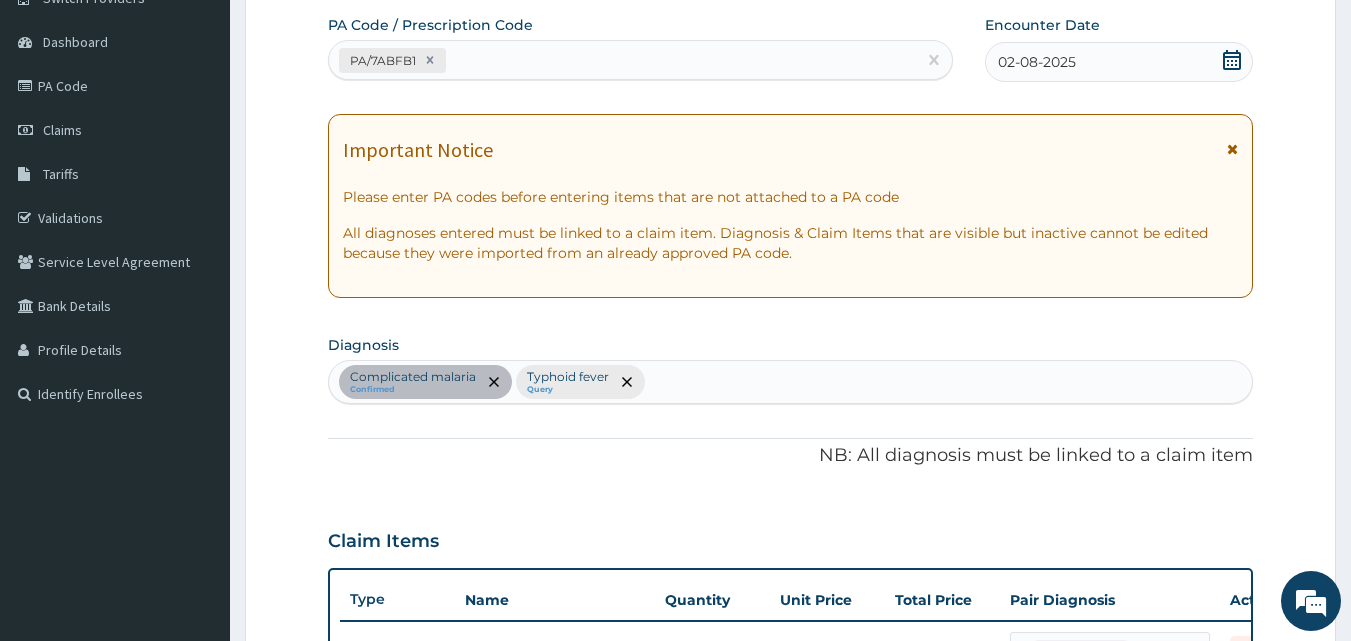 type on "General ward was approved for enrollee" 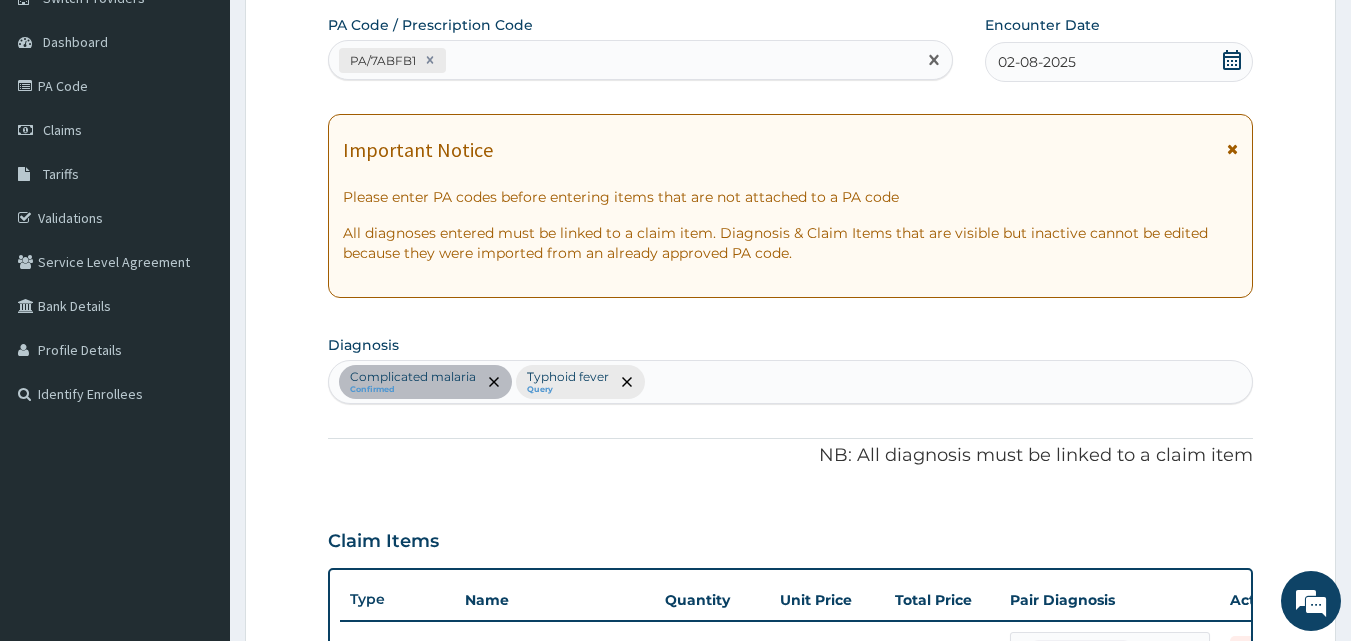 paste on "PA/480C15" 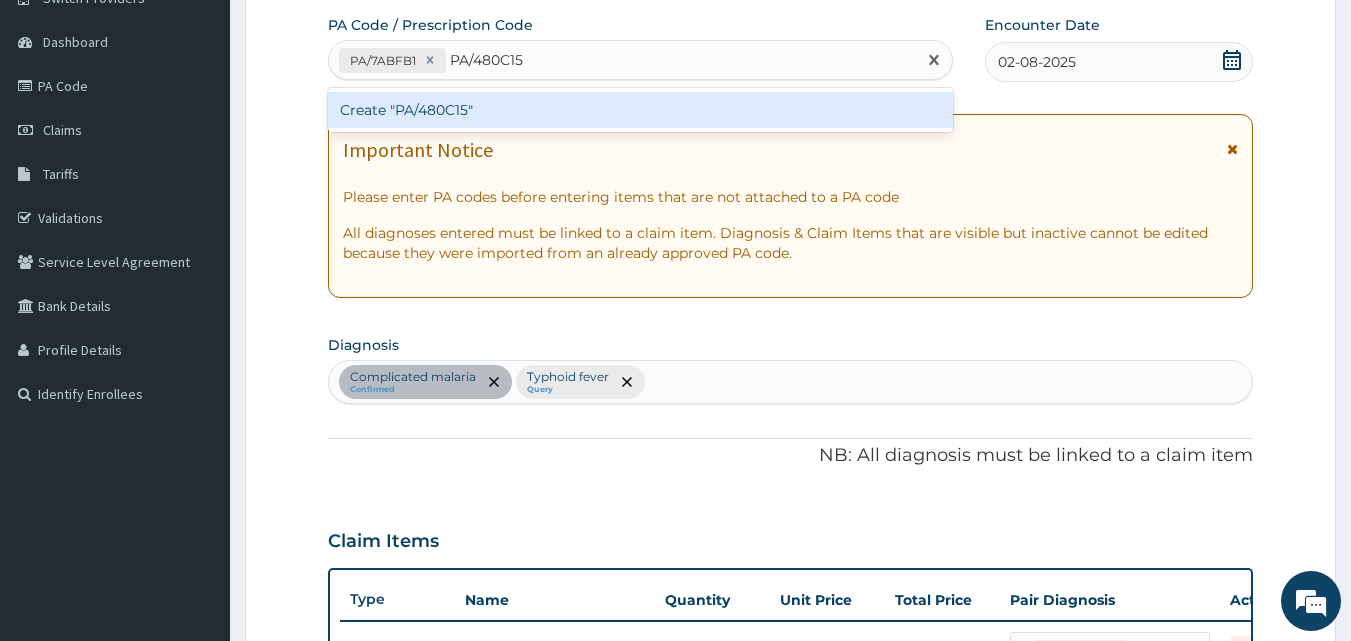 click on "Create "PA/480C15"" at bounding box center [641, 110] 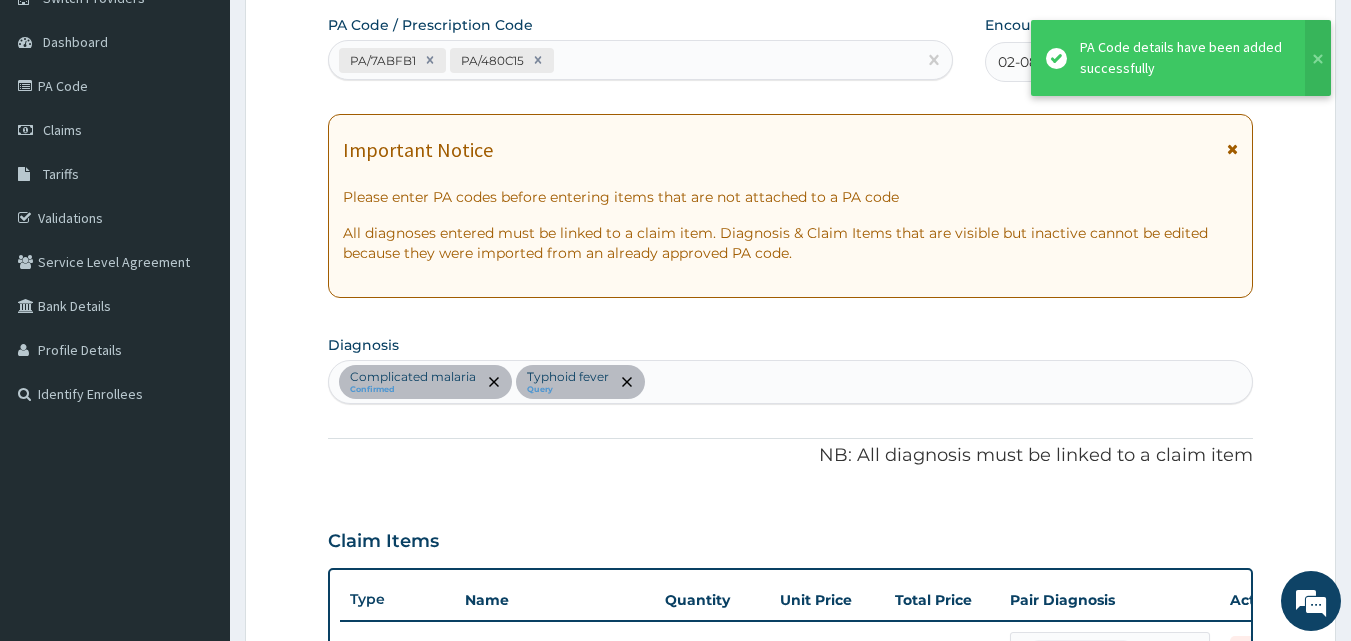 scroll, scrollTop: 954, scrollLeft: 0, axis: vertical 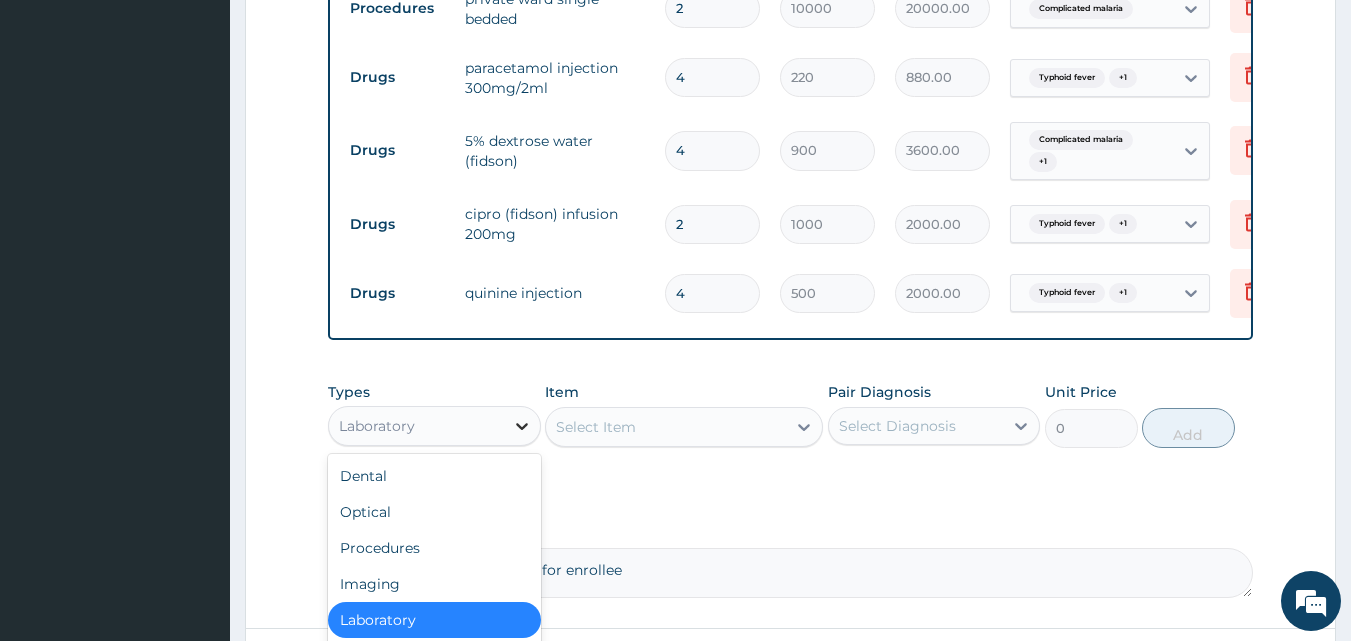 click at bounding box center [522, 426] 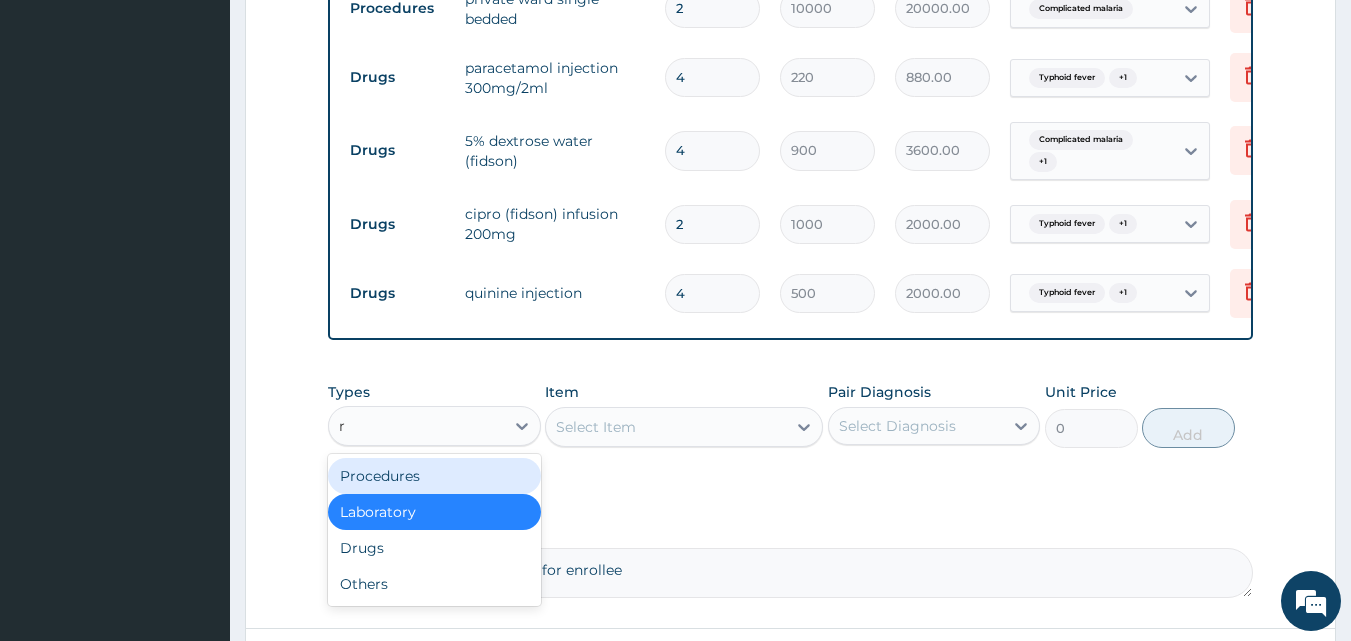 type on "re" 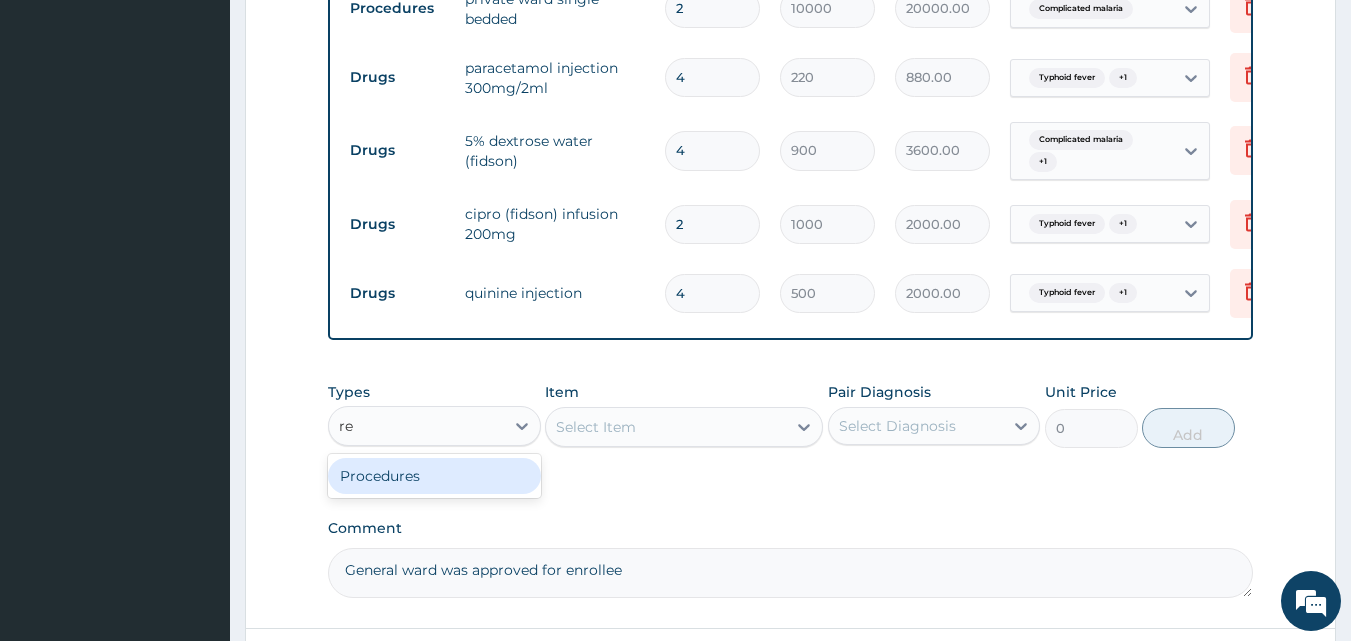 type 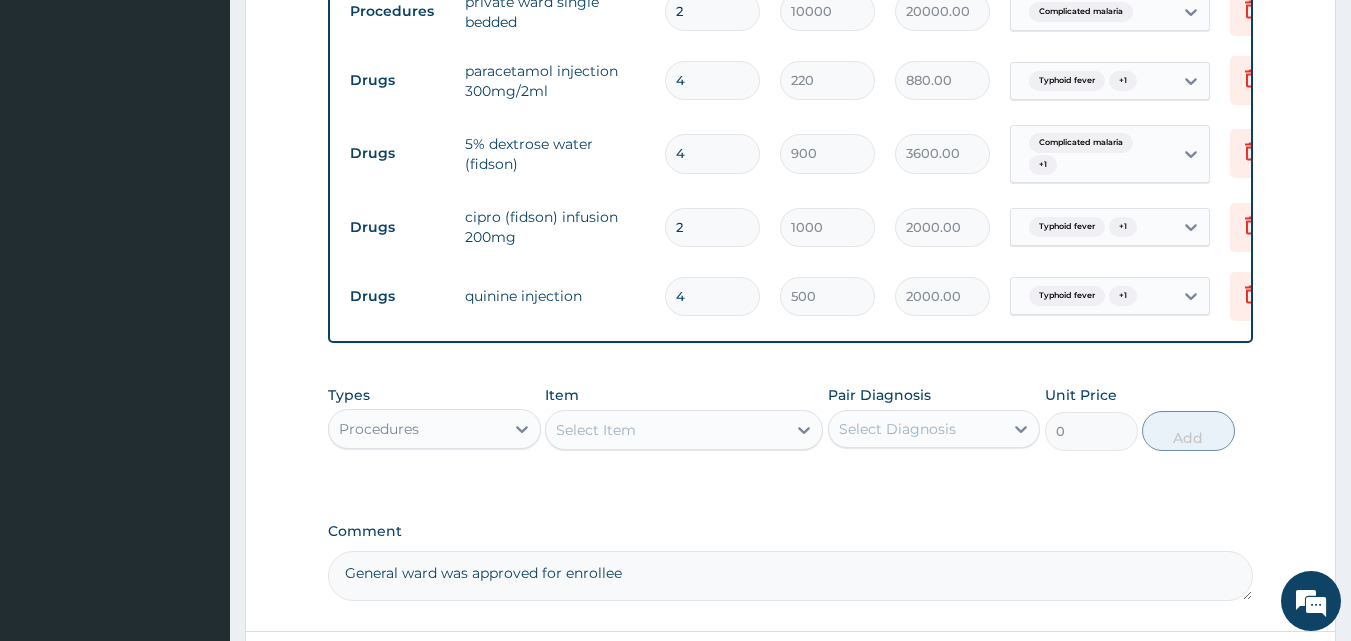 scroll, scrollTop: 1002, scrollLeft: 0, axis: vertical 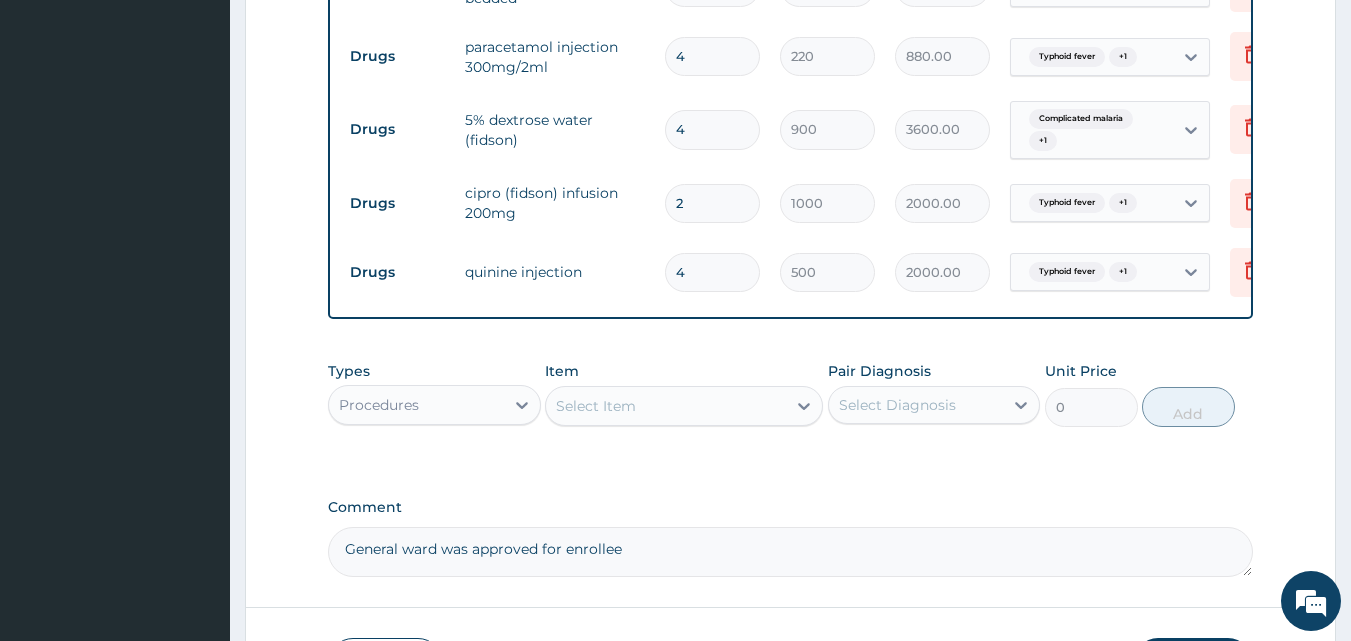 click on "Select Item" at bounding box center (666, 406) 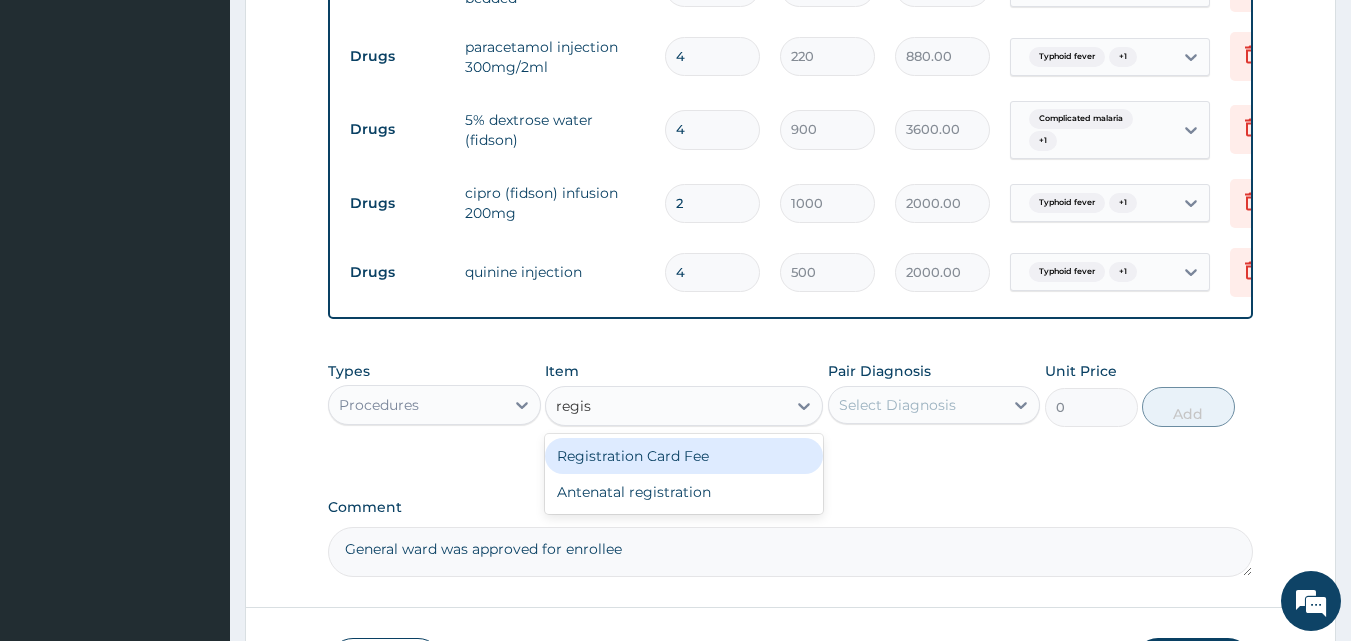 type on "regist" 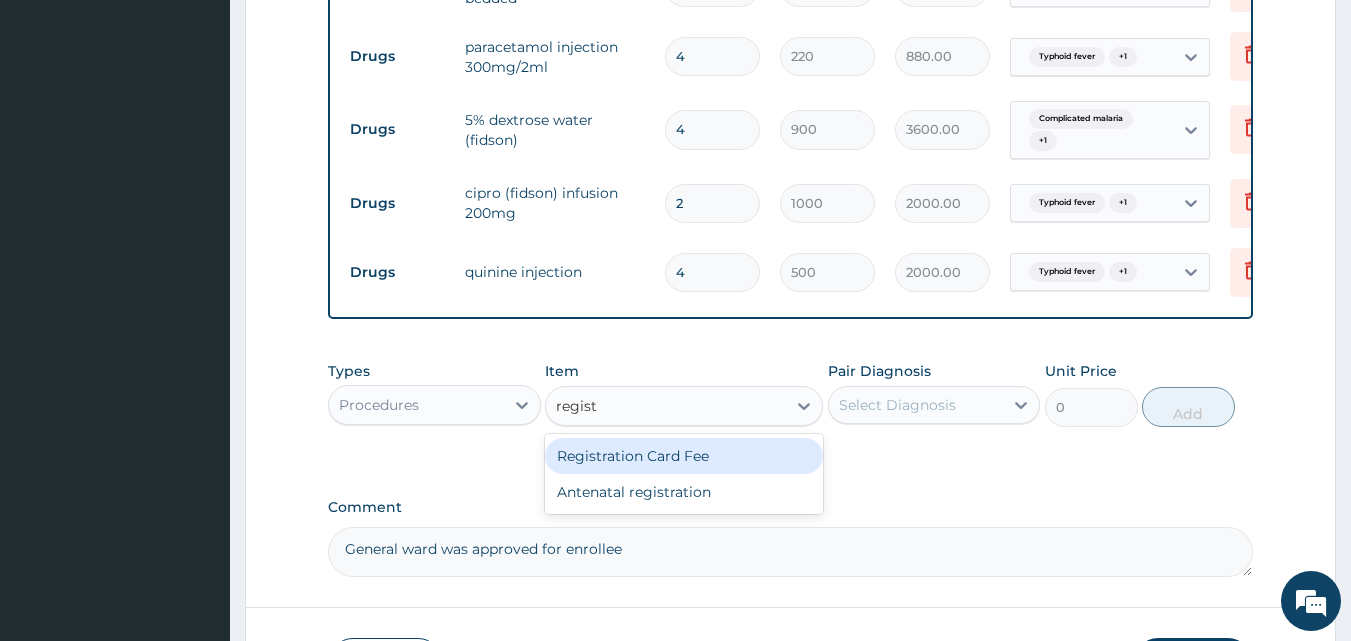 click on "Registration Card Fee" at bounding box center [684, 456] 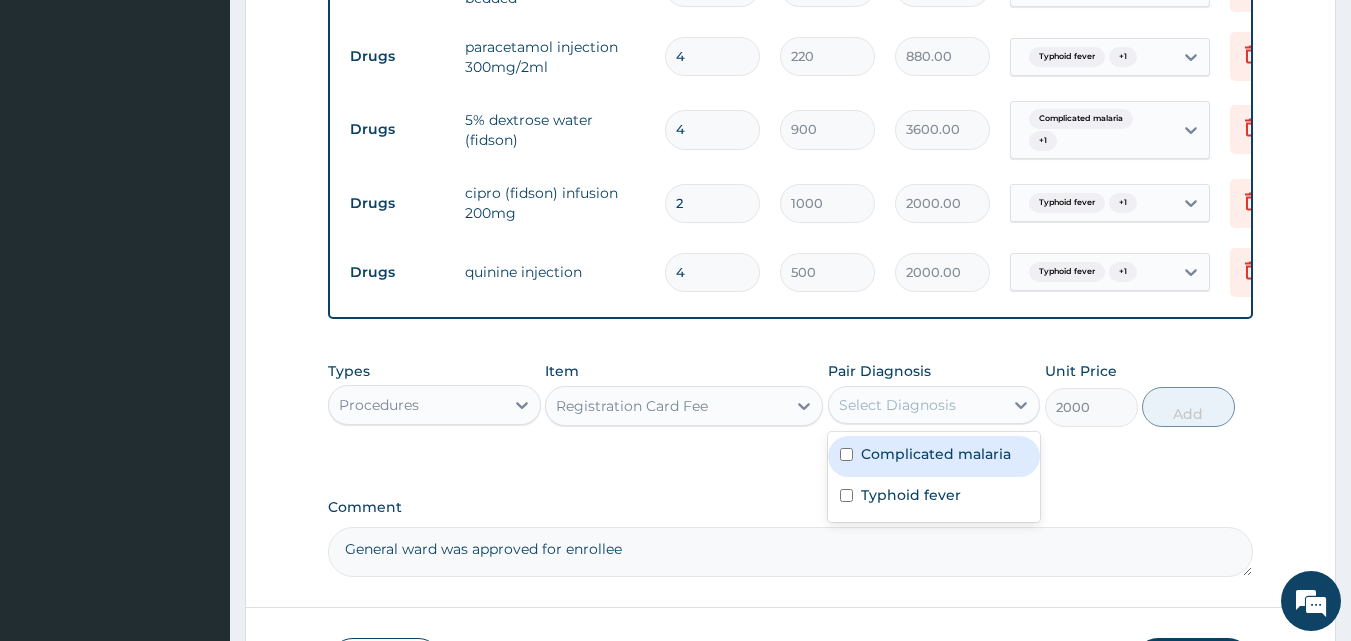 click on "Select Diagnosis" at bounding box center [897, 405] 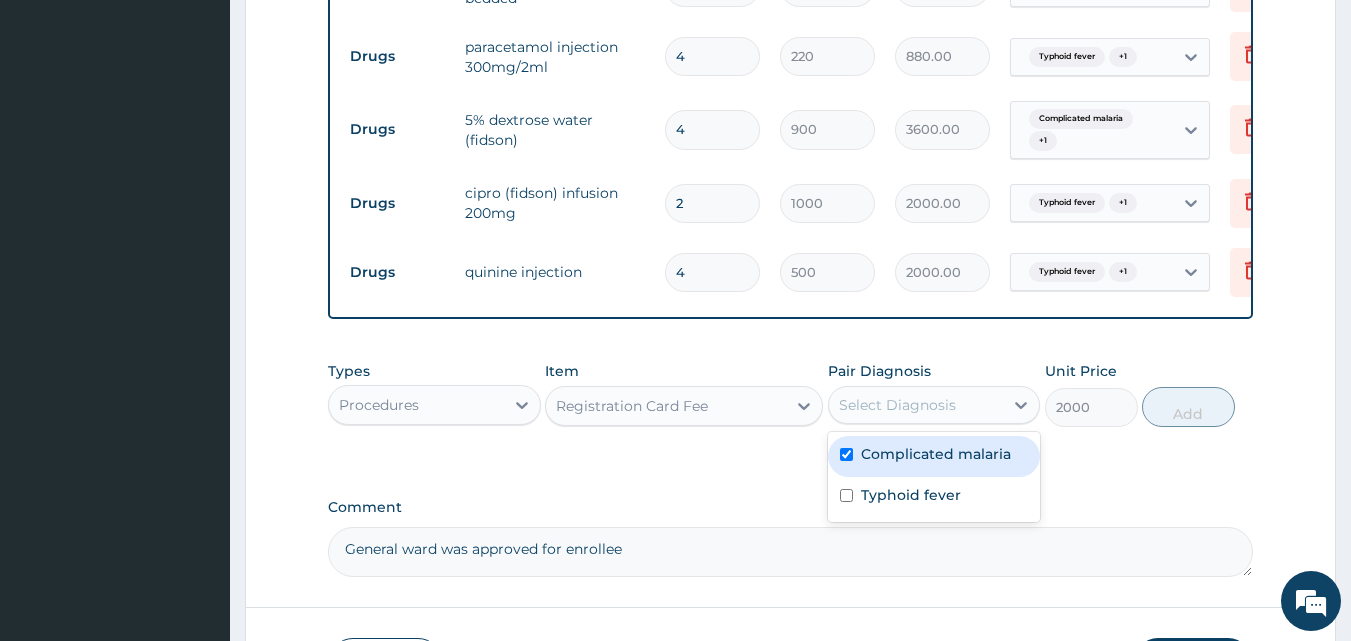 checkbox on "true" 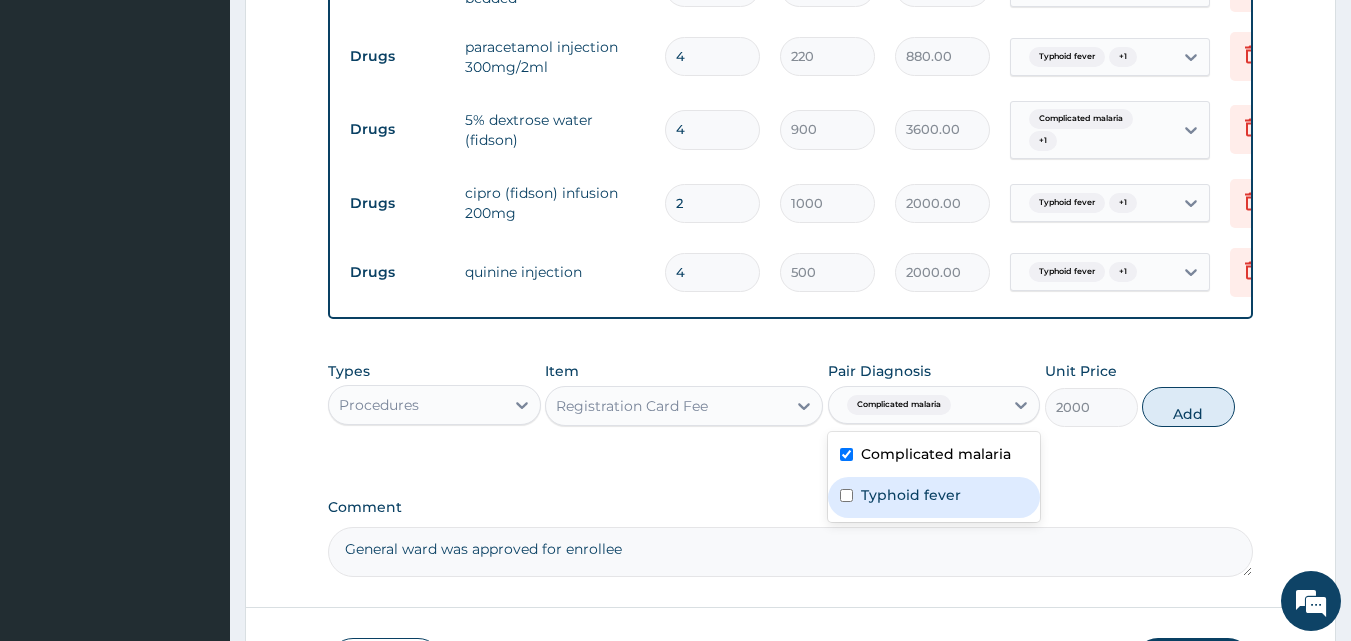 click on "Typhoid fever" at bounding box center (934, 497) 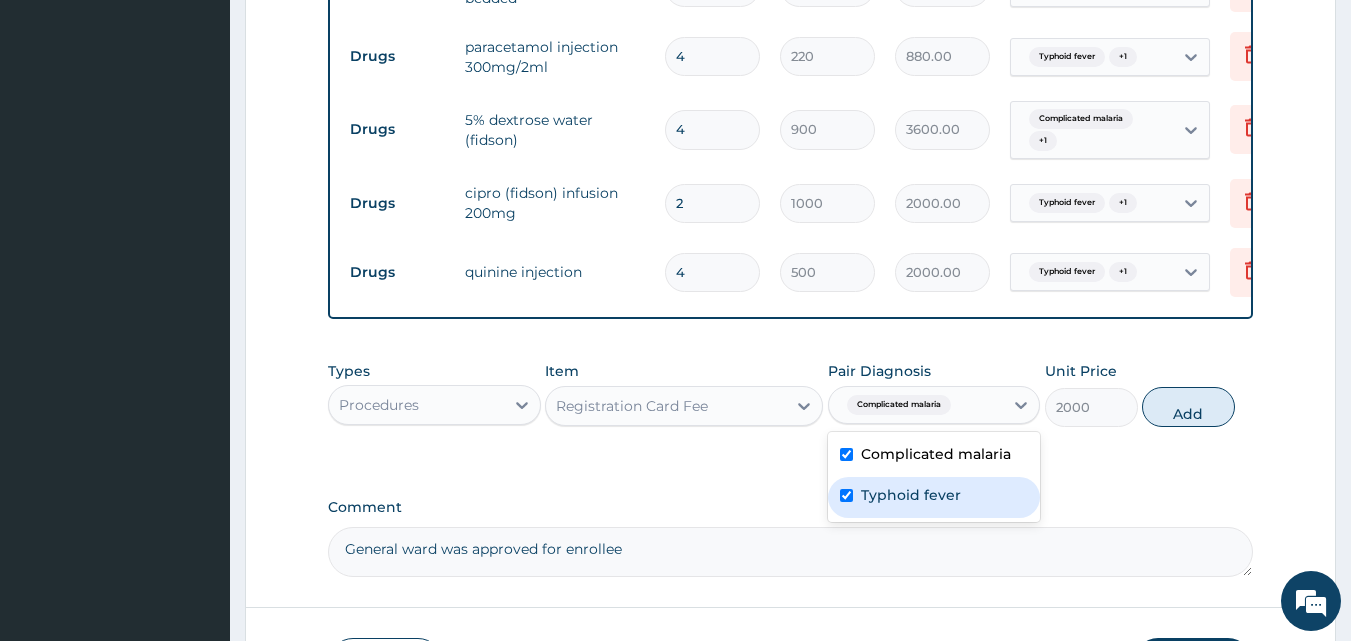 checkbox on "true" 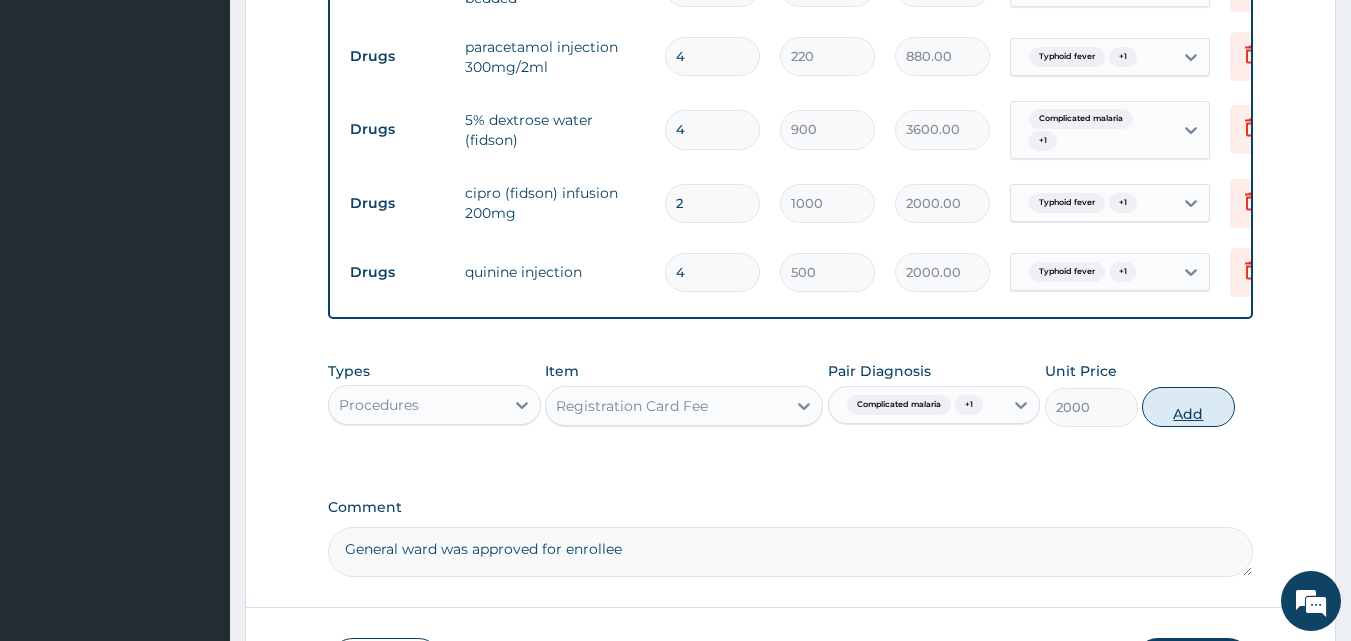 click on "Add" at bounding box center (1188, 407) 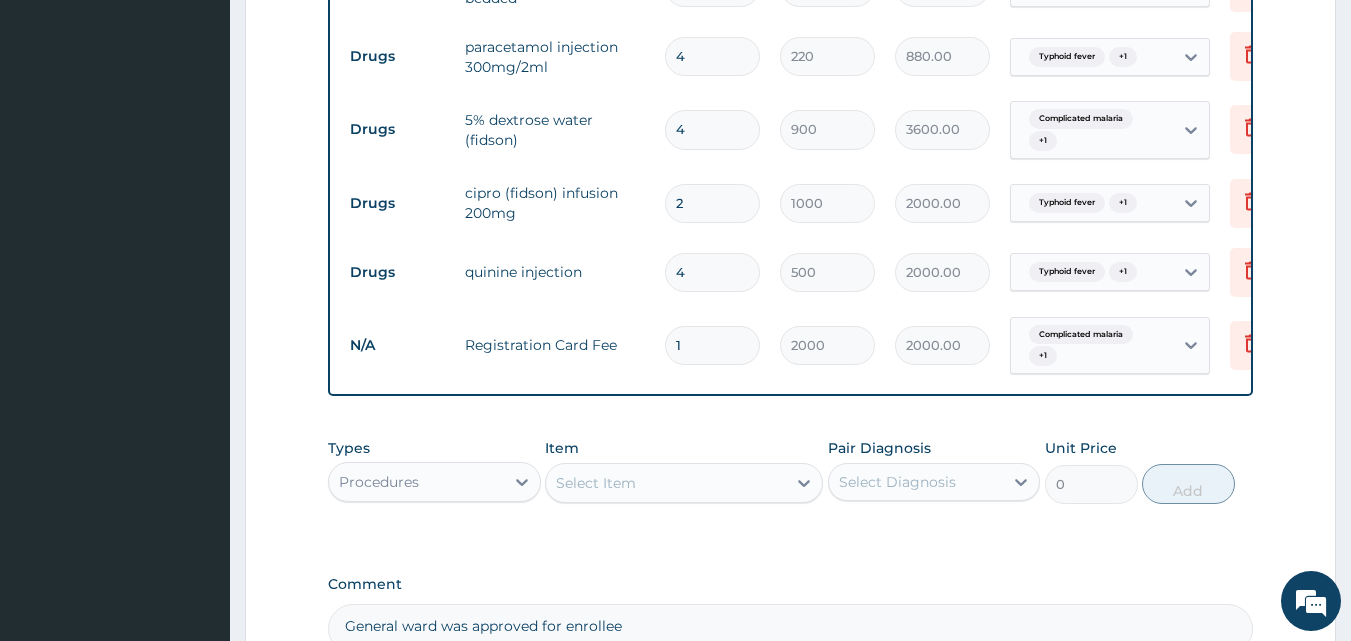click on "Select Item" at bounding box center [666, 483] 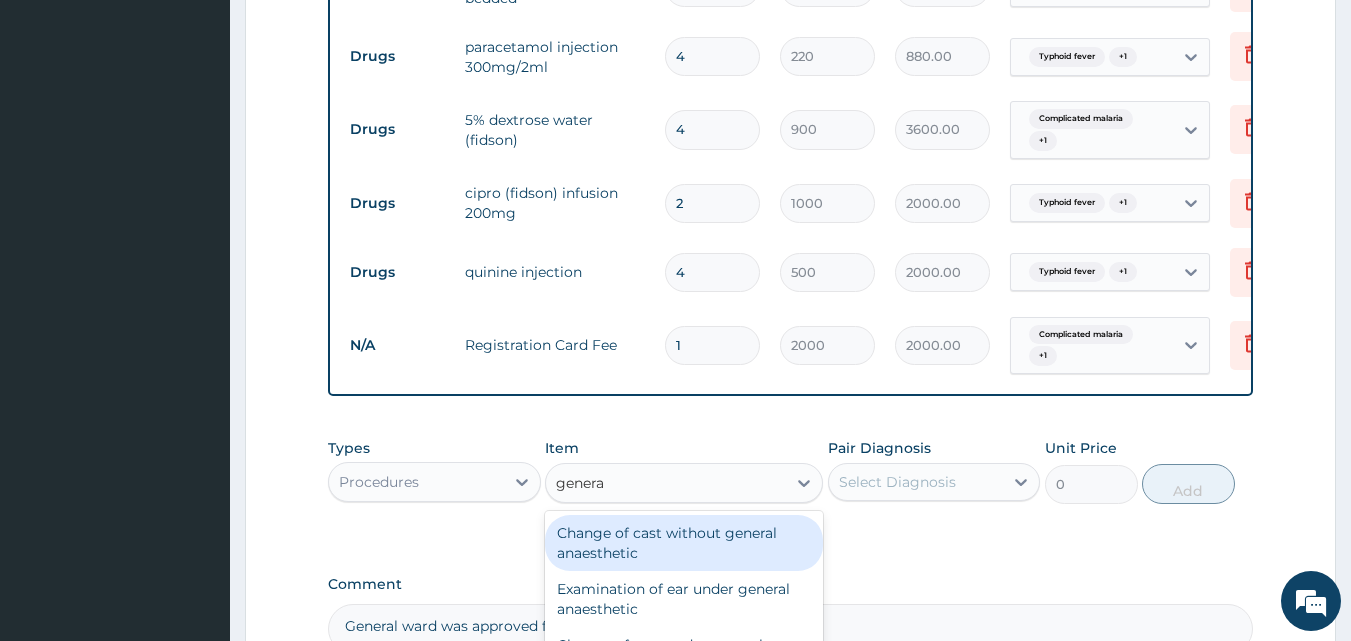 type on "general" 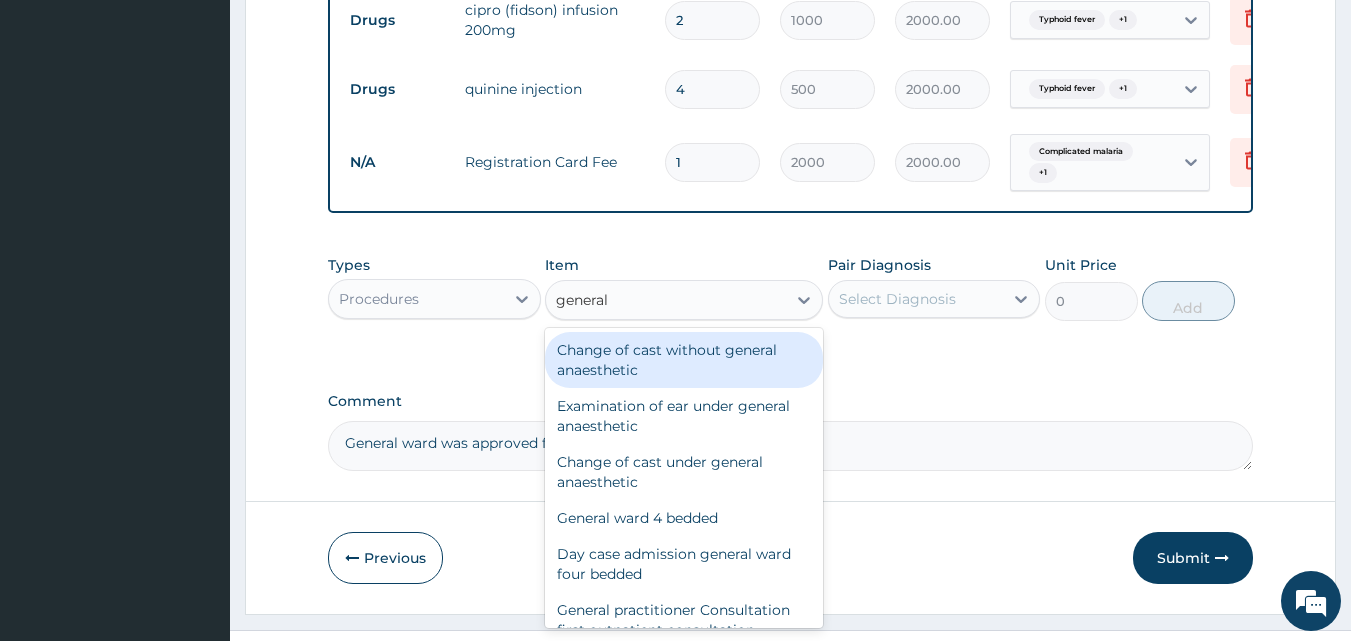scroll, scrollTop: 1240, scrollLeft: 0, axis: vertical 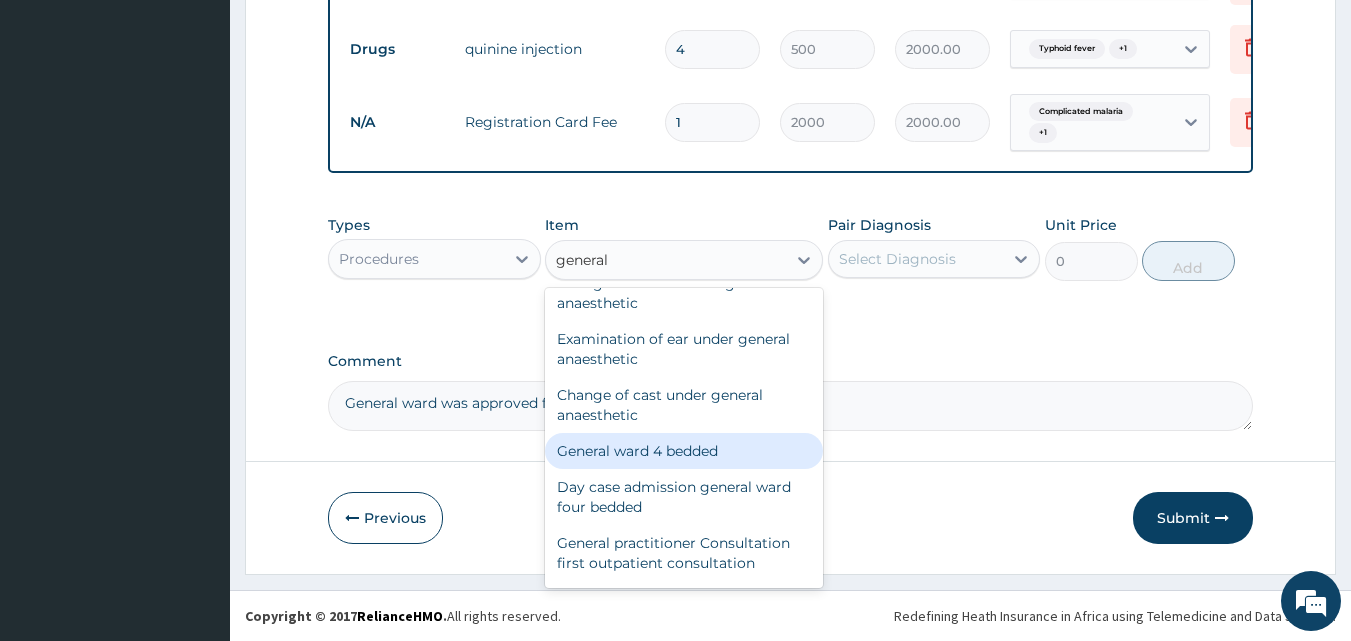 click on "General ward 4 bedded" at bounding box center (684, 451) 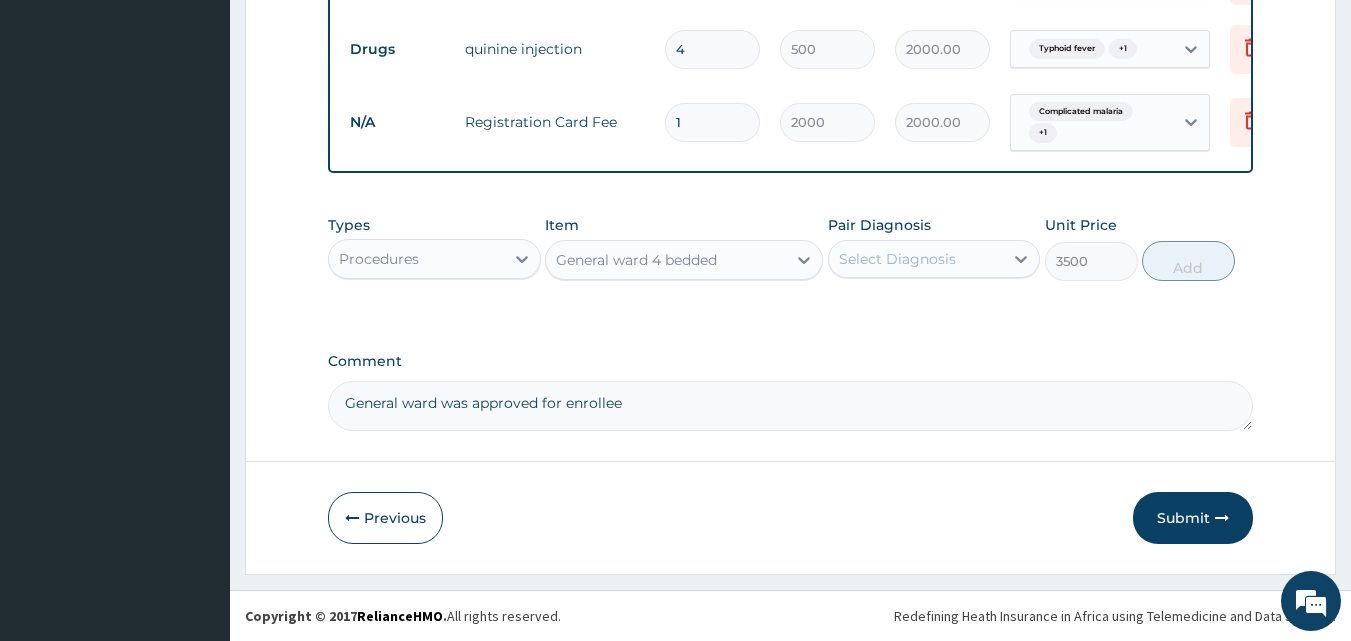 click on "Select Diagnosis" at bounding box center (897, 259) 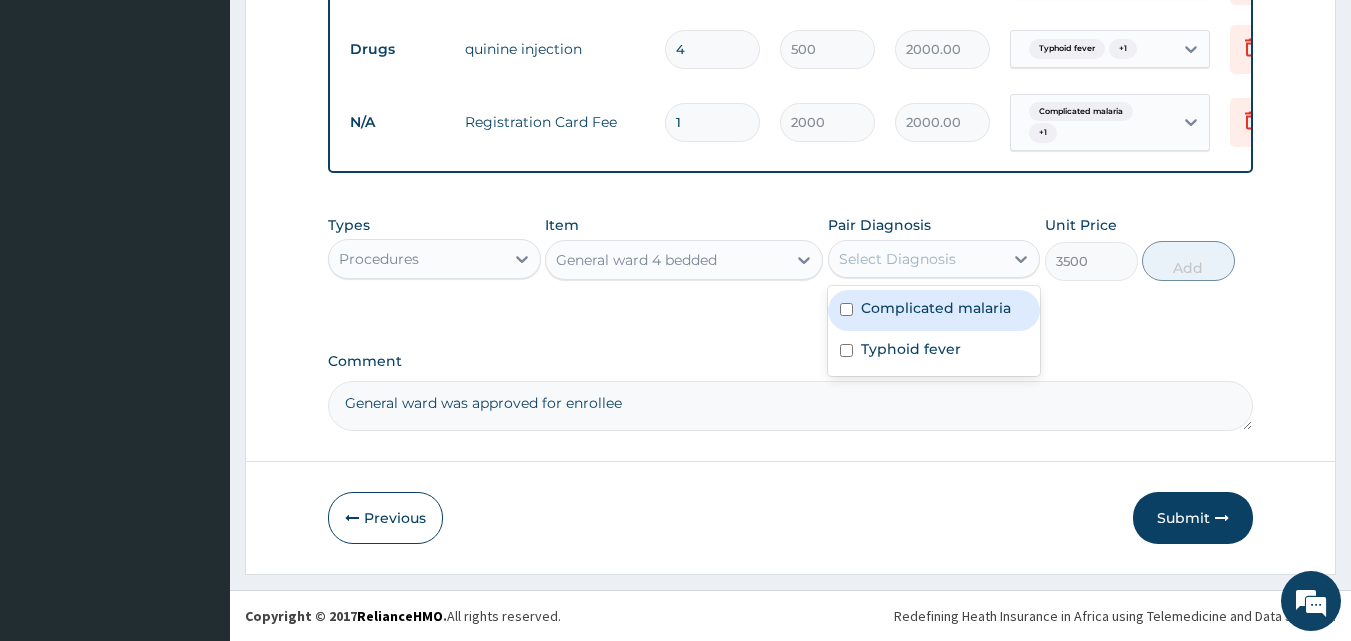 click on "Complicated malaria" at bounding box center [936, 308] 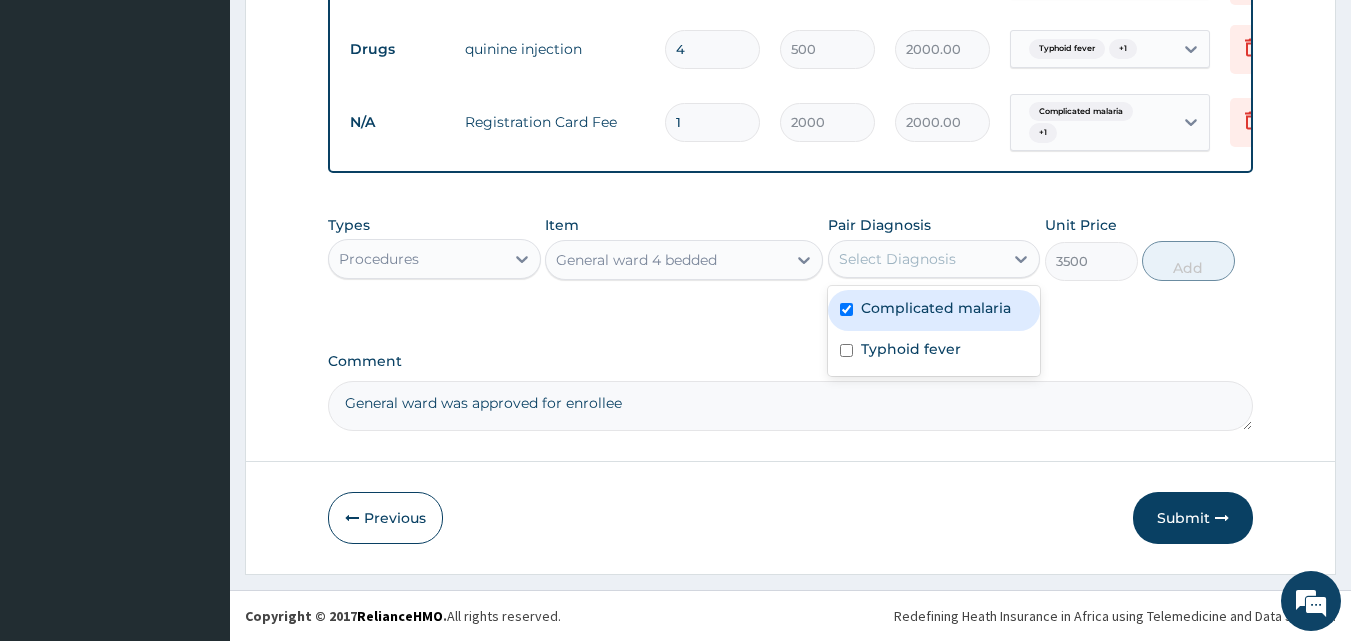 checkbox on "true" 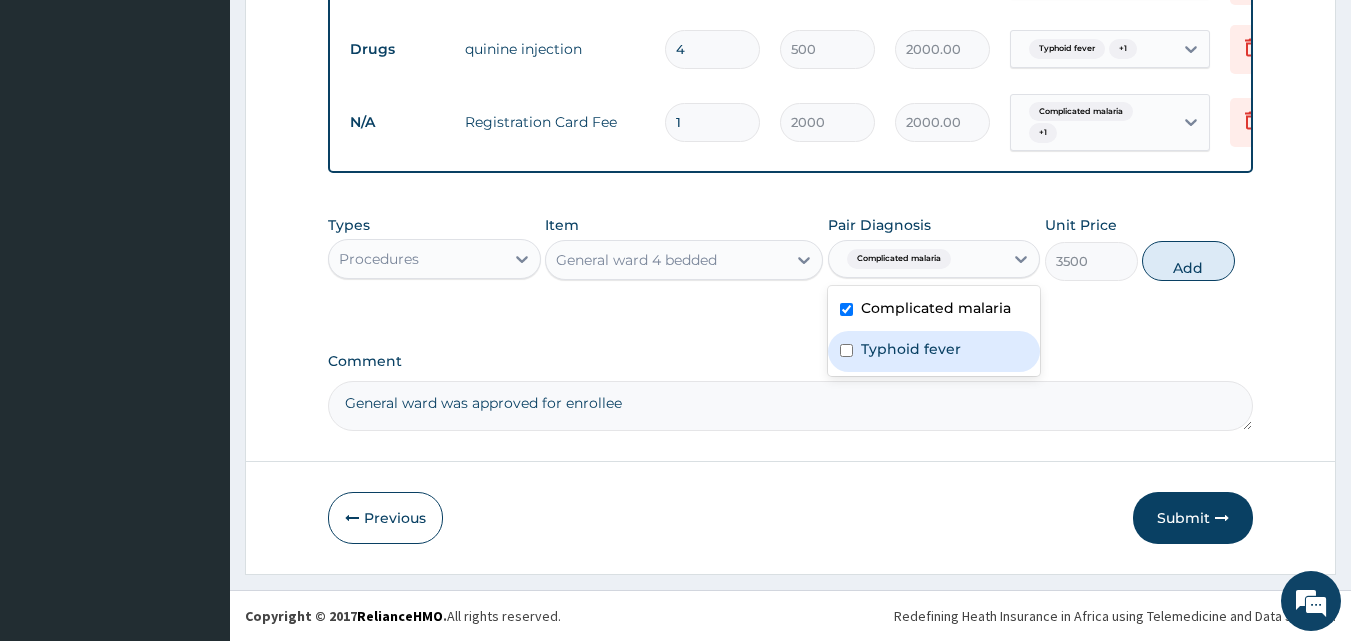 click on "Typhoid fever" at bounding box center [911, 349] 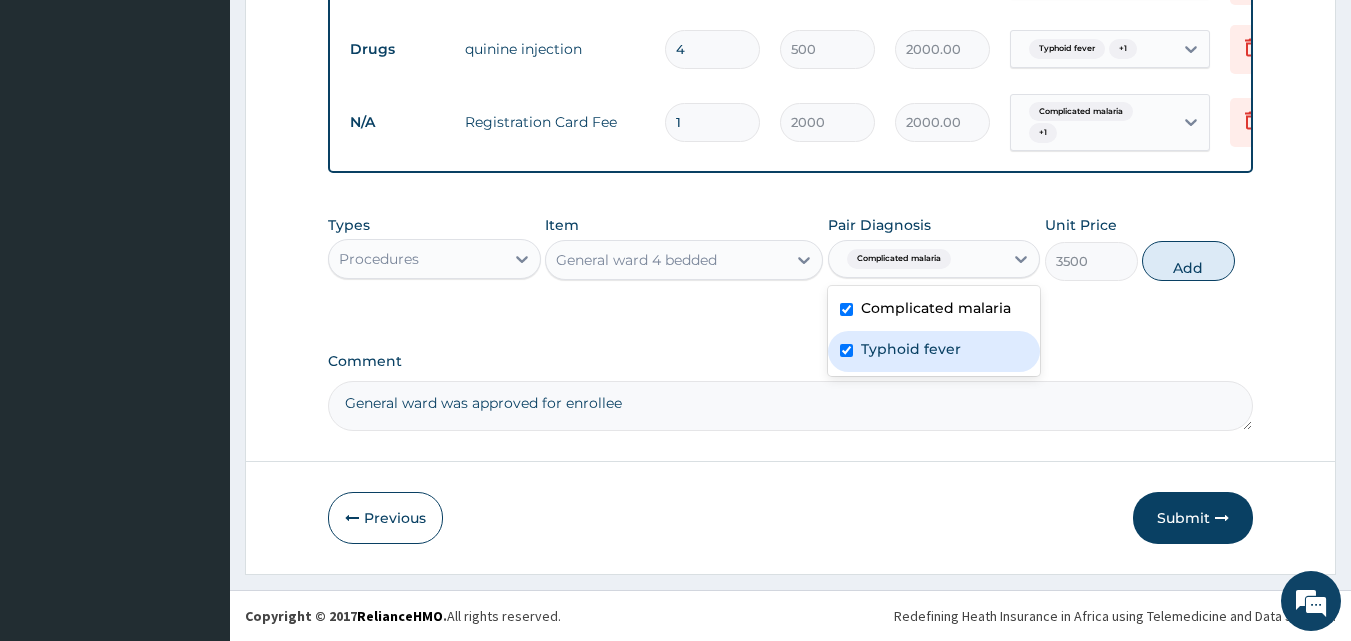 checkbox on "true" 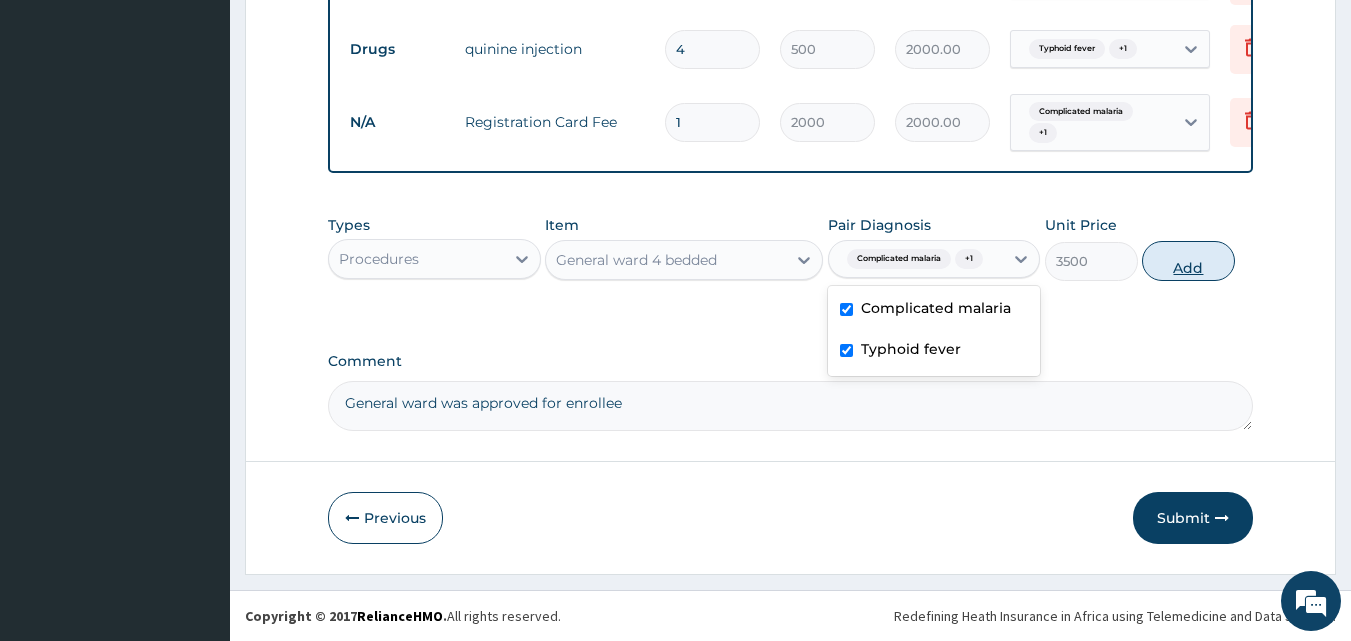 click on "Add" at bounding box center (1188, 261) 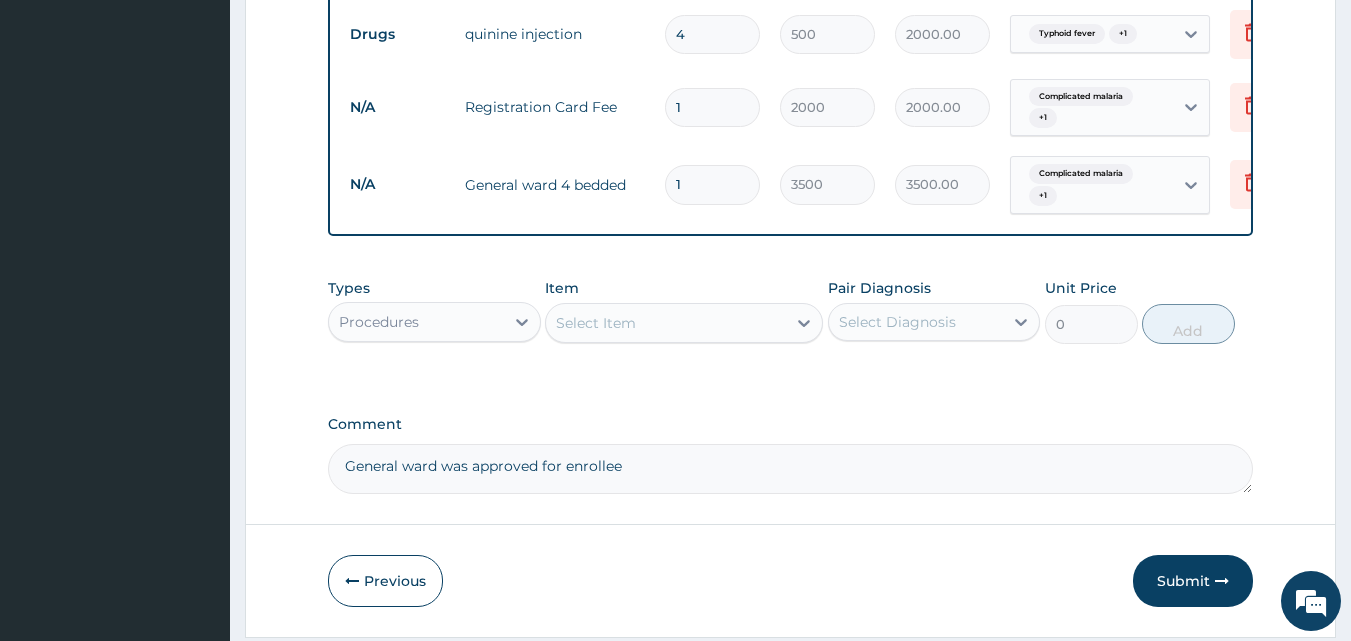 type 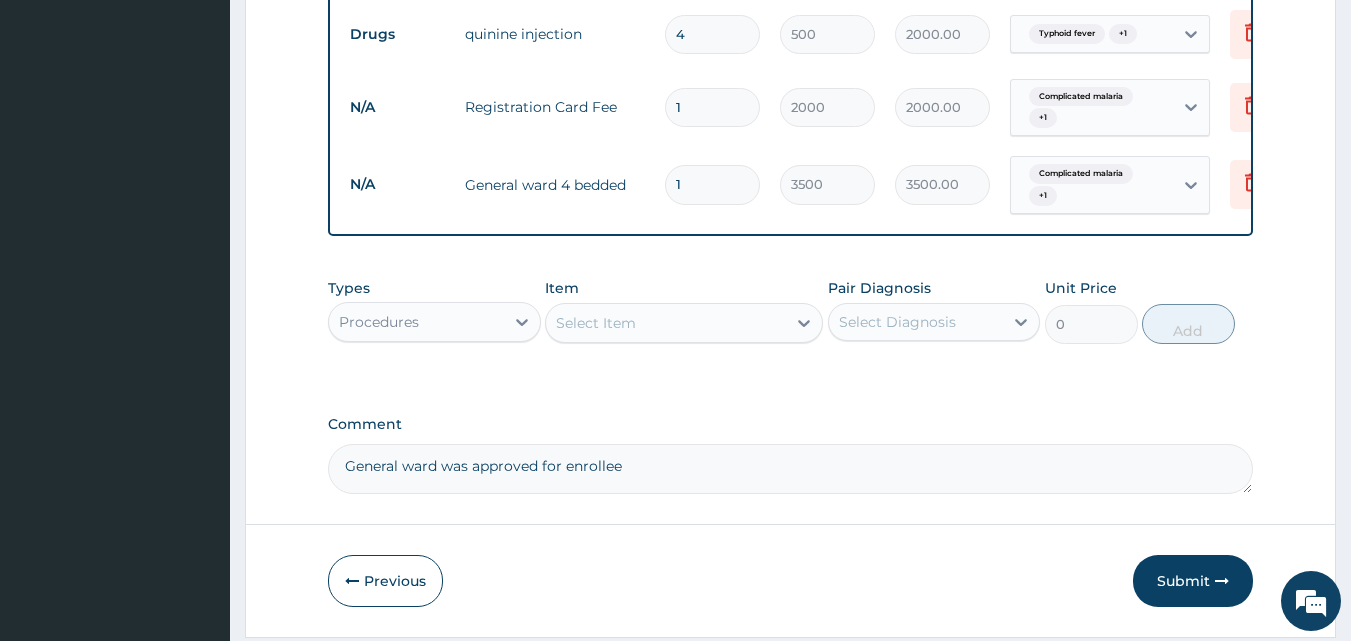 type on "0.00" 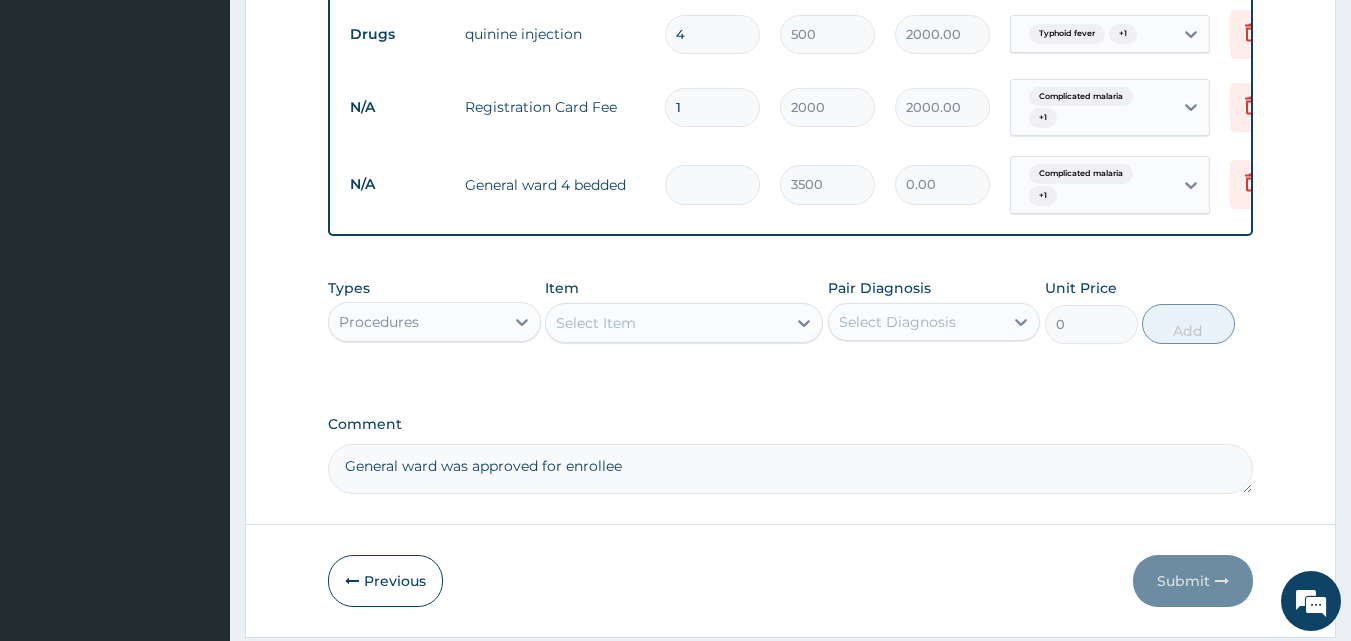 type on "2" 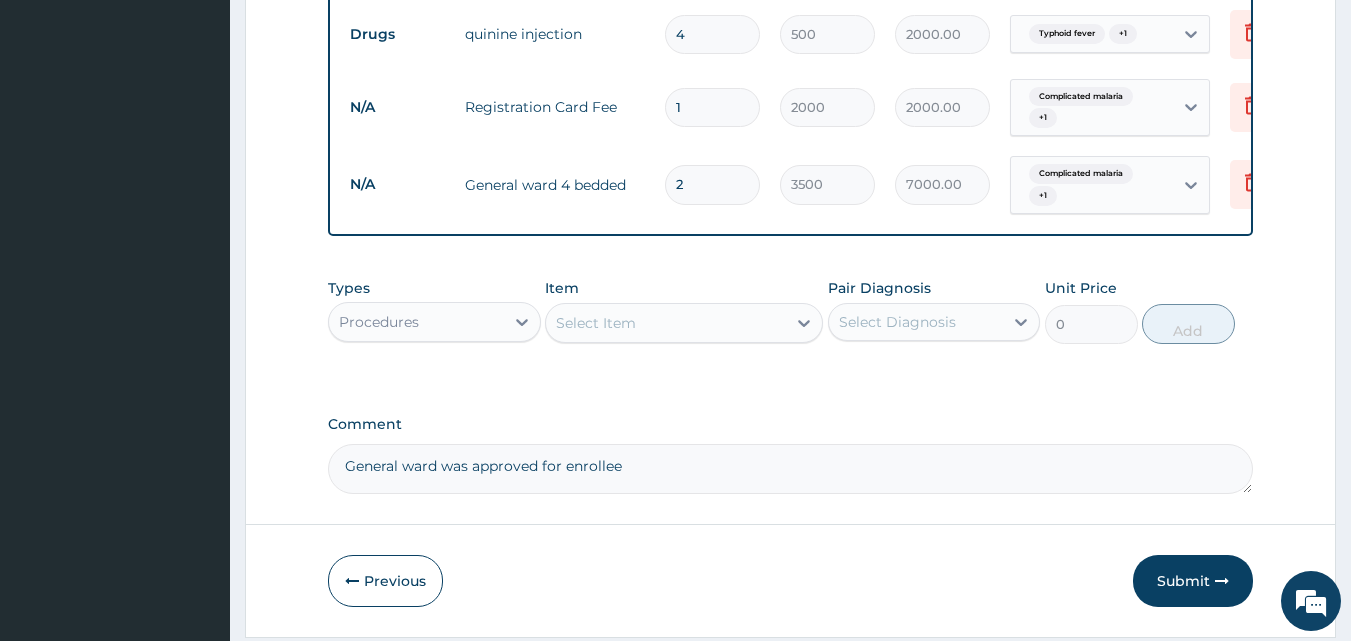 type 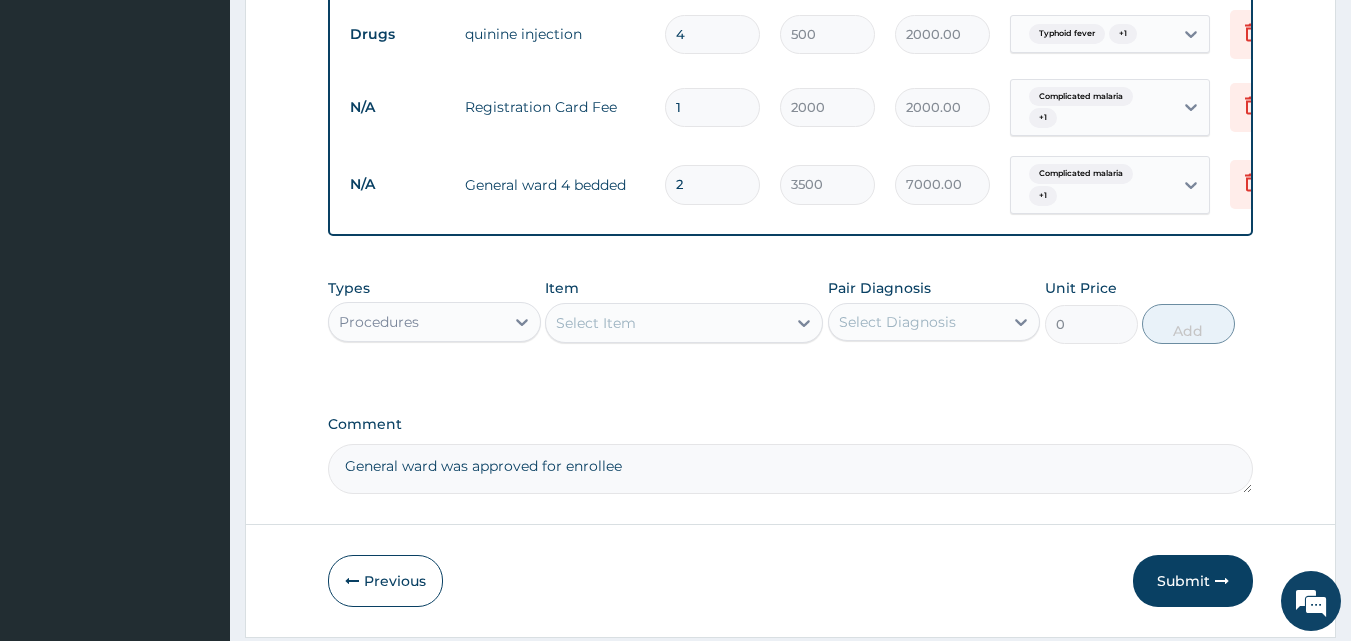 type on "0.00" 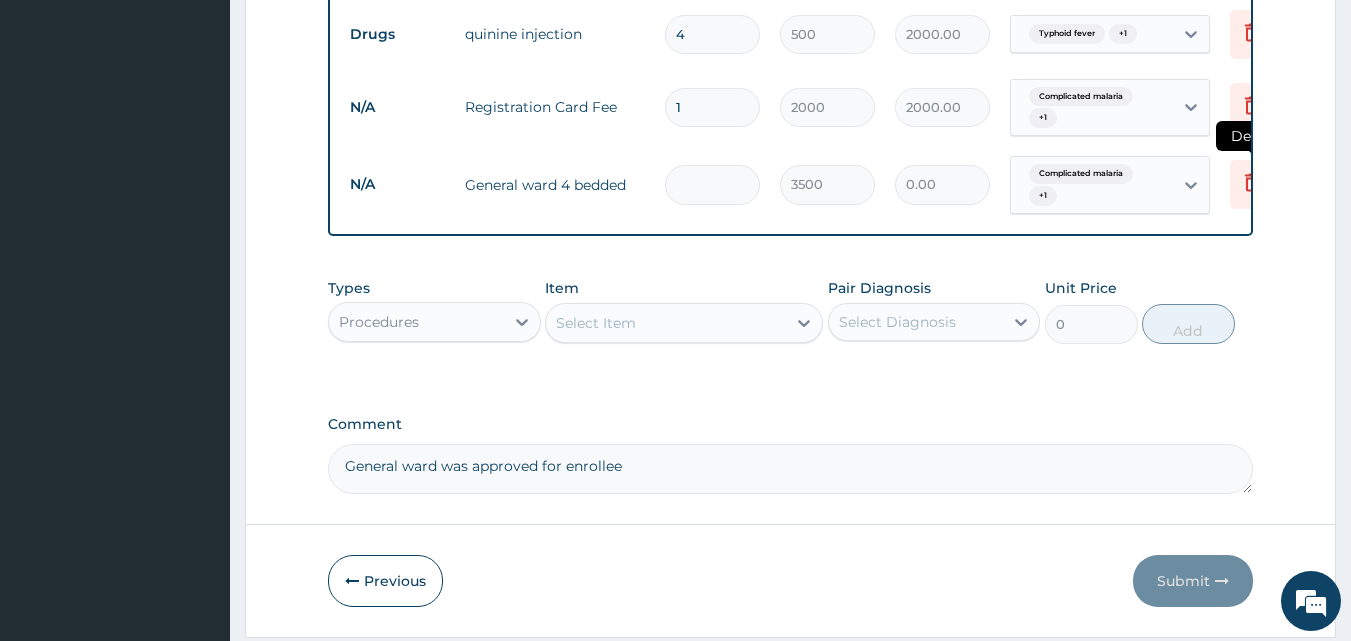type 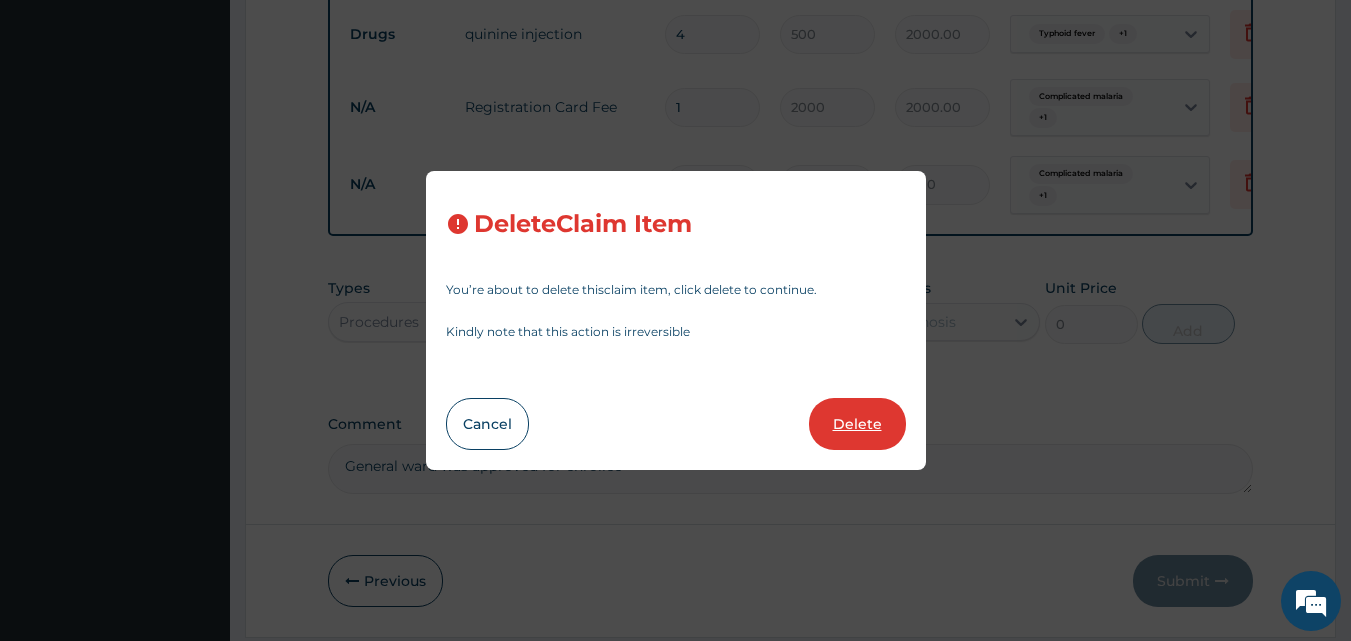 click on "Delete" at bounding box center (857, 424) 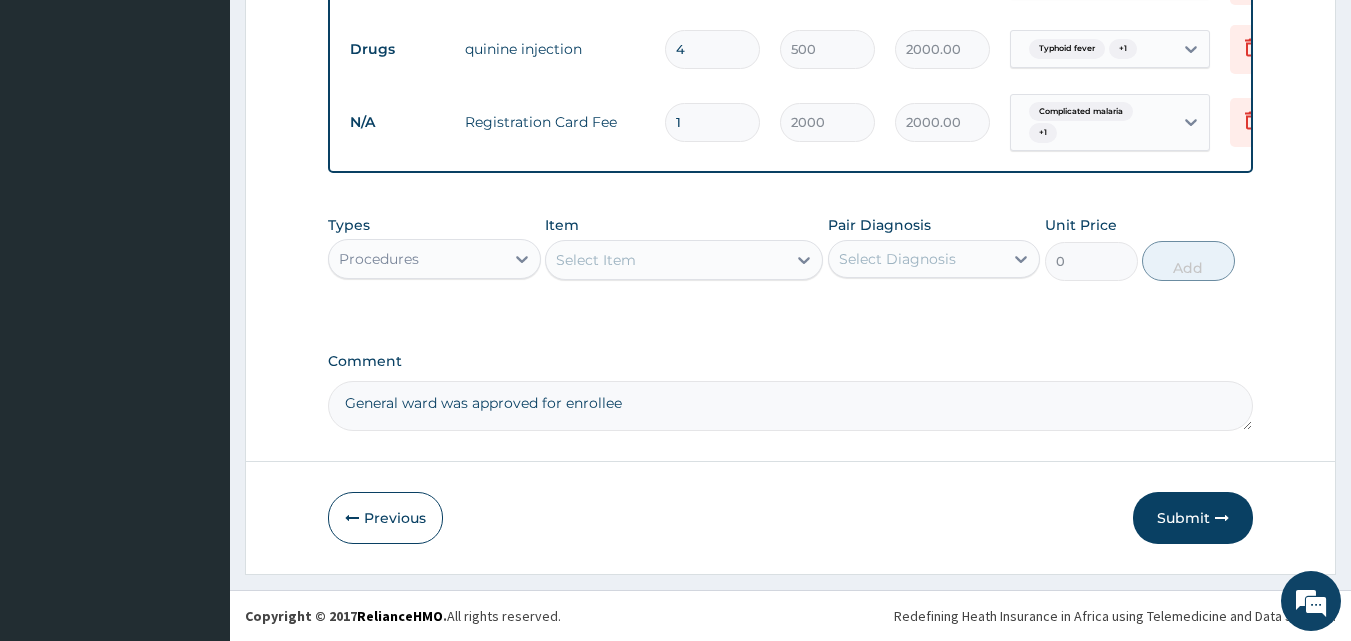 click on "Select Item" at bounding box center [666, 260] 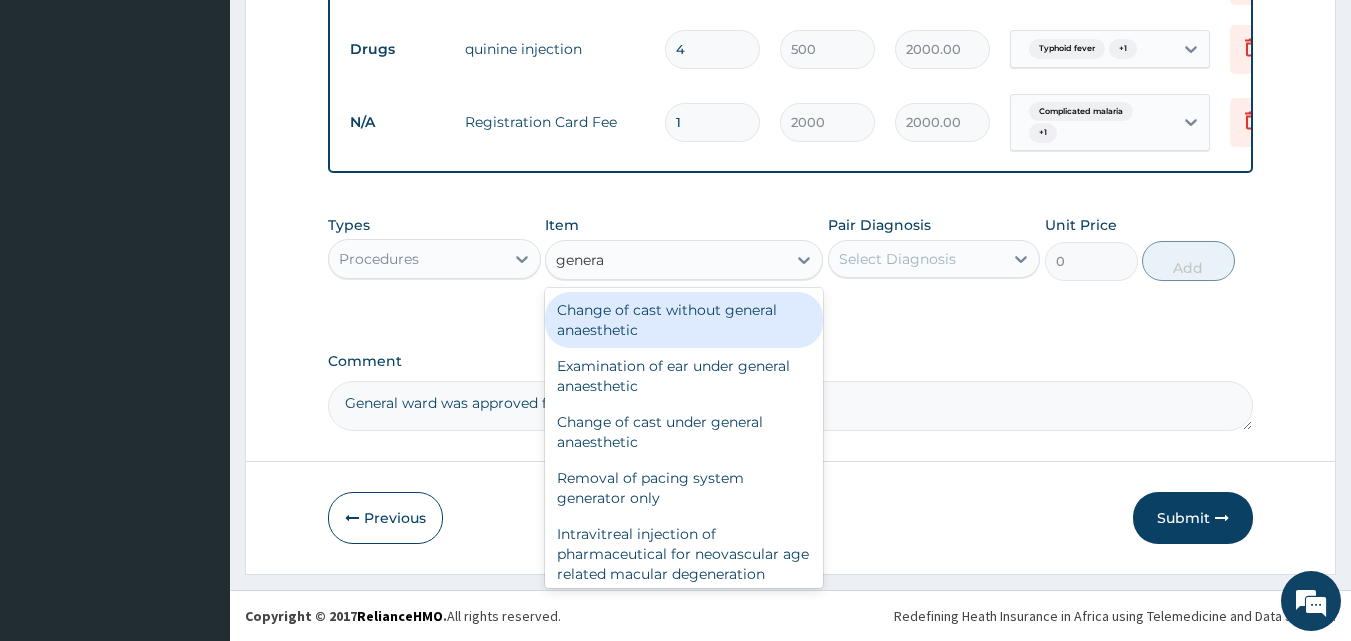 type on "general" 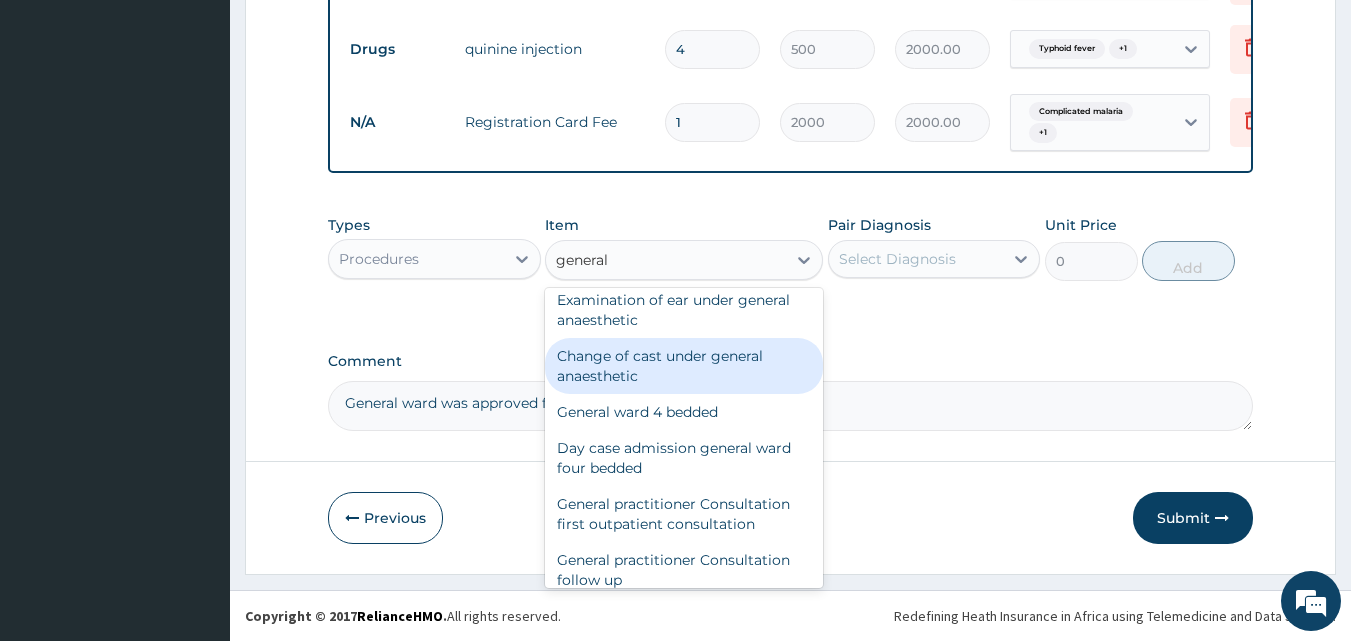 scroll, scrollTop: 73, scrollLeft: 0, axis: vertical 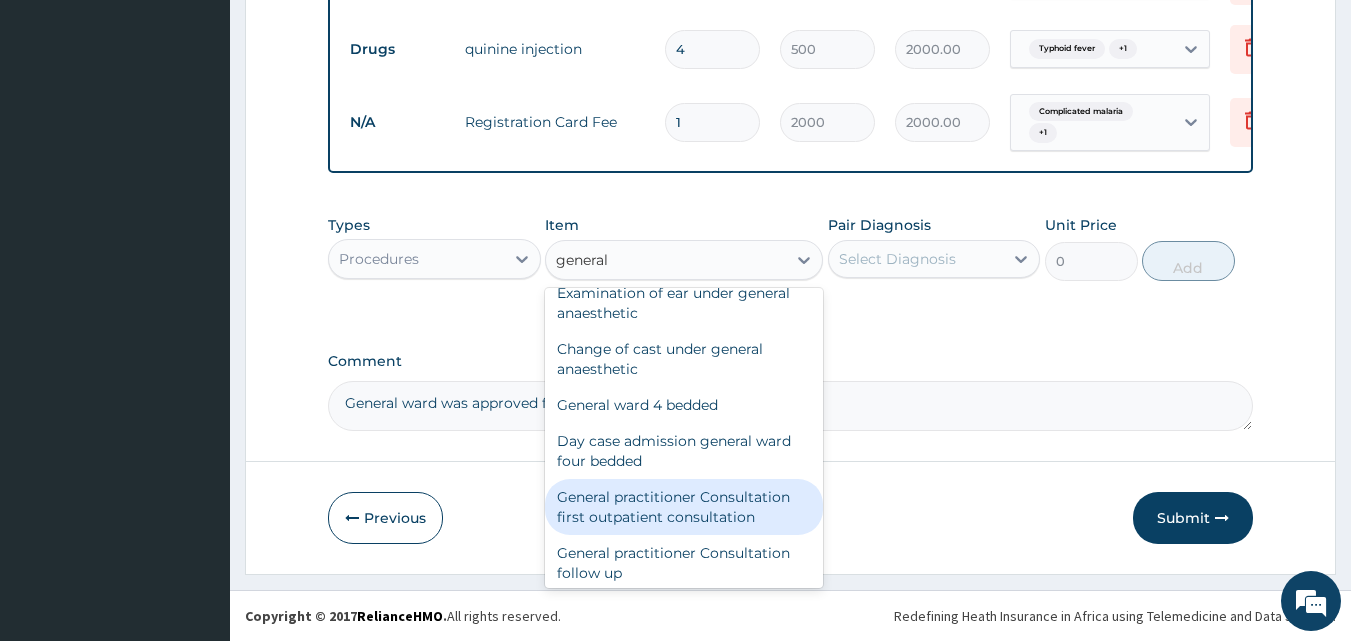 click on "General practitioner Consultation first outpatient consultation" at bounding box center (684, 507) 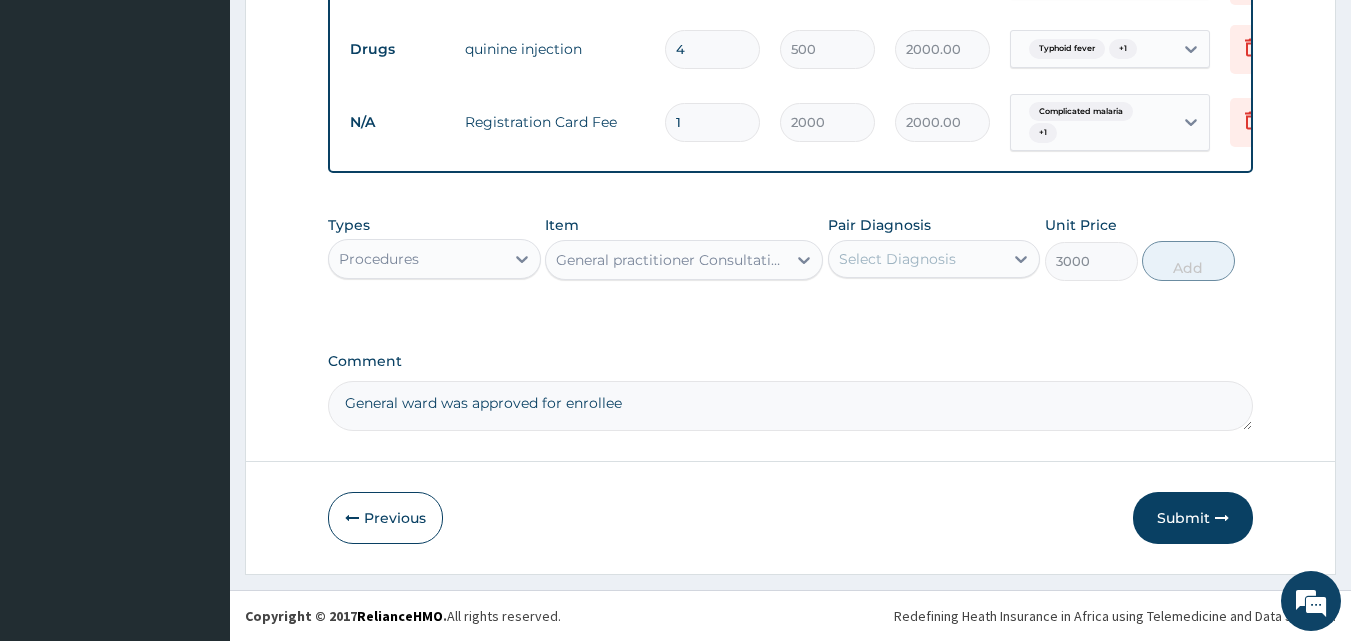 click on "Select Diagnosis" at bounding box center (916, 259) 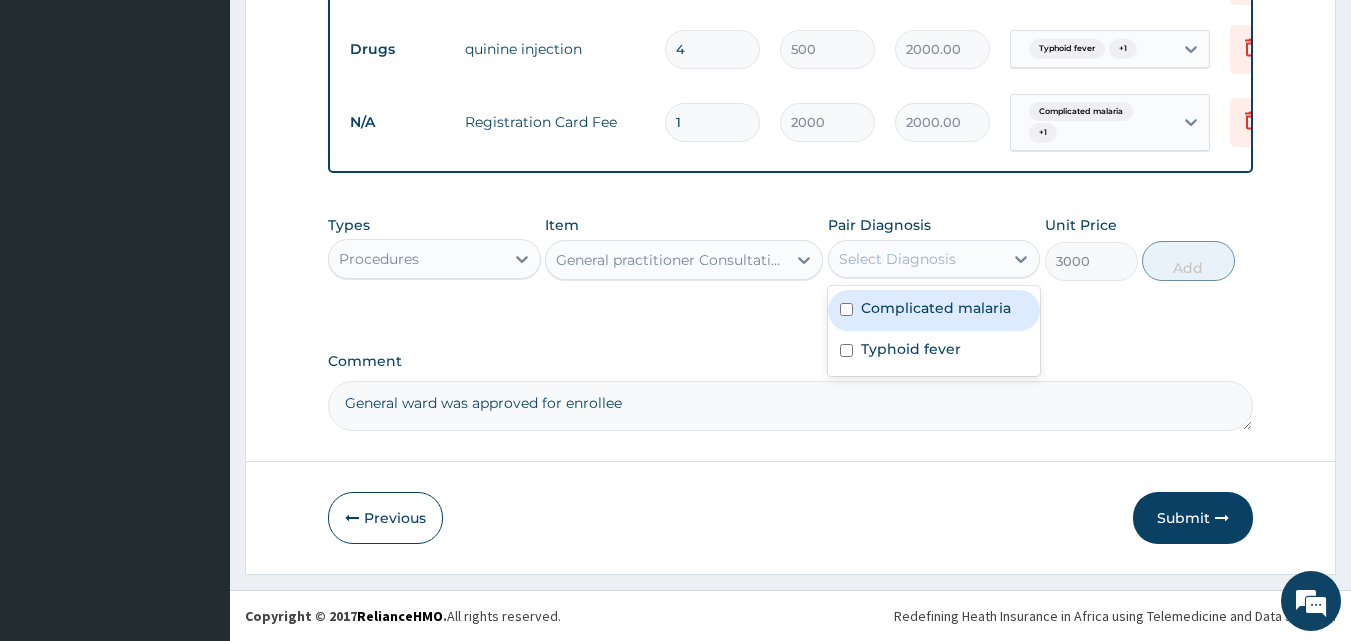 click on "Complicated malaria" at bounding box center (936, 308) 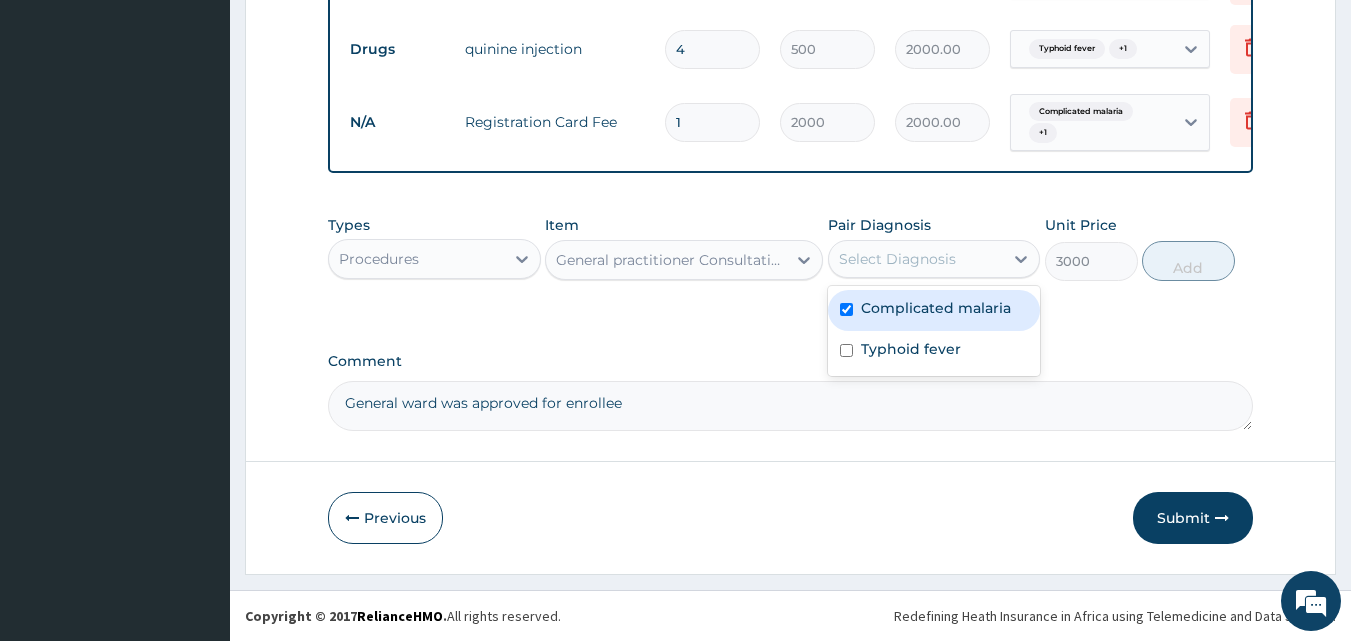 checkbox on "true" 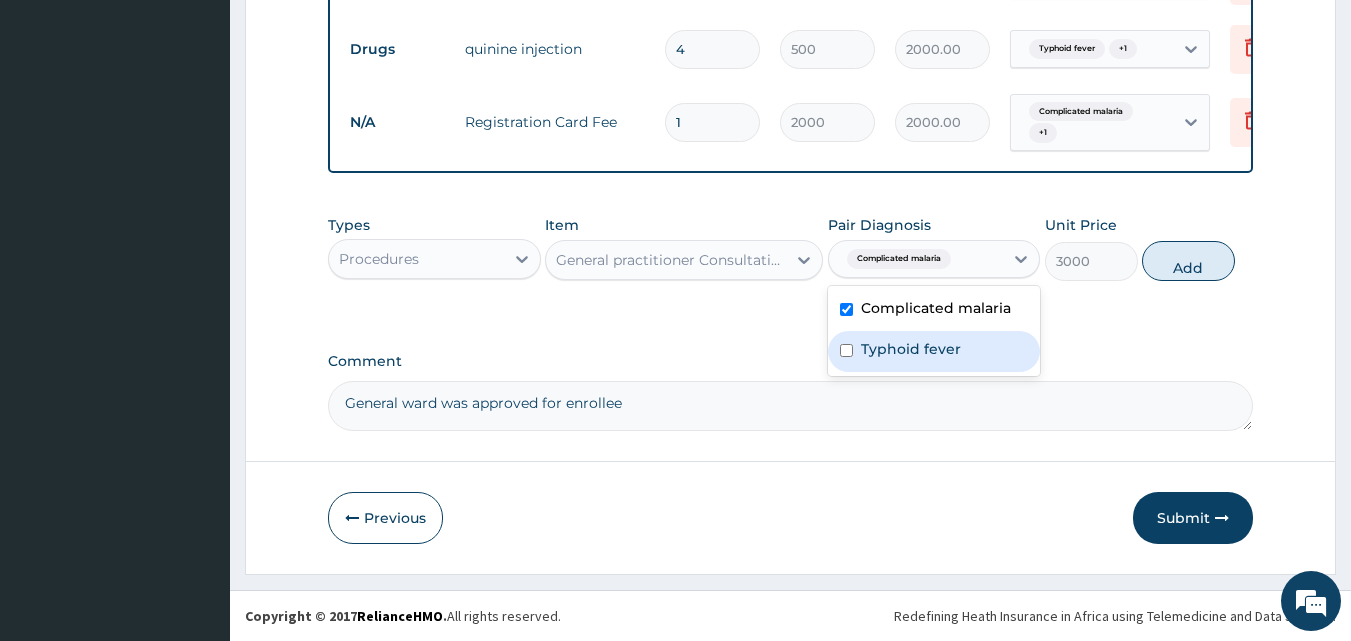 click on "Typhoid fever" at bounding box center (911, 349) 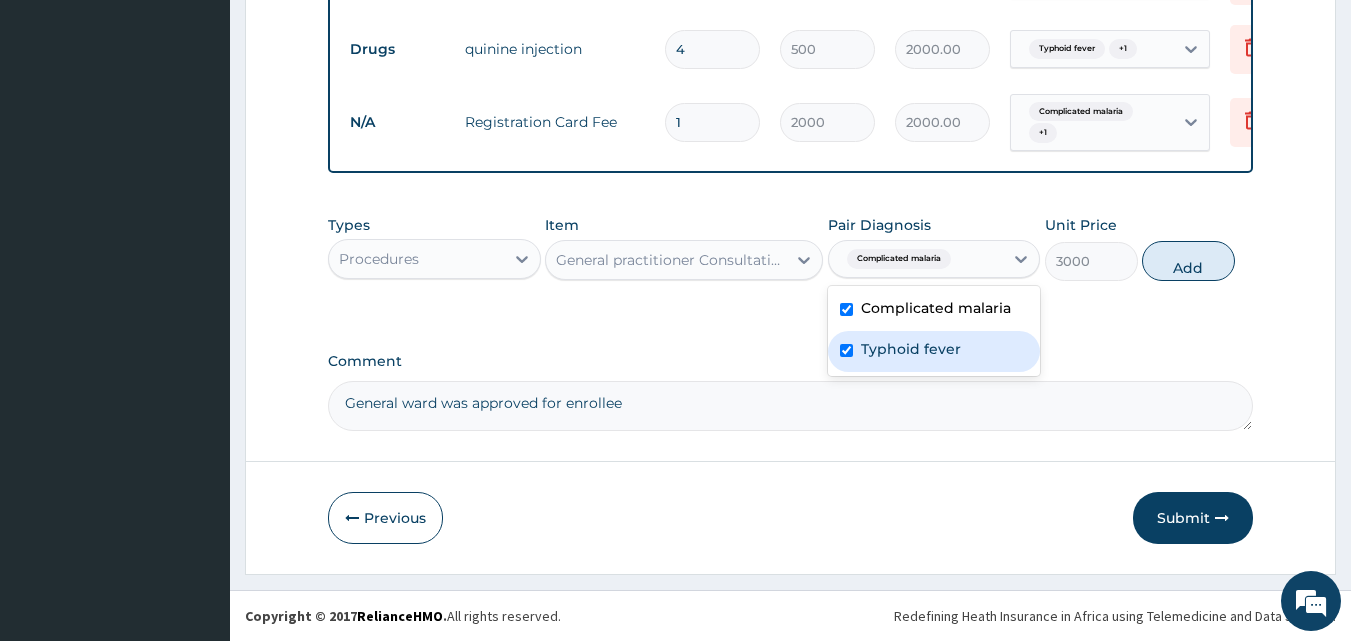checkbox on "true" 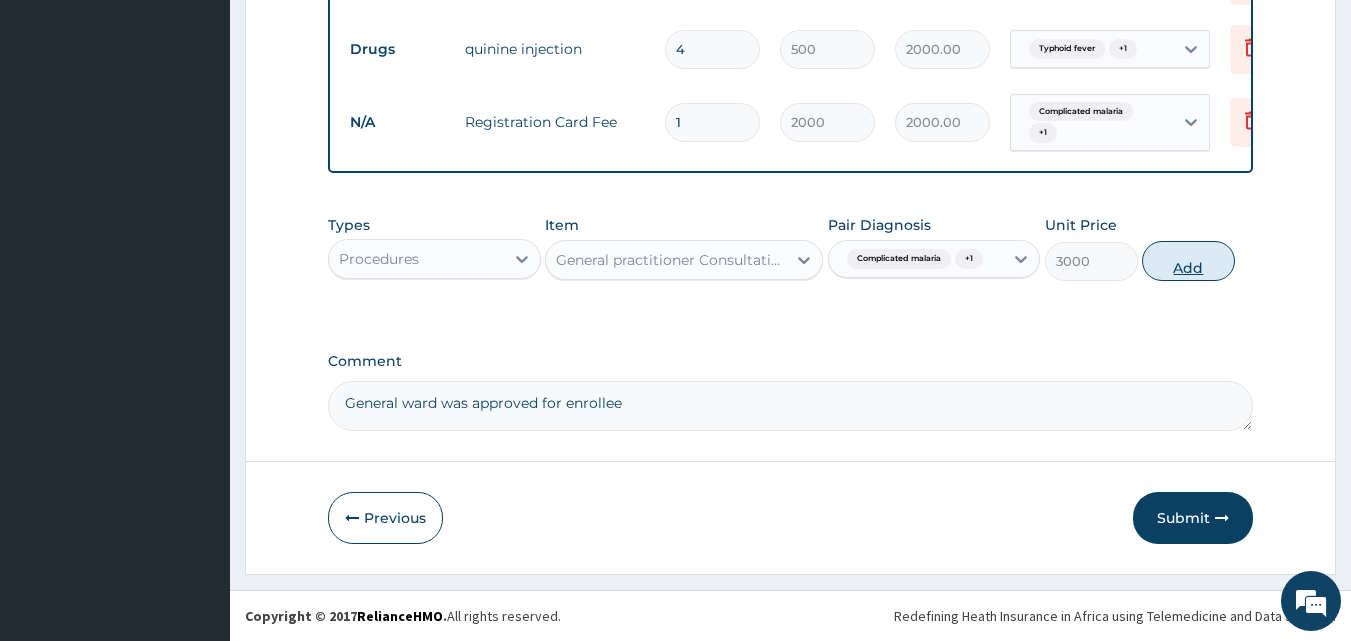 click on "Add" at bounding box center [1188, 261] 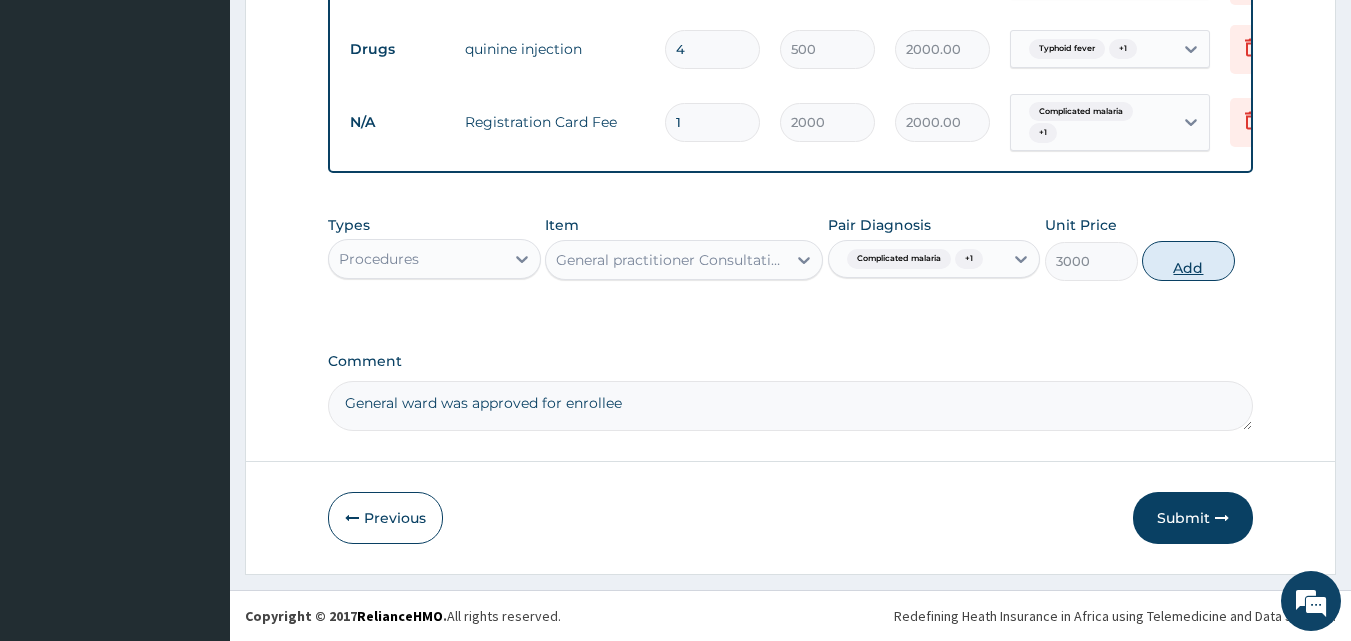 type on "0" 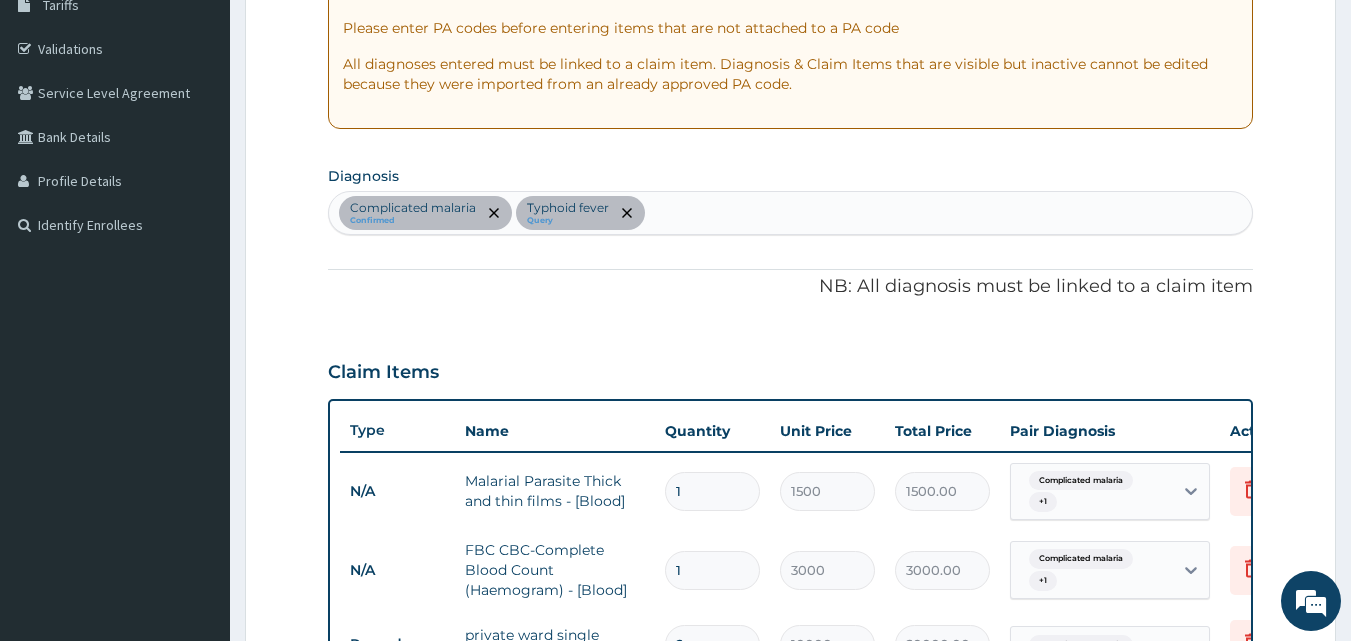 scroll, scrollTop: 290, scrollLeft: 0, axis: vertical 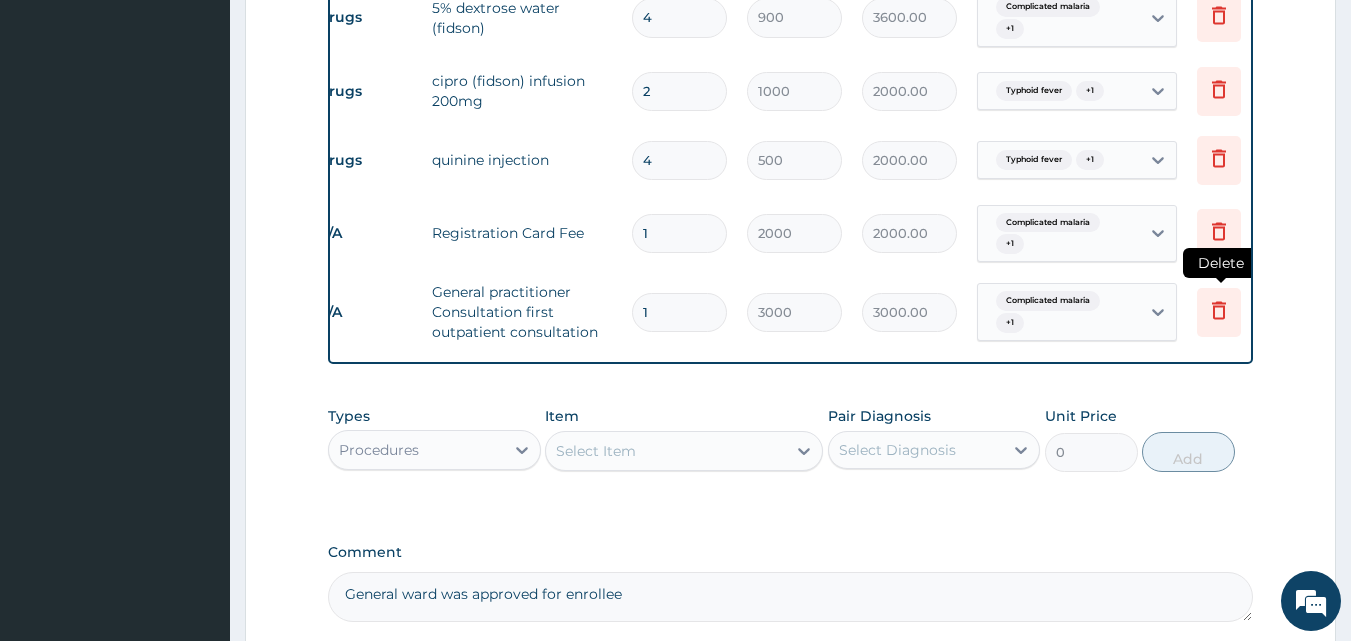 click at bounding box center (1219, 312) 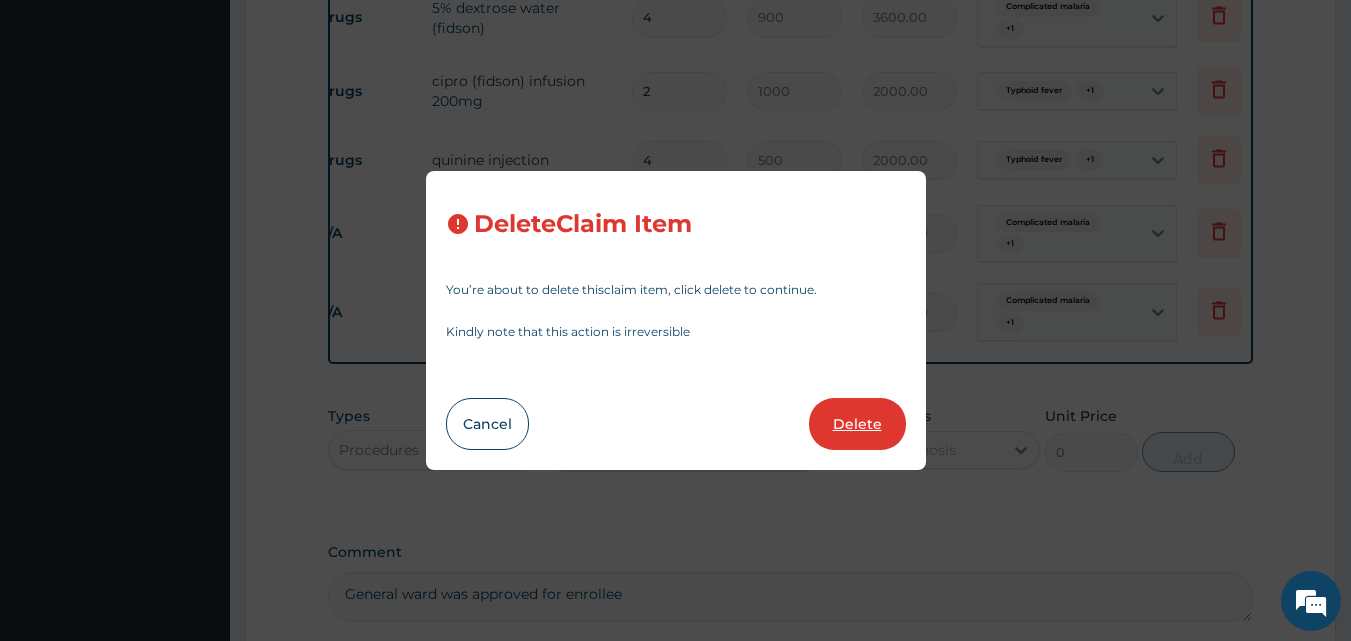 click on "Delete" at bounding box center [857, 424] 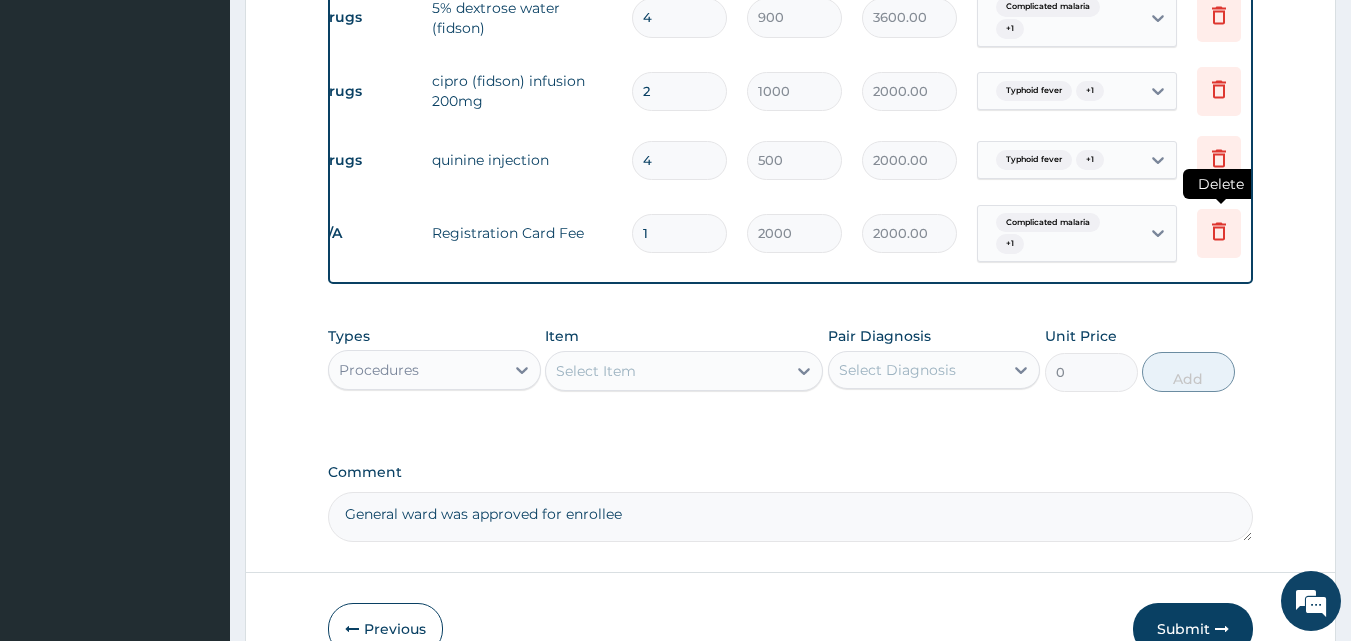 click 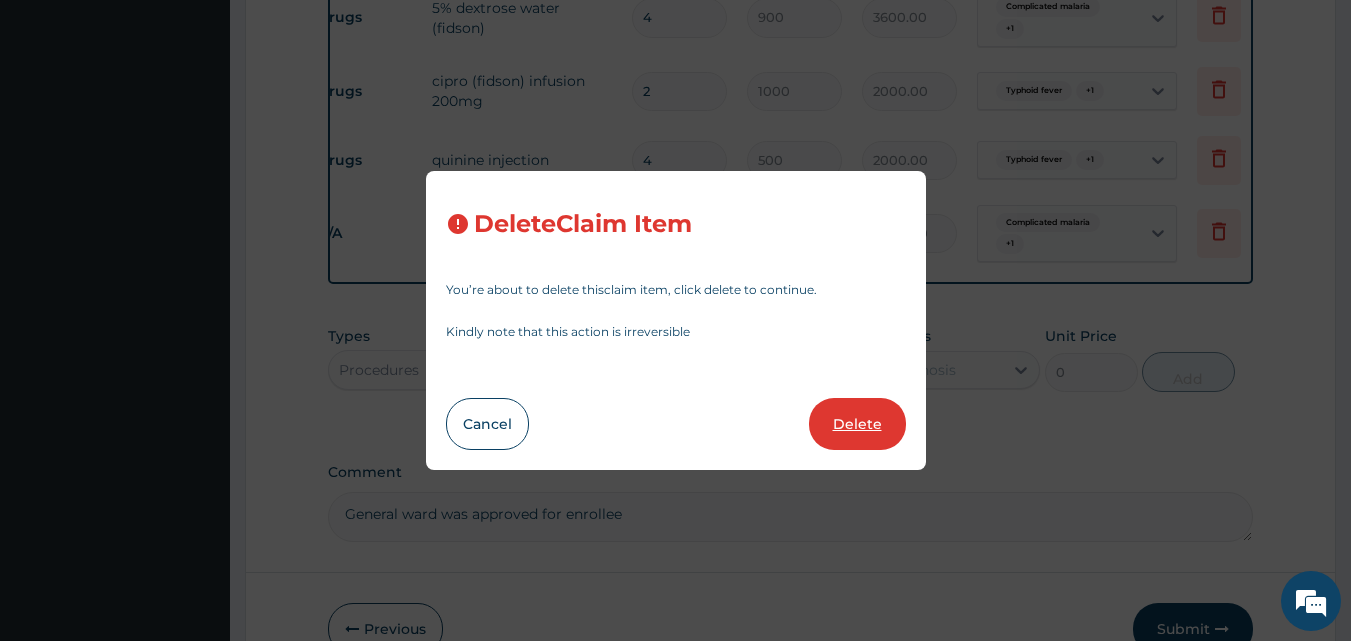 click on "Delete" at bounding box center (857, 424) 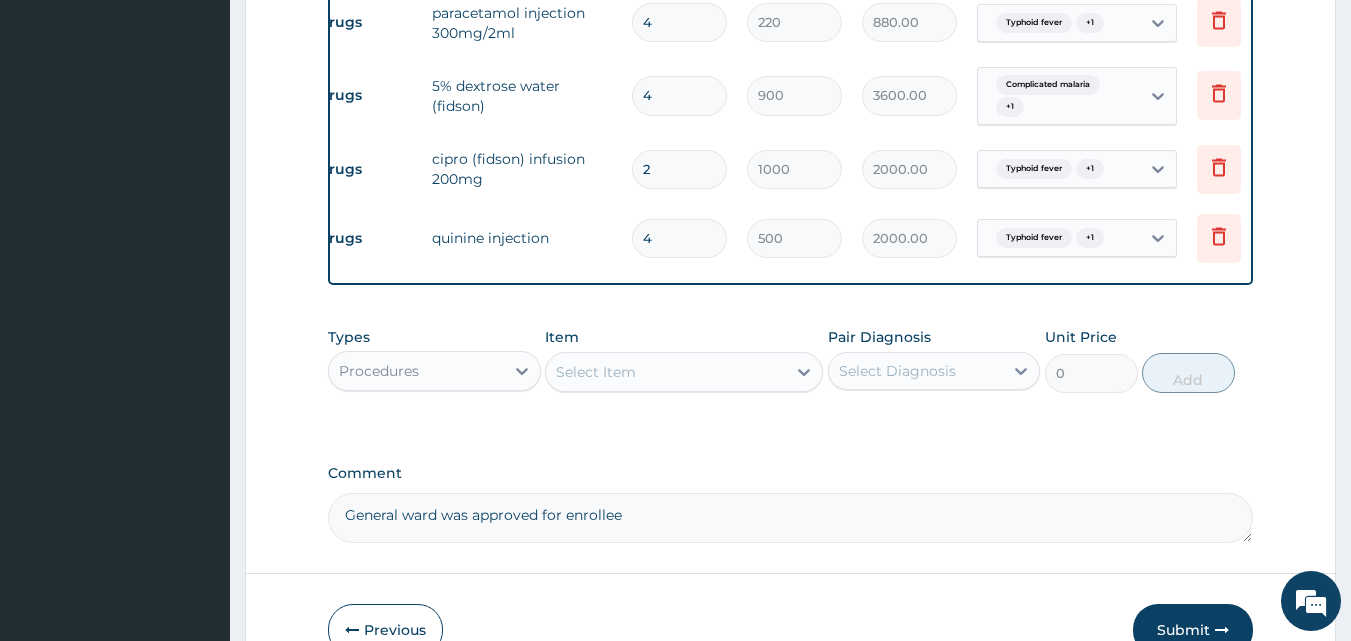 scroll, scrollTop: 1039, scrollLeft: 0, axis: vertical 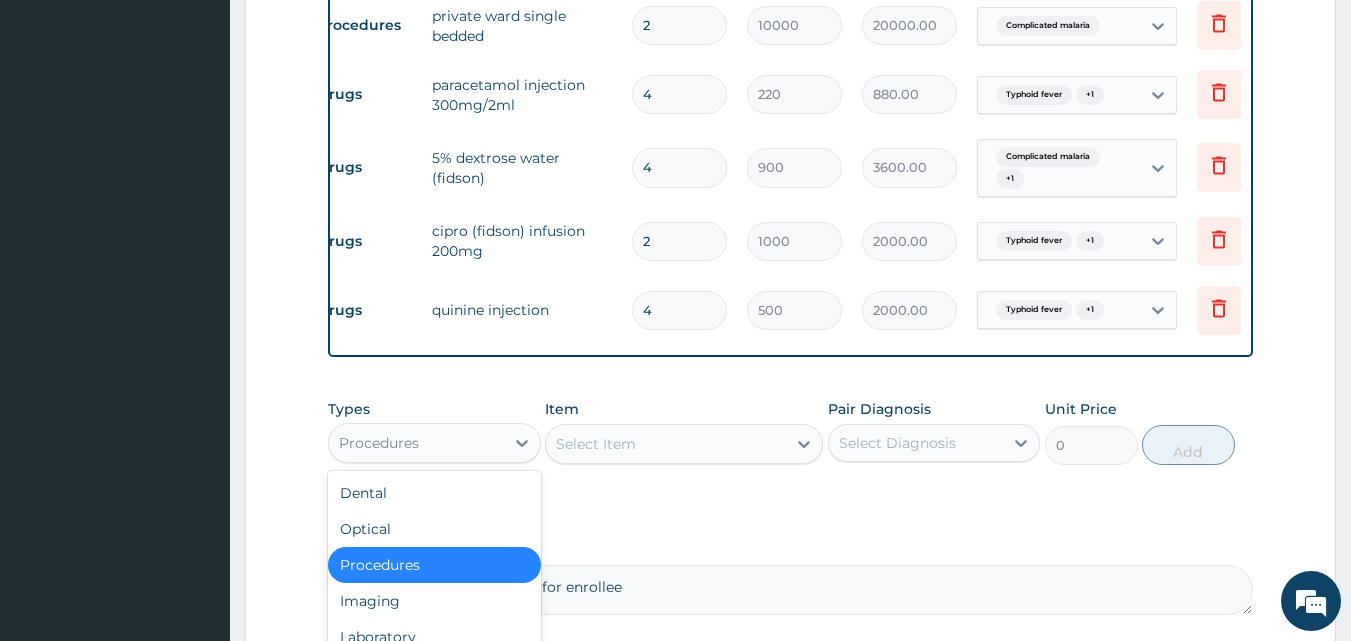 click on "Procedures" at bounding box center [416, 443] 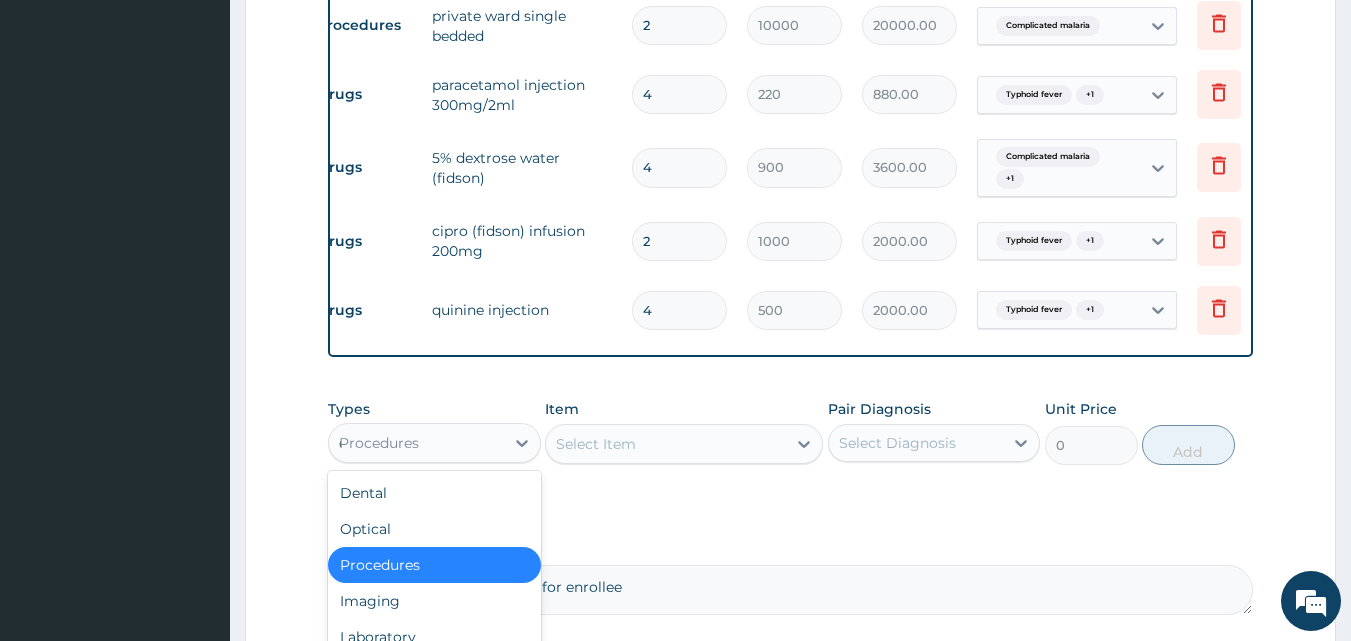 type on "dr" 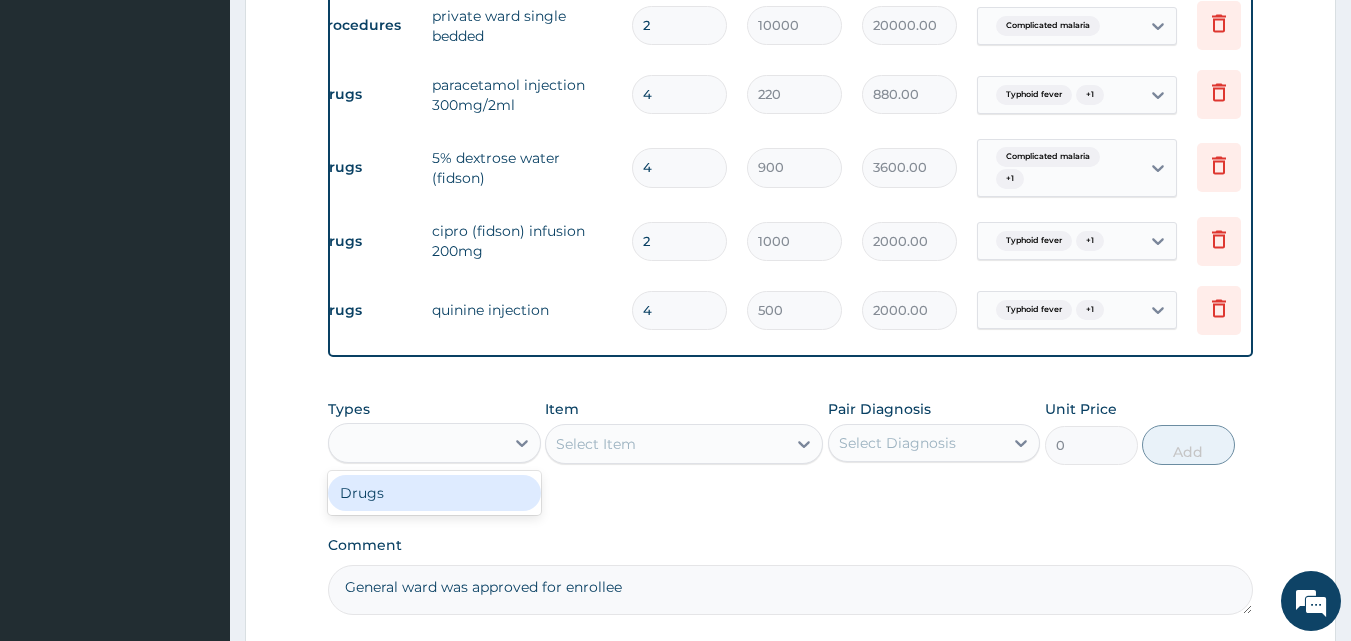 type on "#" 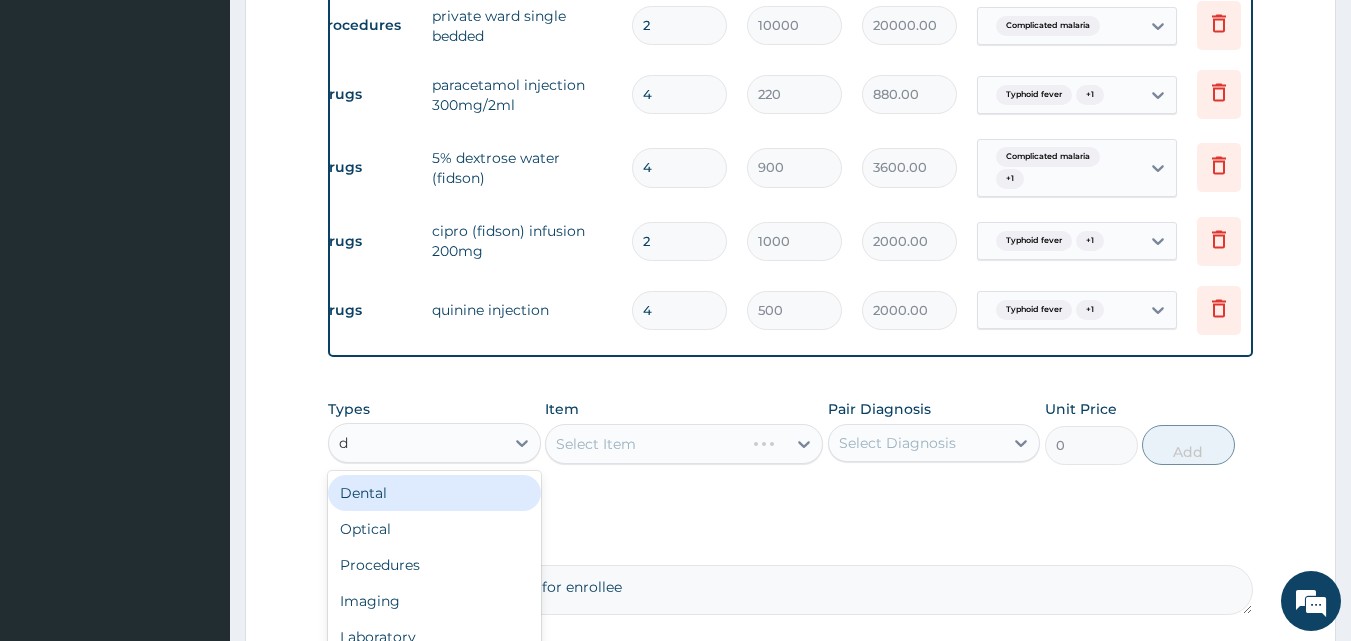 type on "dr" 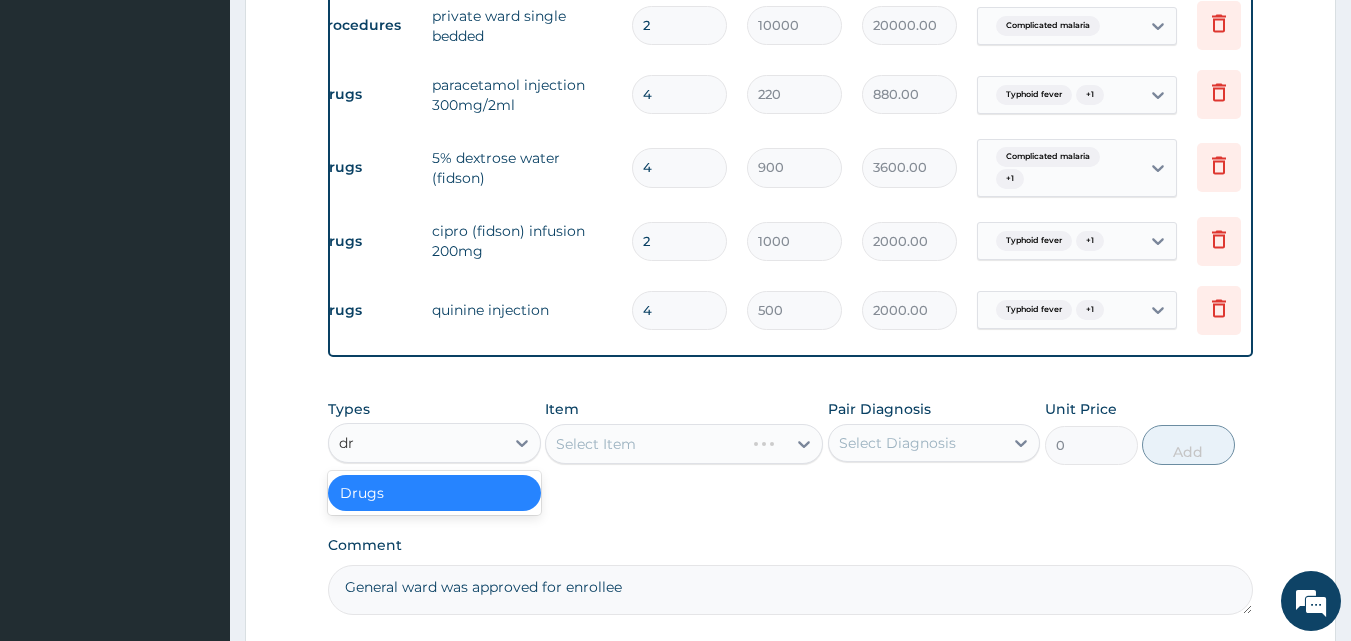 type 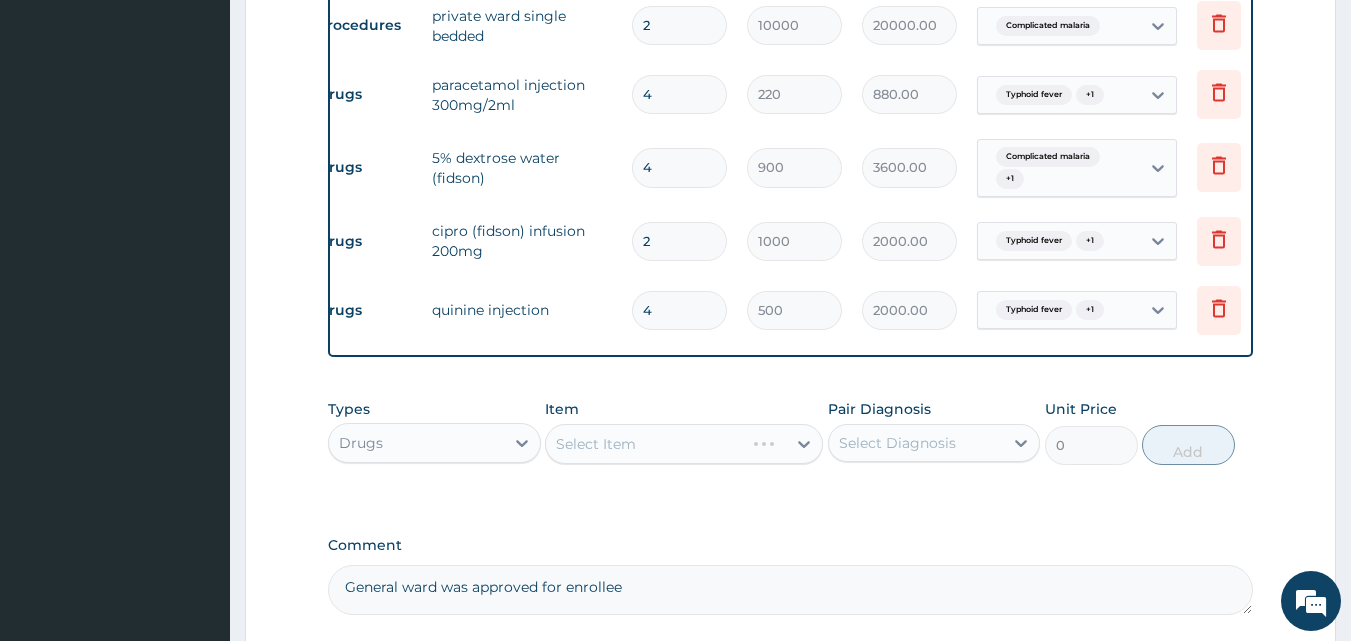 click on "Select Item" at bounding box center (684, 444) 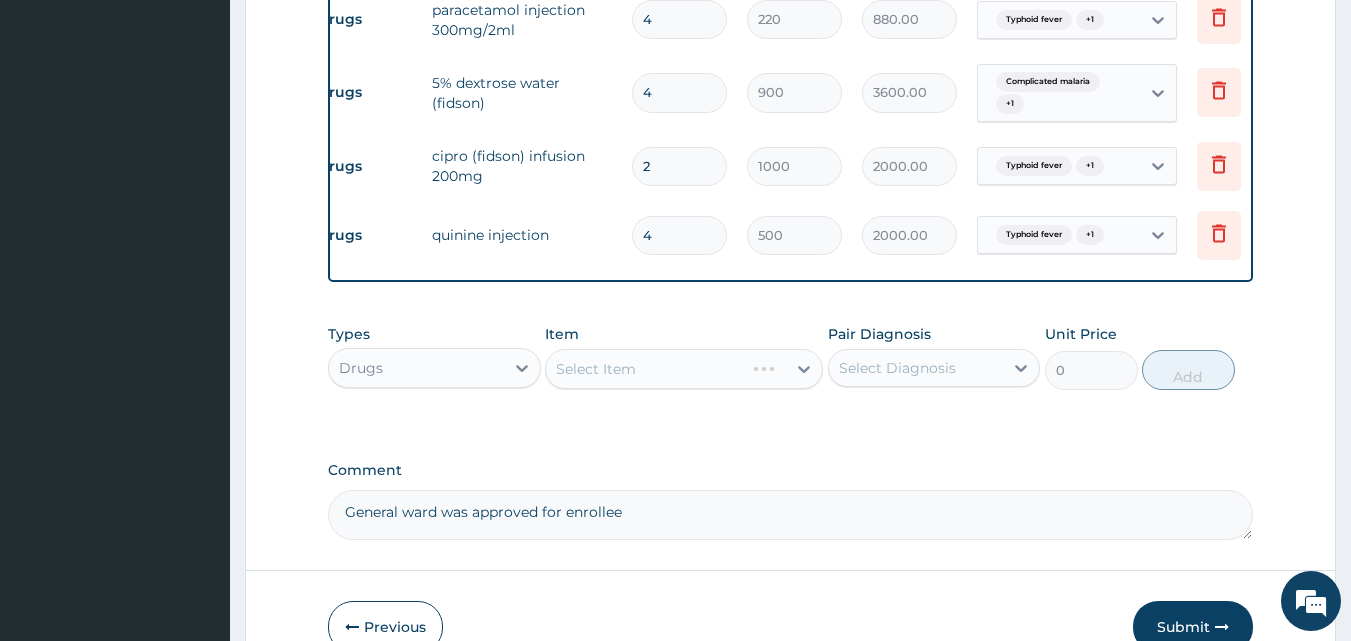 scroll, scrollTop: 1036, scrollLeft: 0, axis: vertical 